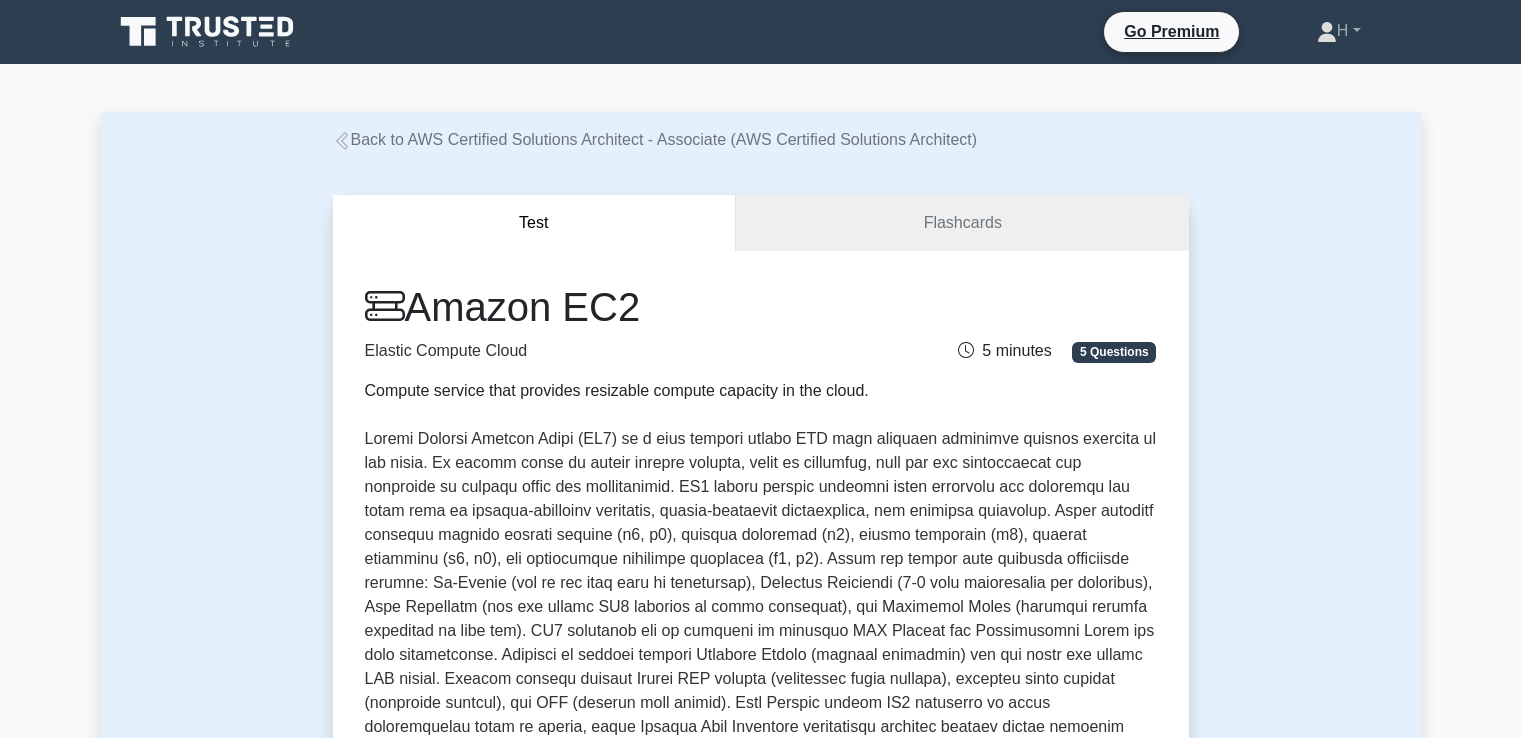 scroll, scrollTop: 500, scrollLeft: 0, axis: vertical 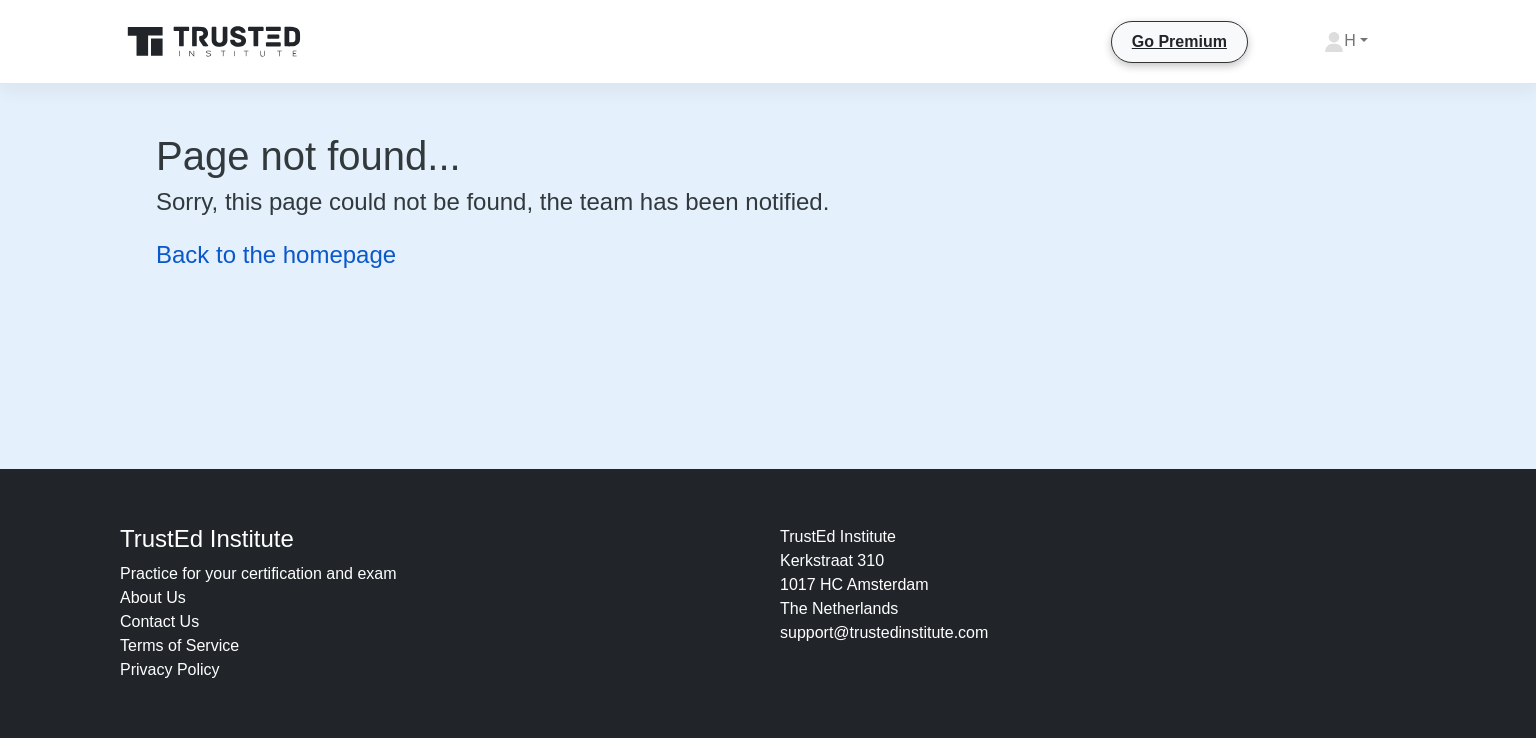 click on "Back to the homepage" at bounding box center [276, 254] 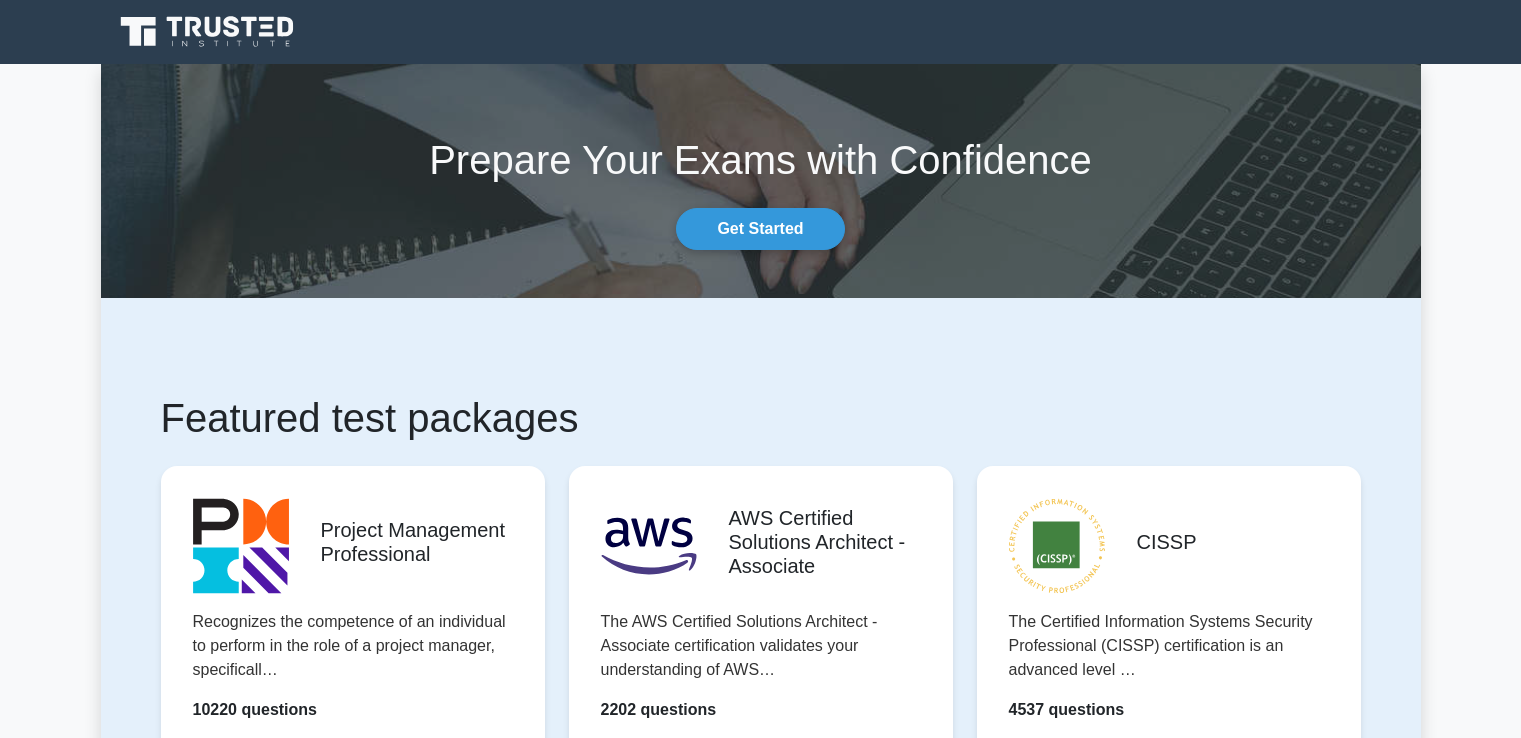 scroll, scrollTop: 0, scrollLeft: 0, axis: both 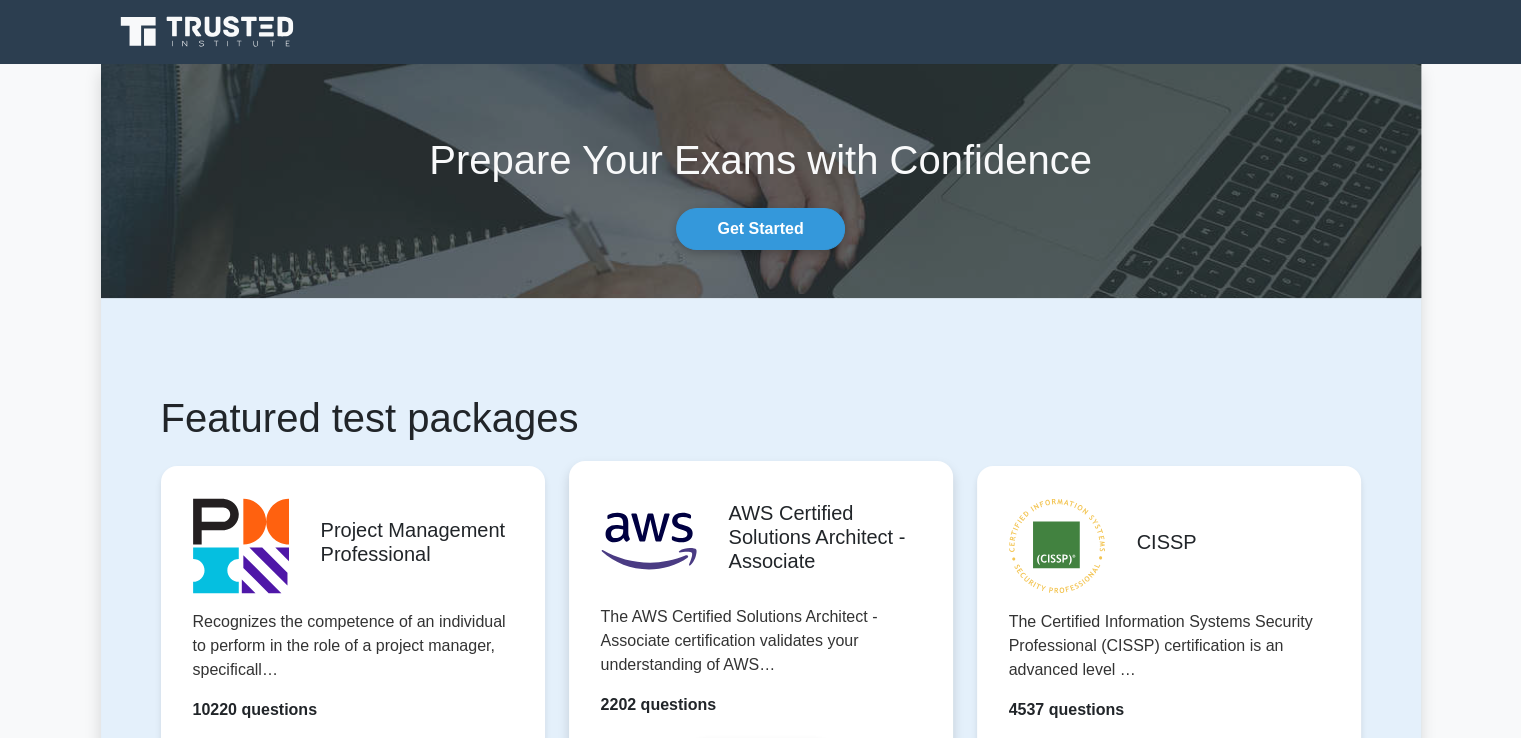 click on "Start practicing" at bounding box center (760, 762) 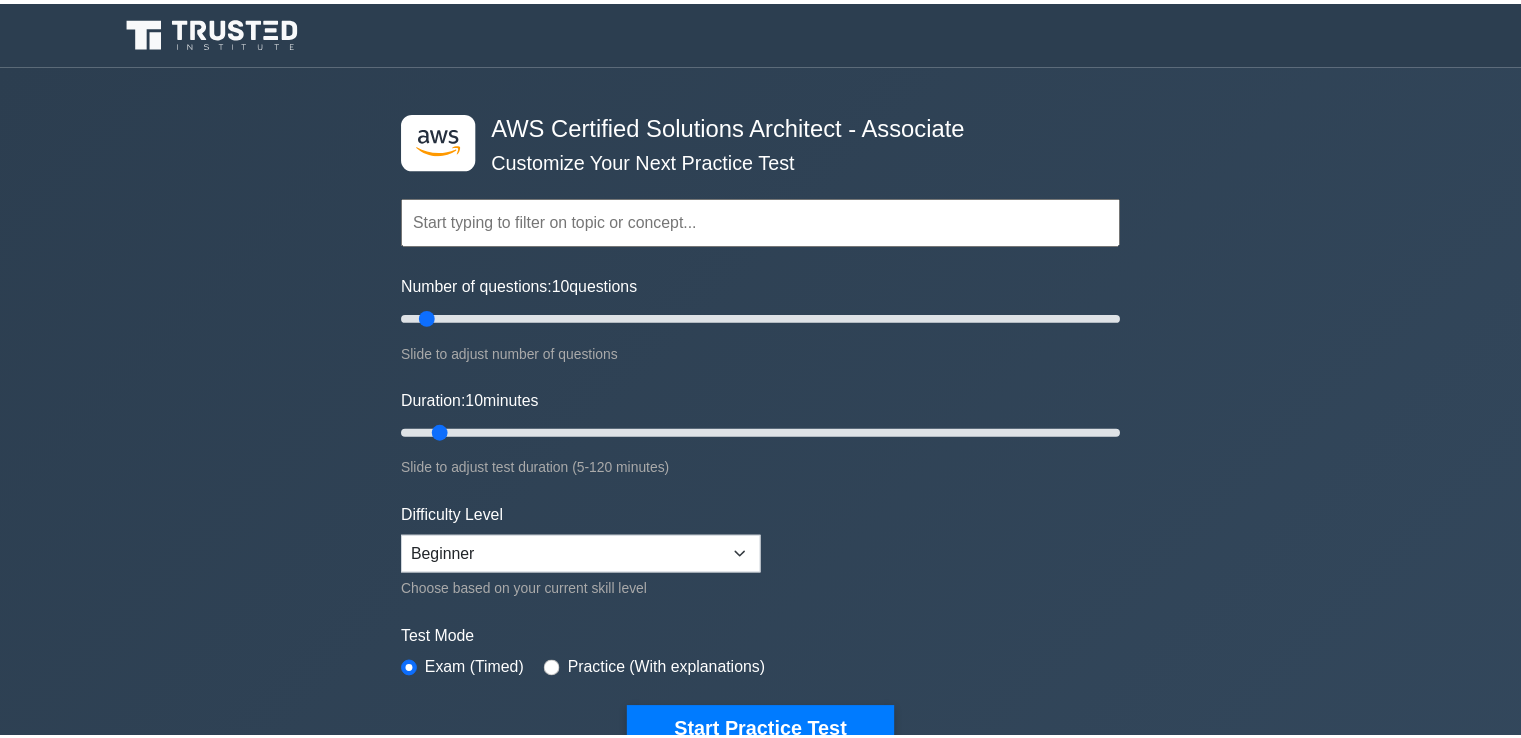 scroll, scrollTop: 0, scrollLeft: 0, axis: both 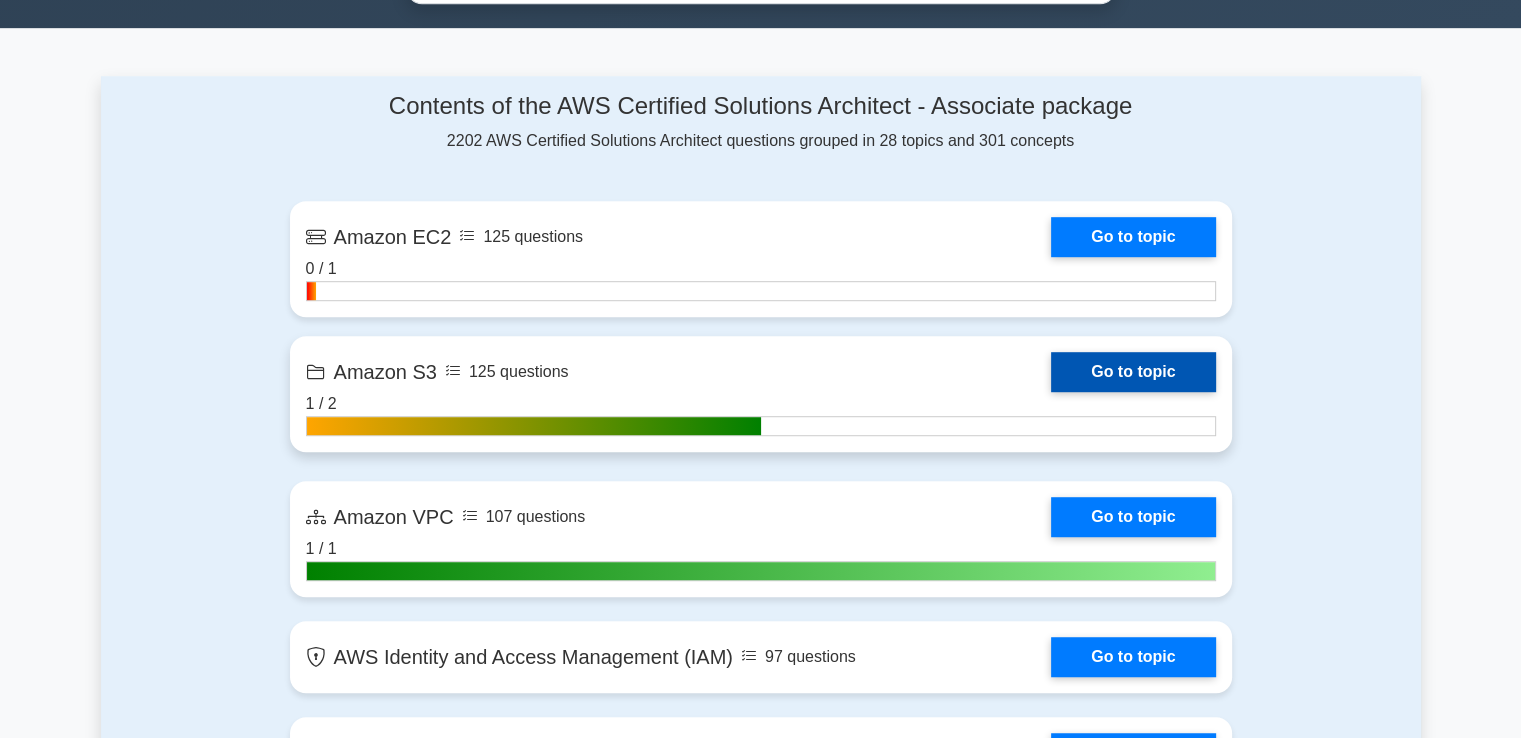 click on "Go to topic" at bounding box center (1133, 372) 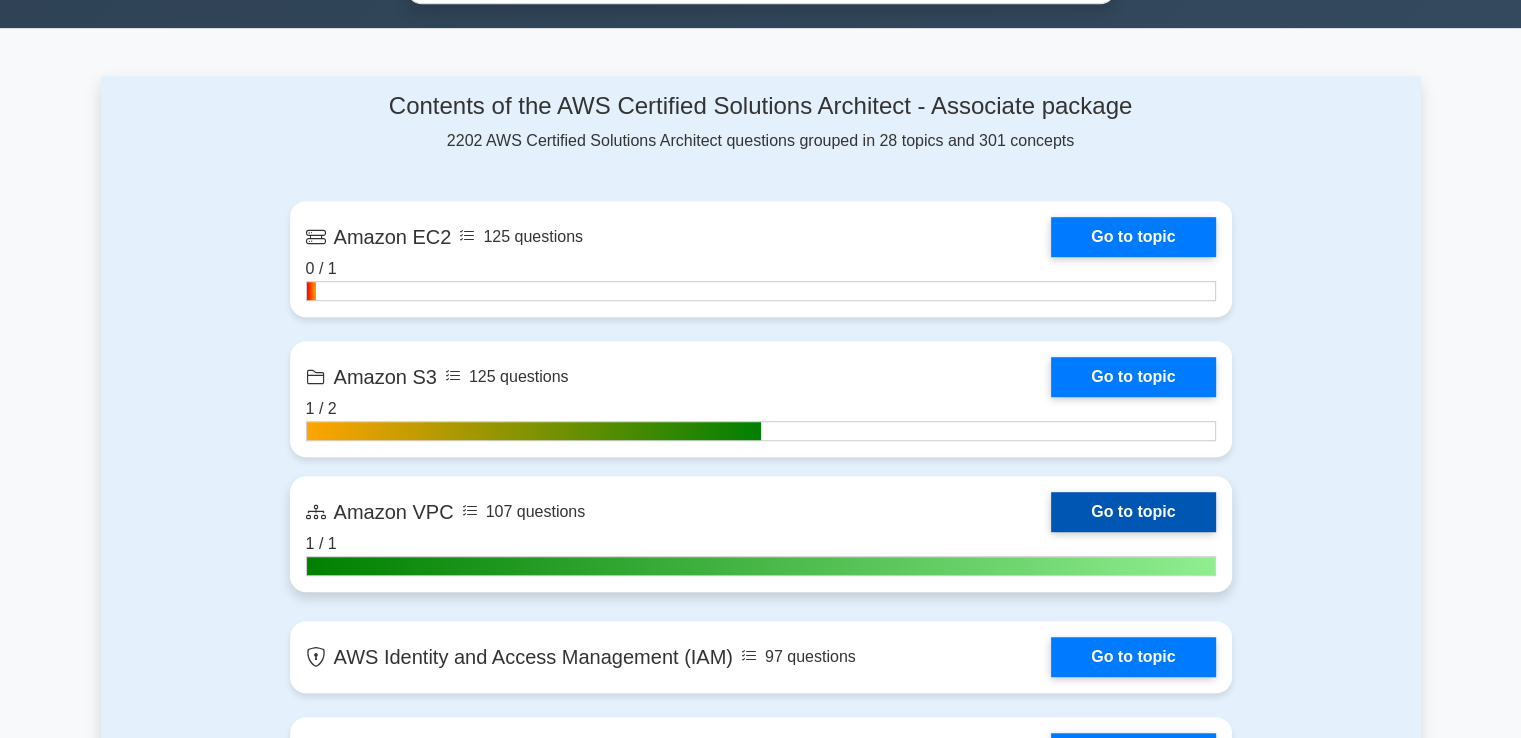 scroll, scrollTop: 1400, scrollLeft: 0, axis: vertical 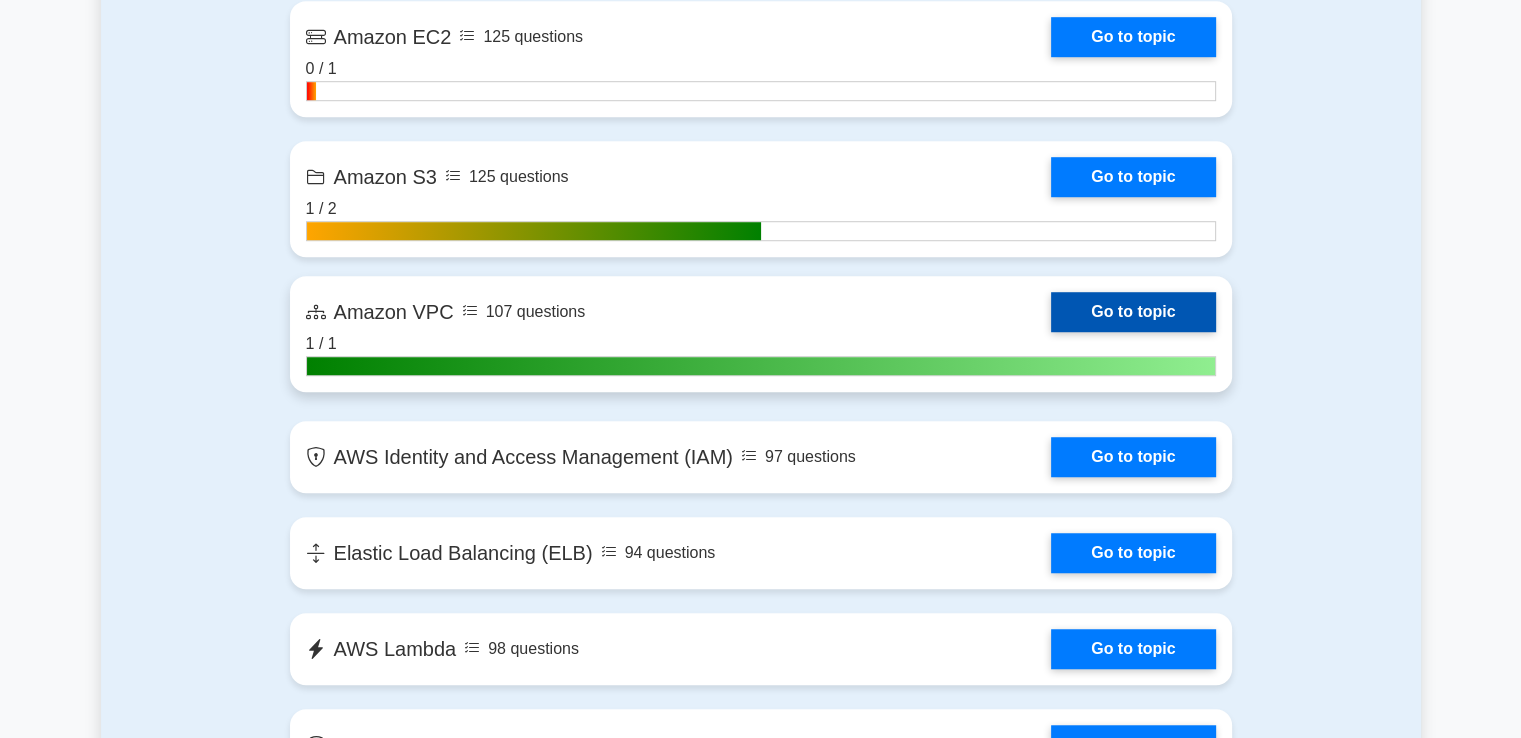 click on "Go to topic" at bounding box center [1133, 312] 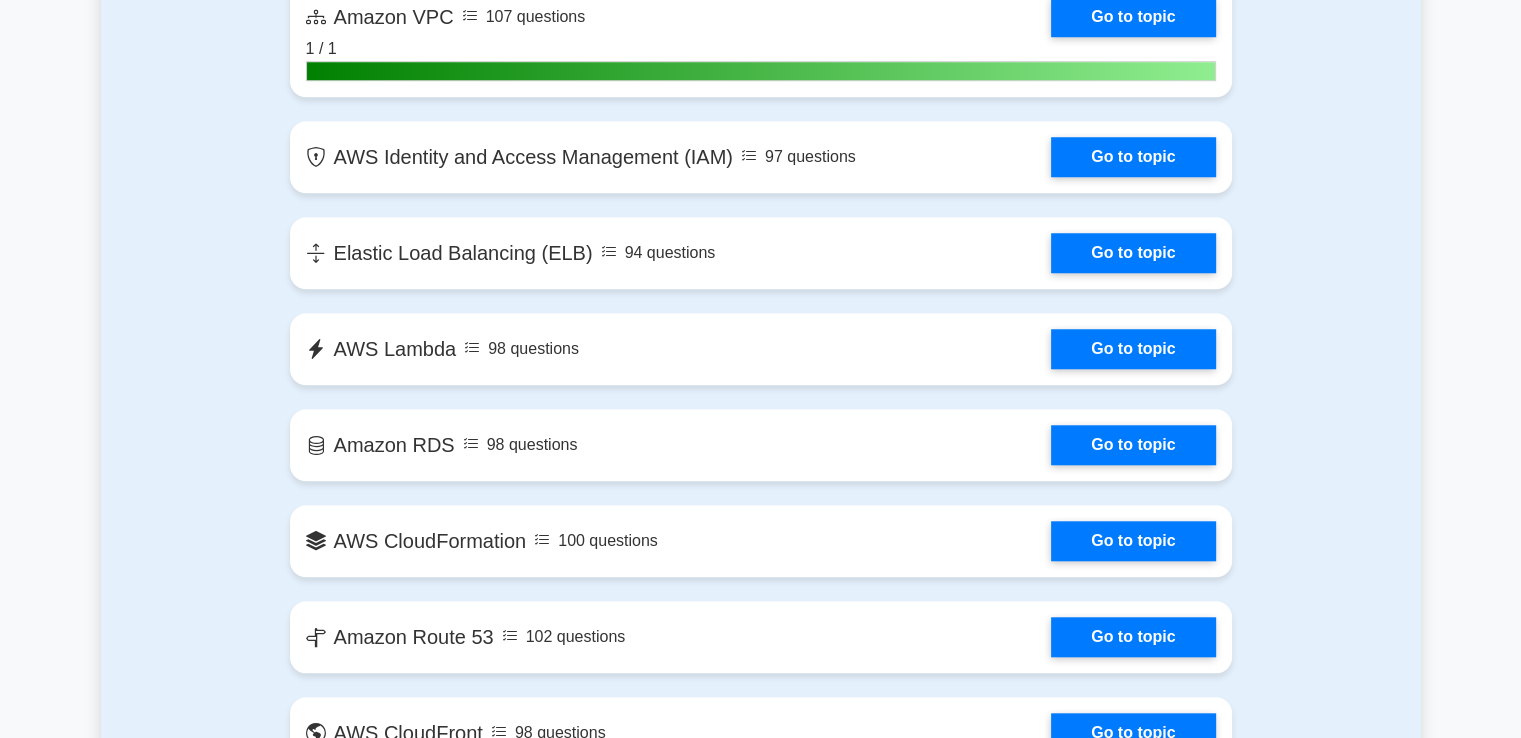 scroll, scrollTop: 1600, scrollLeft: 0, axis: vertical 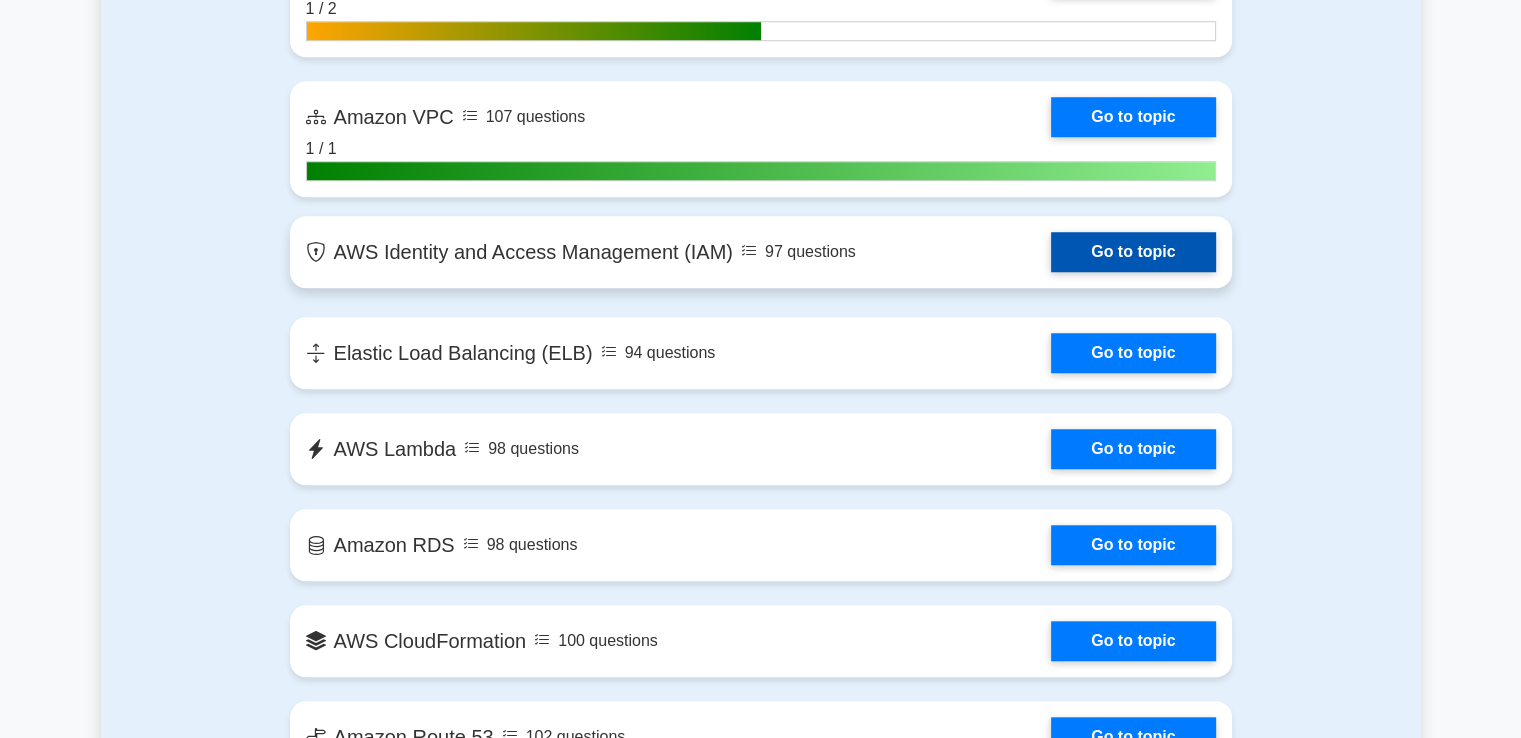 click on "Go to topic" at bounding box center (1133, 252) 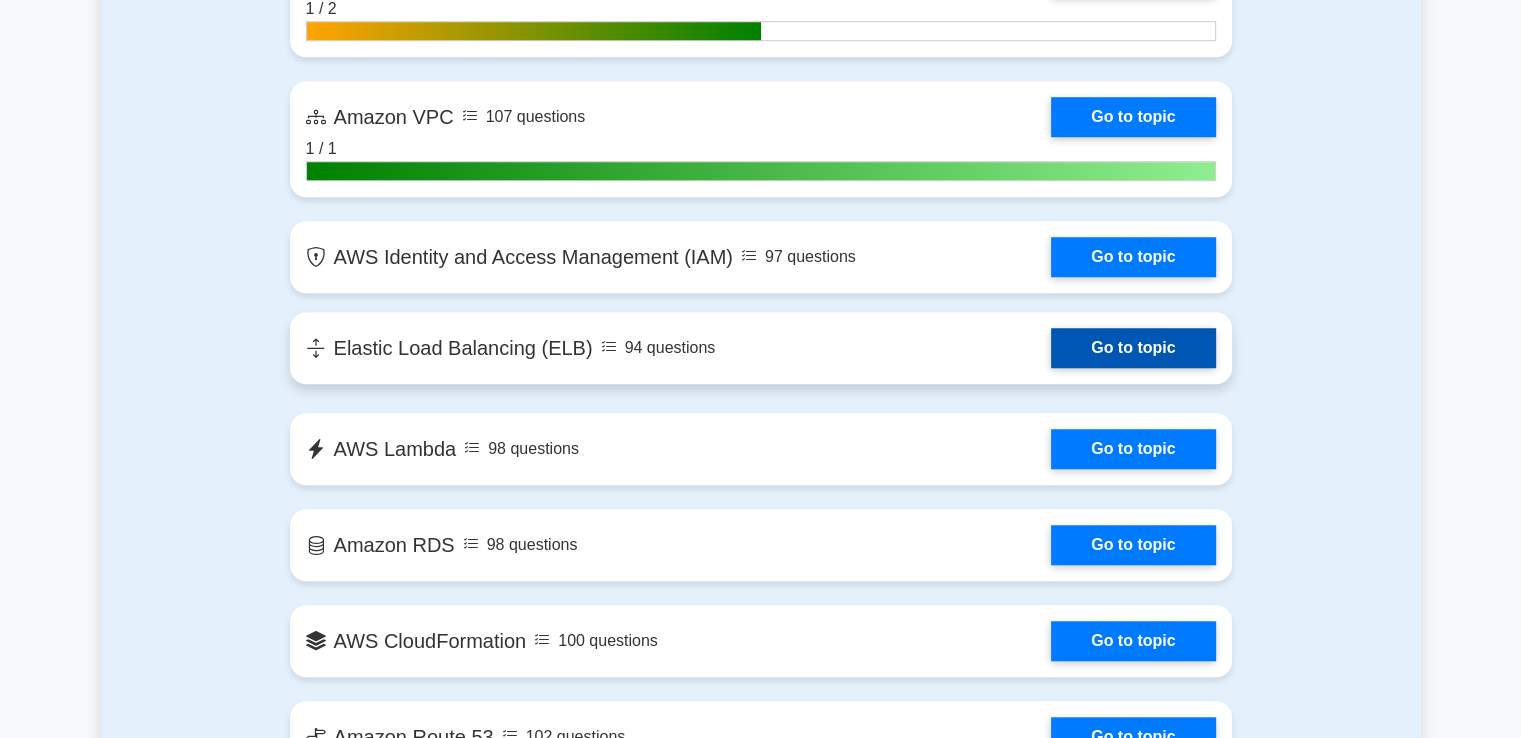 click on "Go to topic" at bounding box center (1133, 348) 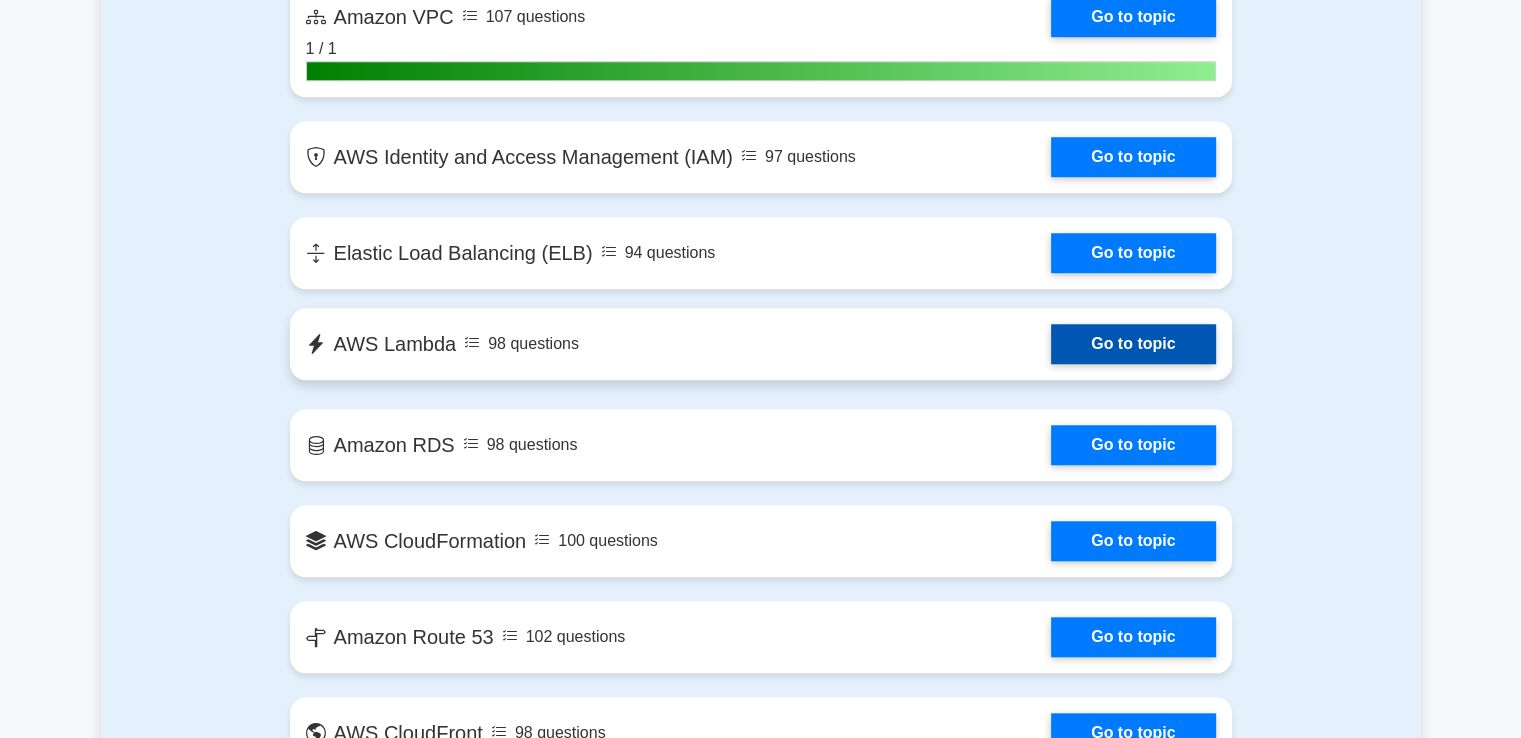 click on "Go to topic" at bounding box center [1133, 344] 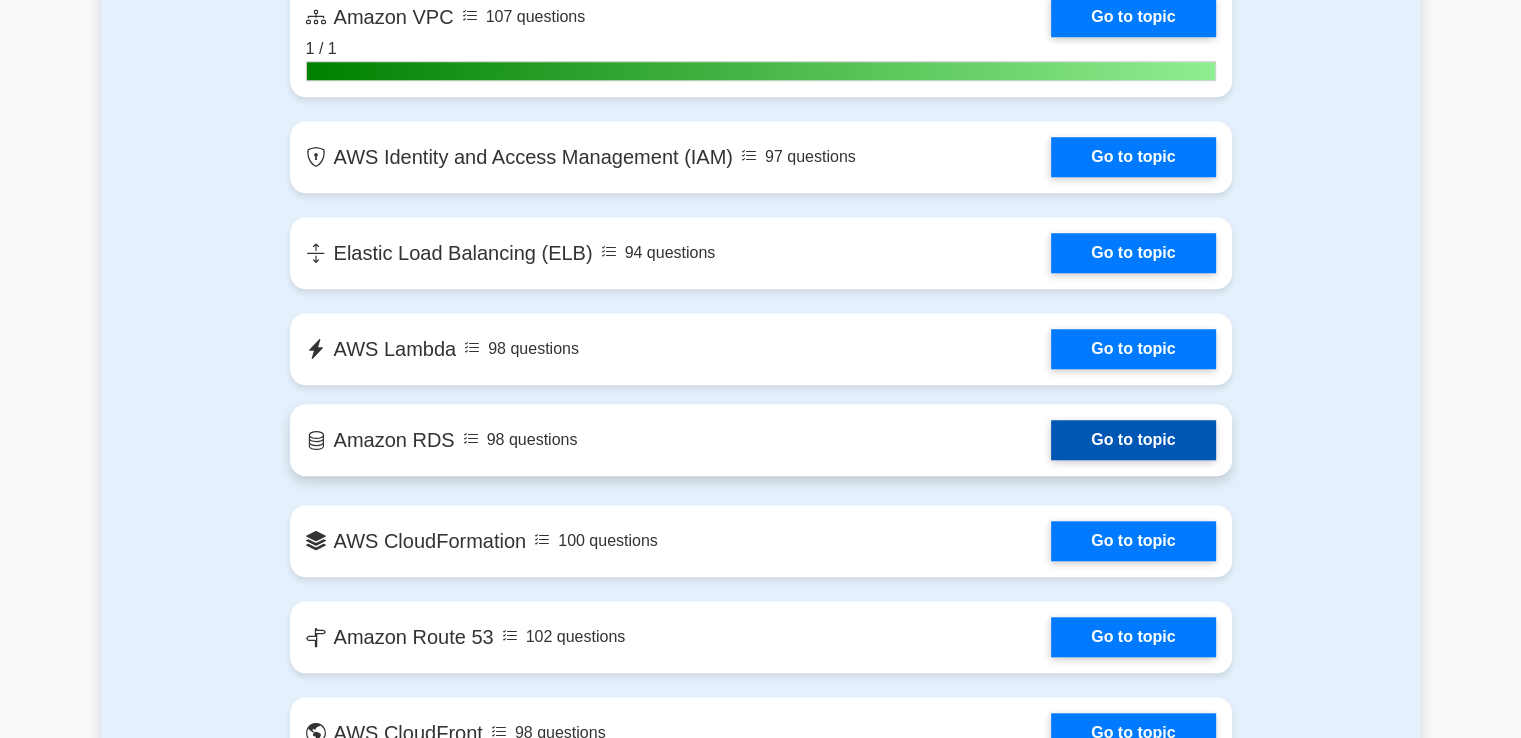 click on "Go to topic" at bounding box center [1133, 440] 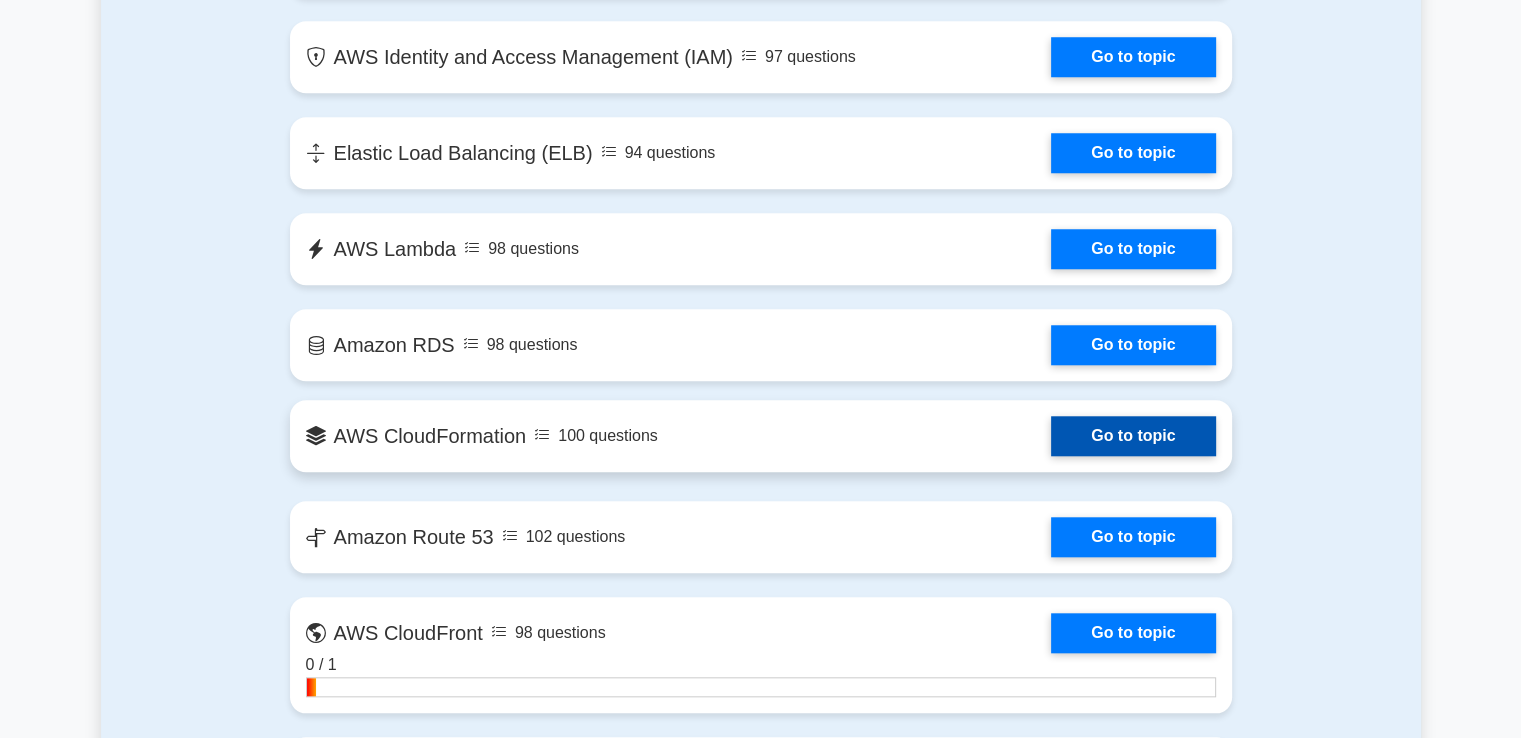 click on "Go to topic" at bounding box center (1133, 436) 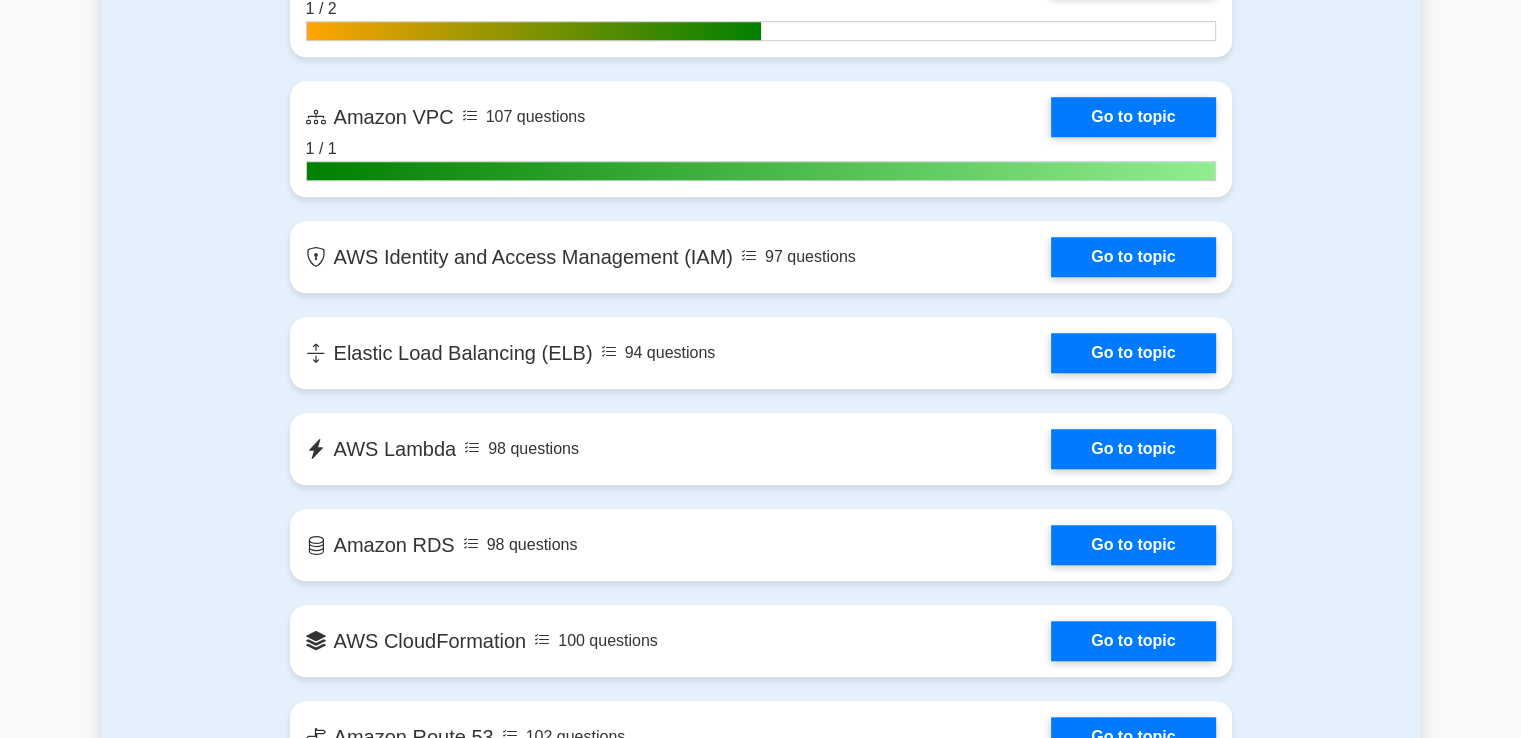 scroll, scrollTop: 1400, scrollLeft: 0, axis: vertical 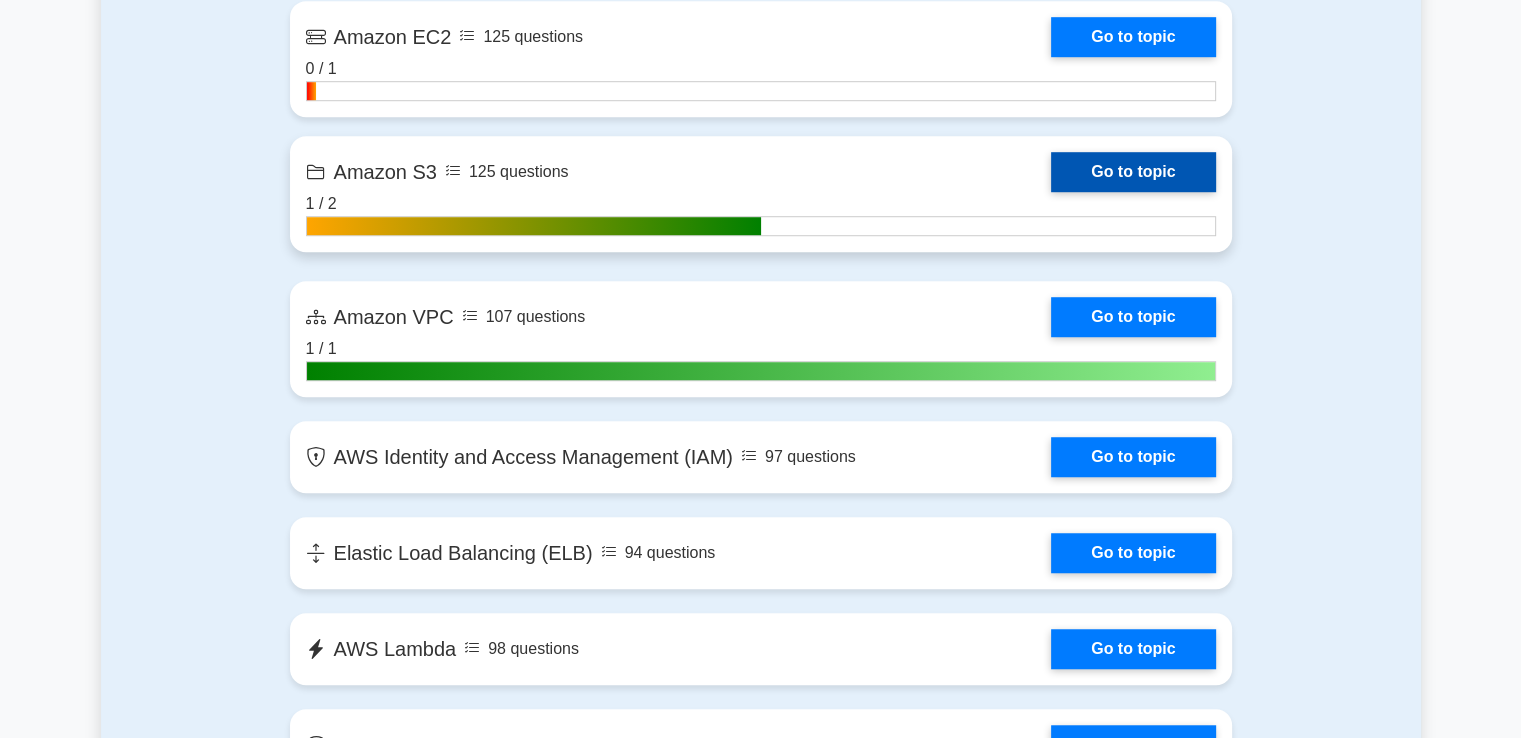 click on "Go to topic" at bounding box center [1133, 172] 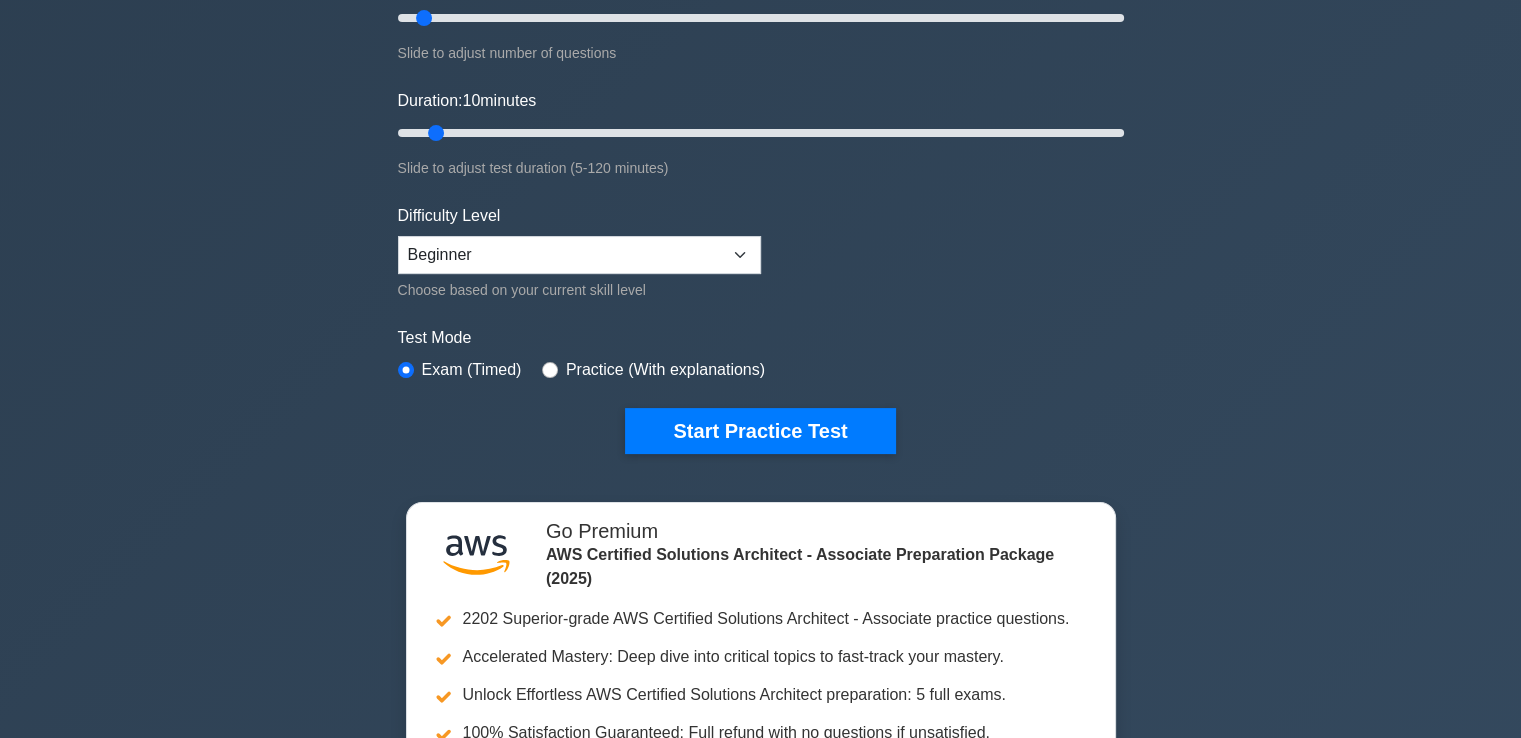 scroll, scrollTop: 0, scrollLeft: 0, axis: both 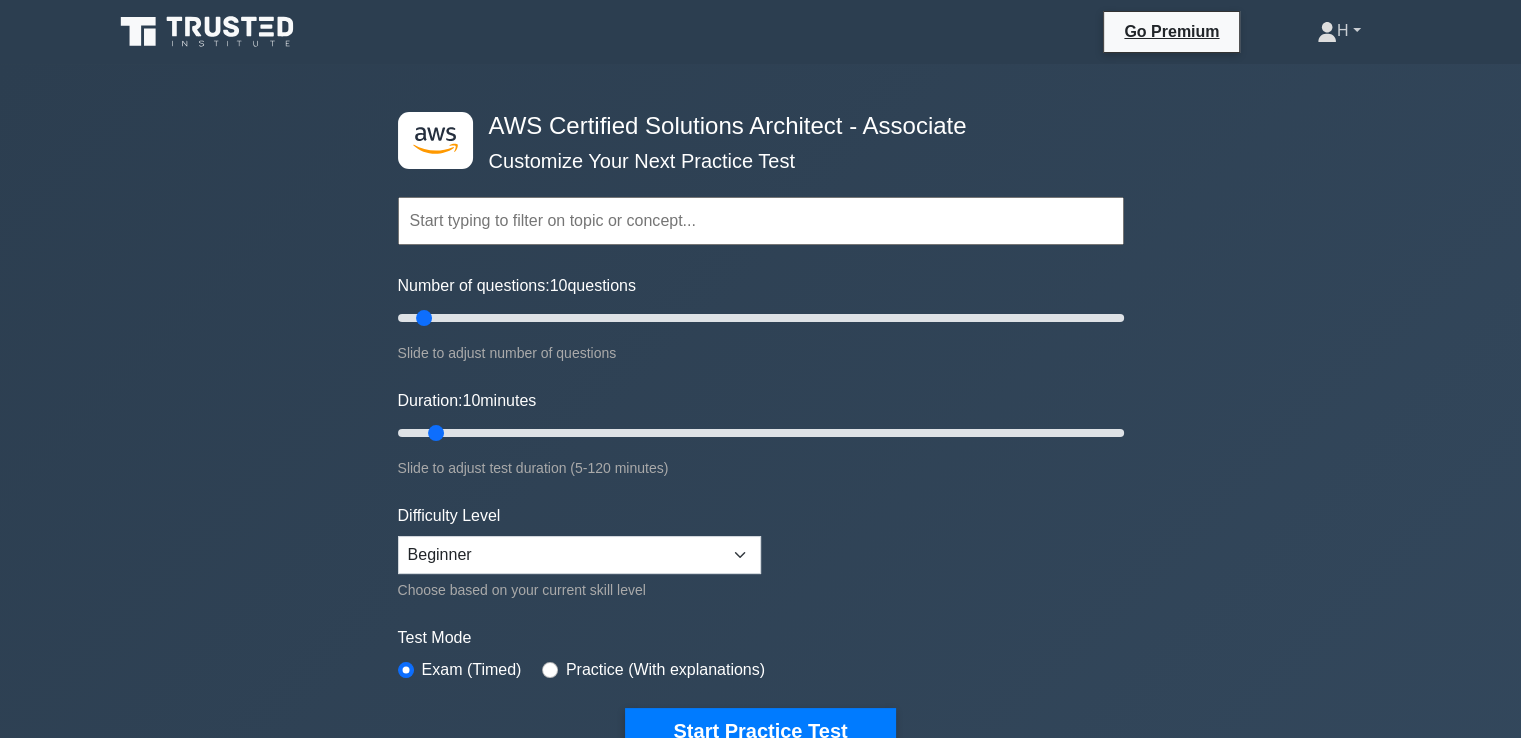 click on "H" at bounding box center [1339, 31] 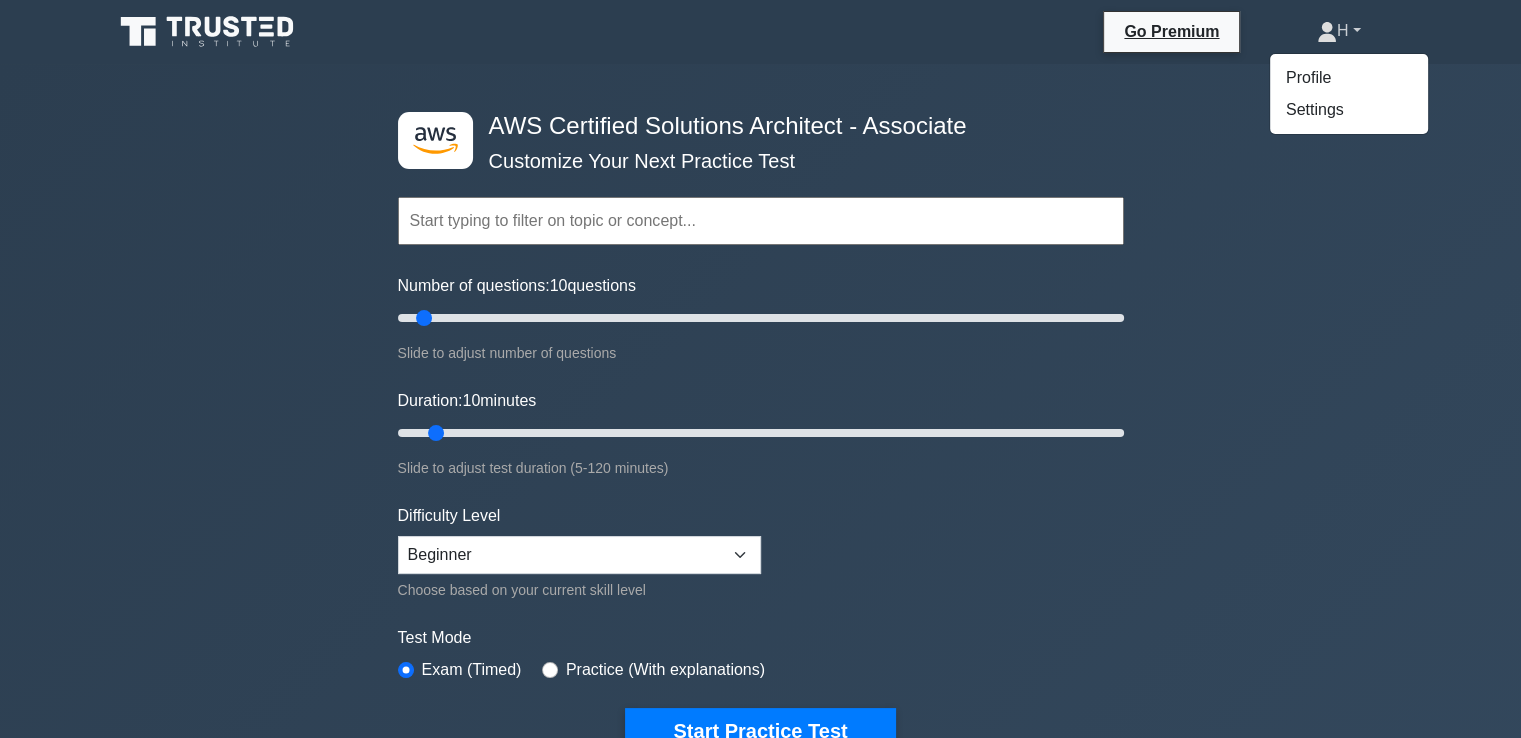 click on "H" at bounding box center (1339, 31) 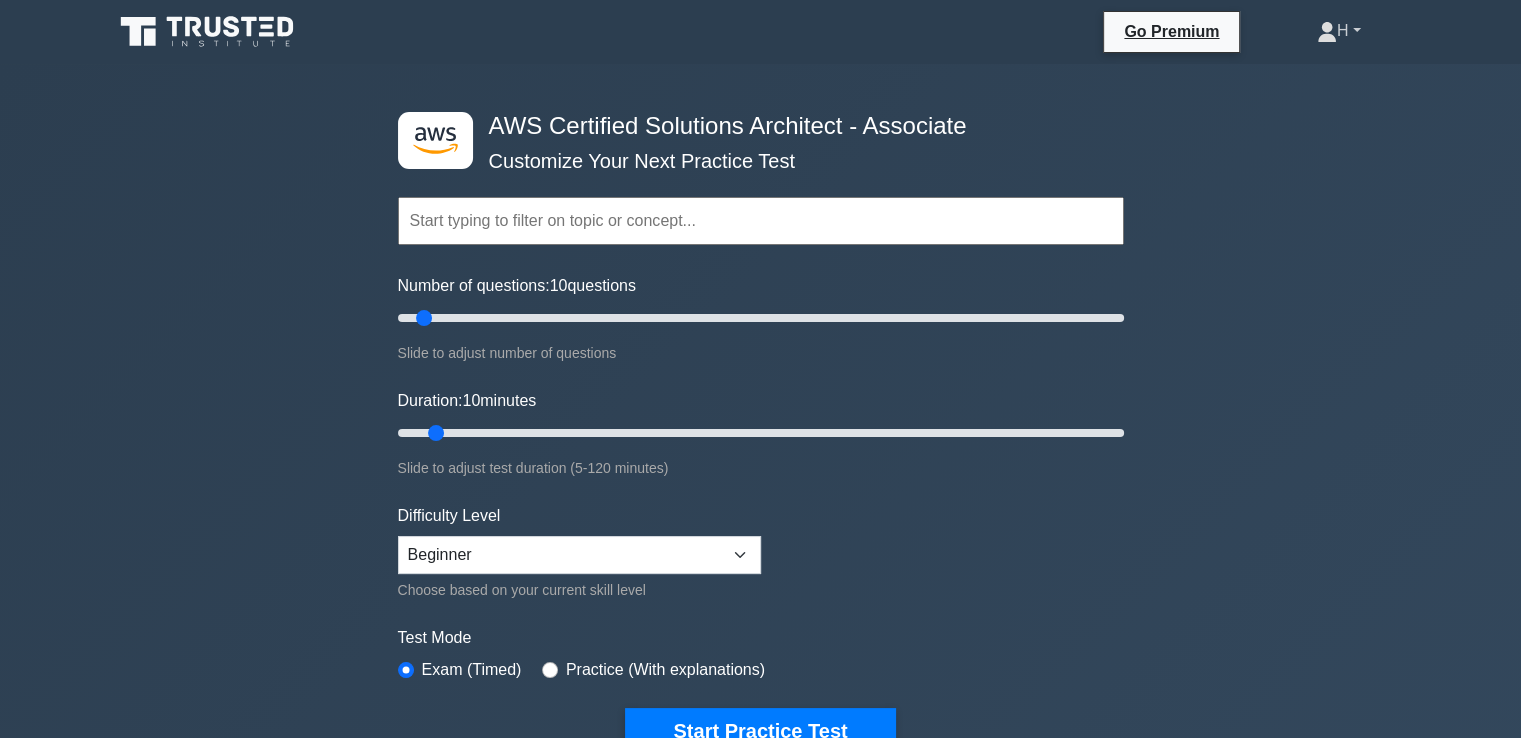 click on "H" at bounding box center [1339, 31] 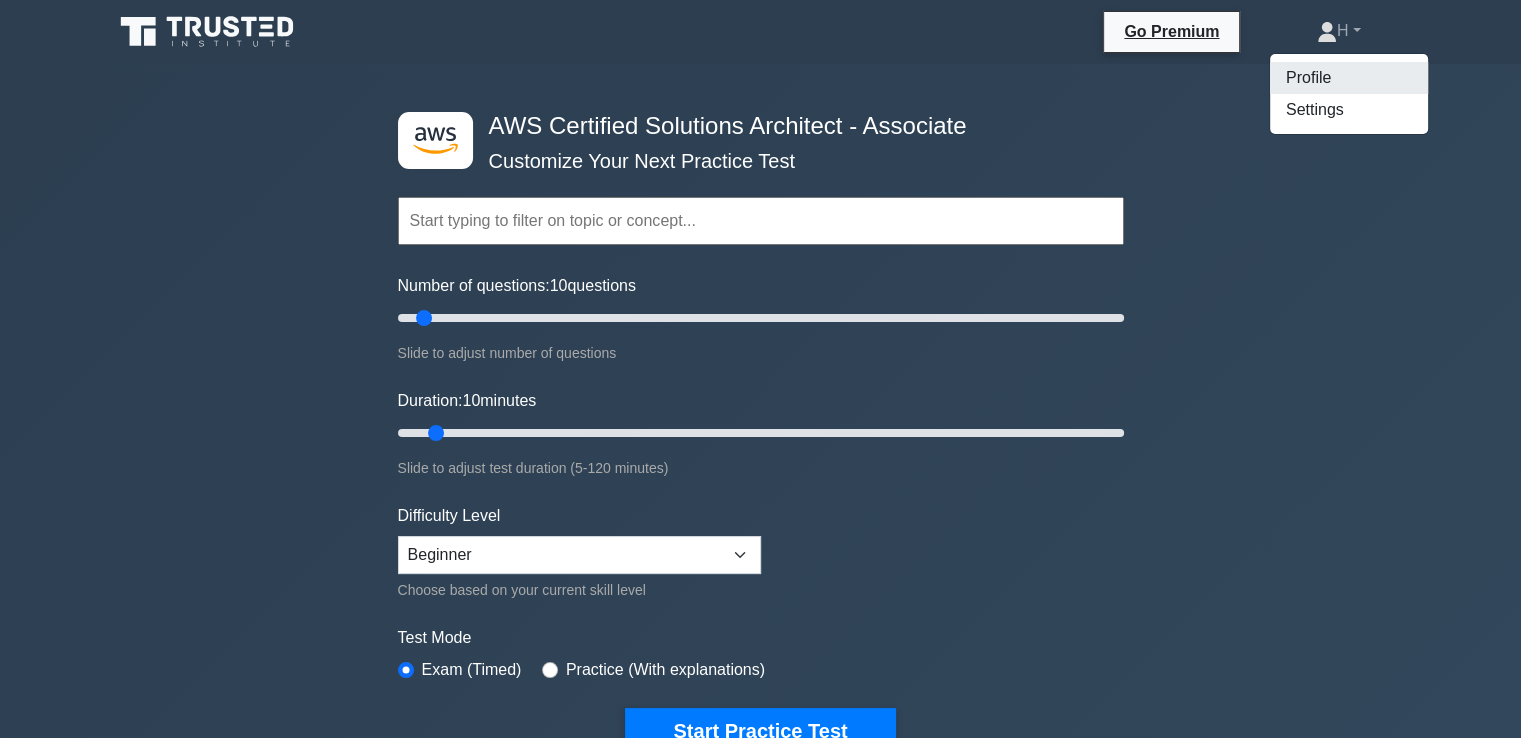 click on "Profile" at bounding box center (1349, 78) 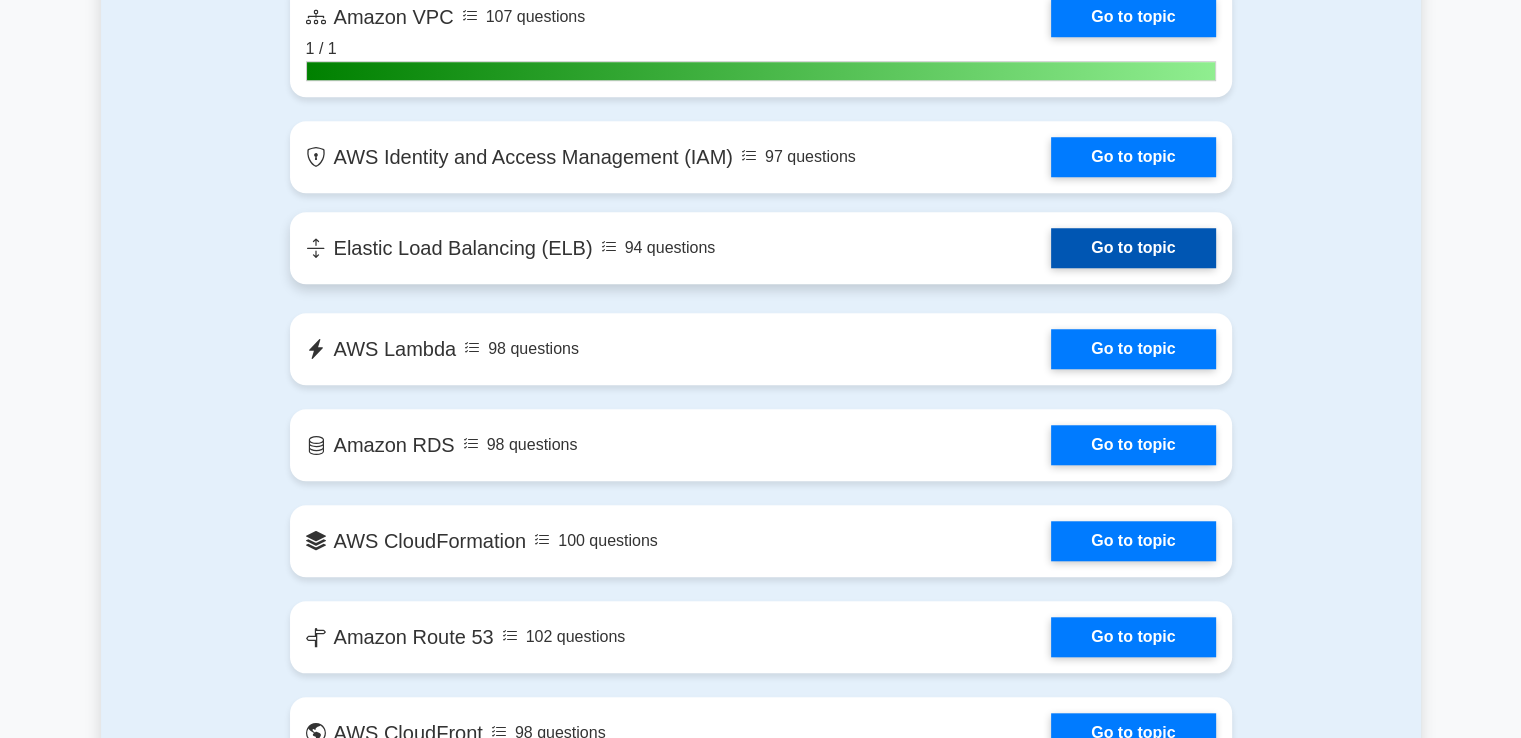 scroll, scrollTop: 1800, scrollLeft: 0, axis: vertical 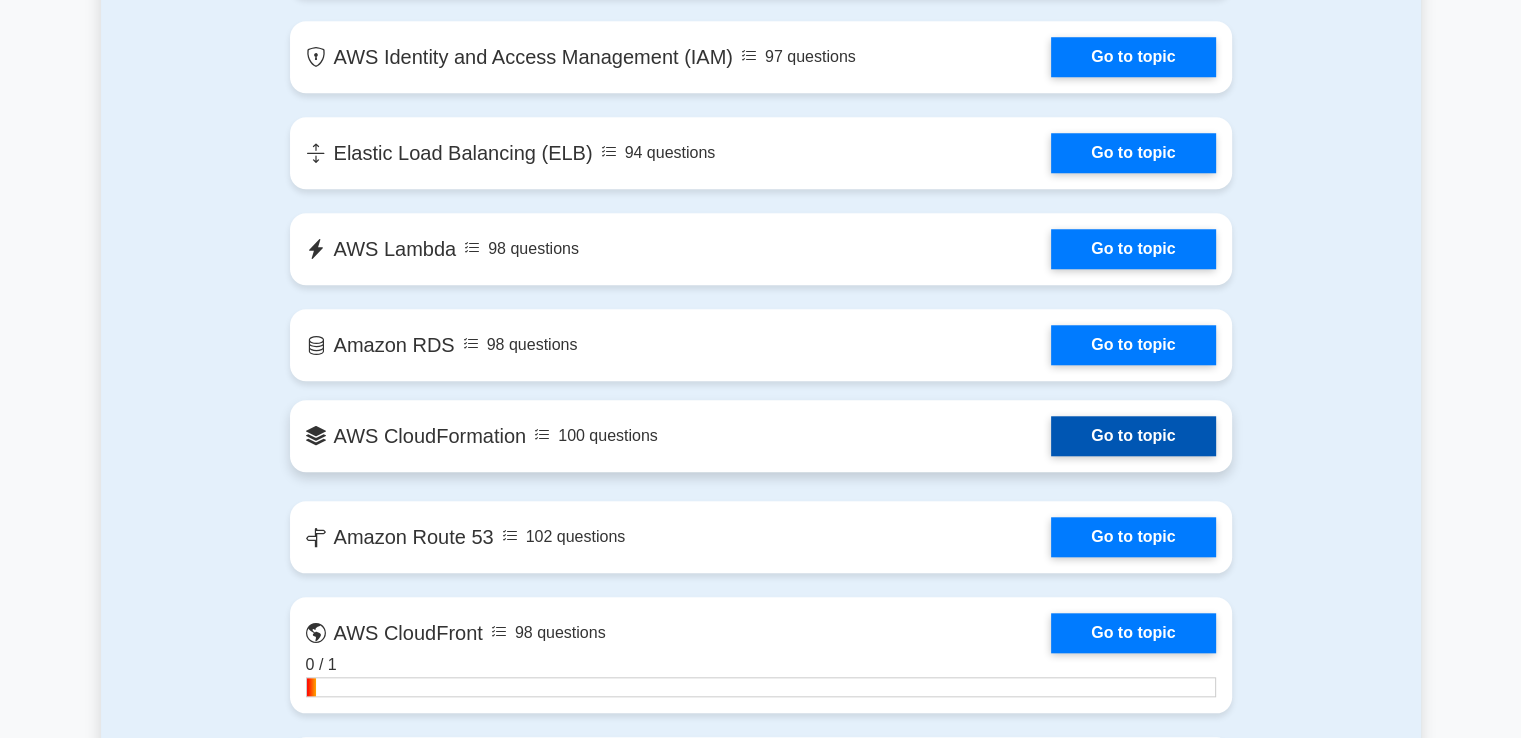 click on "Go to topic" at bounding box center (1133, 436) 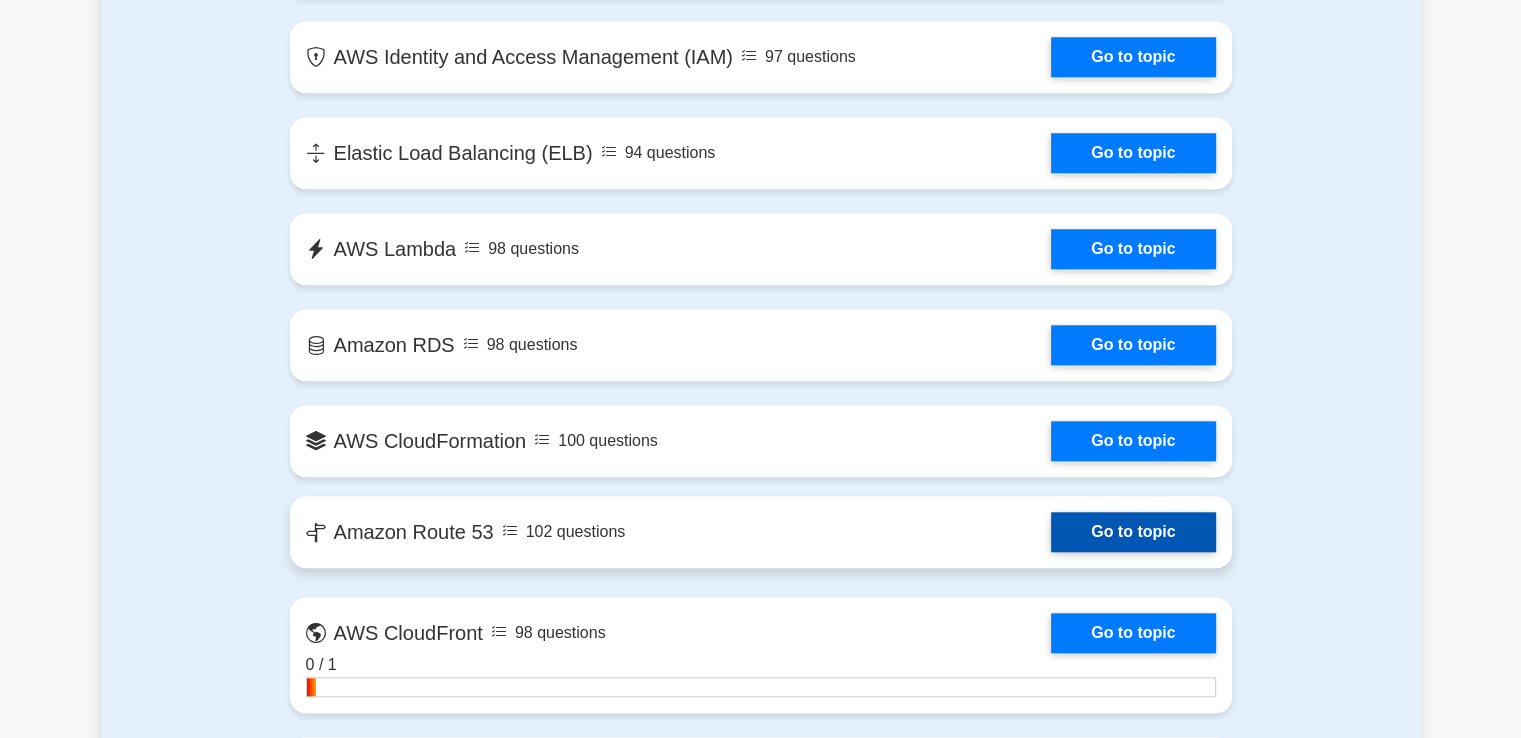 click on "Go to topic" at bounding box center [1133, 532] 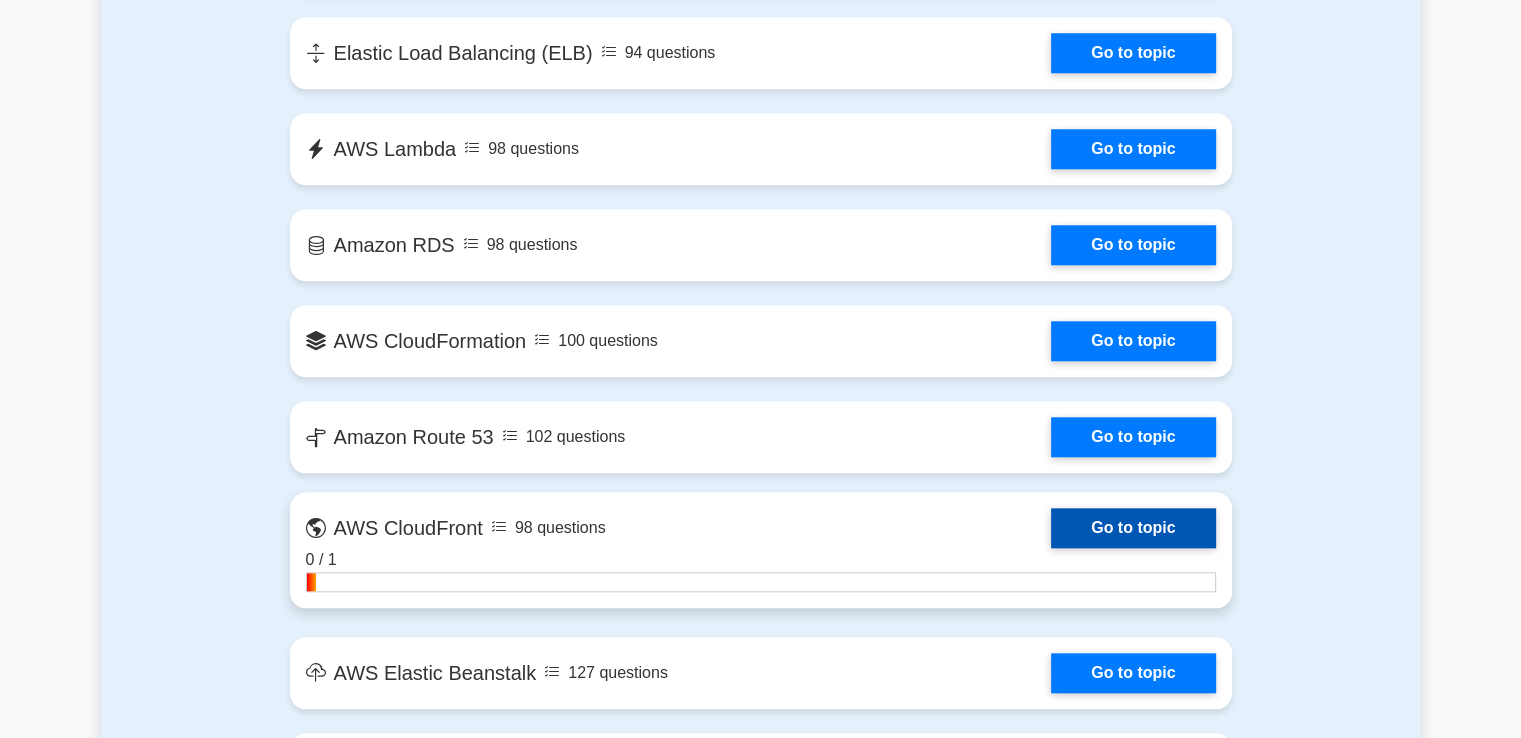 scroll, scrollTop: 2000, scrollLeft: 0, axis: vertical 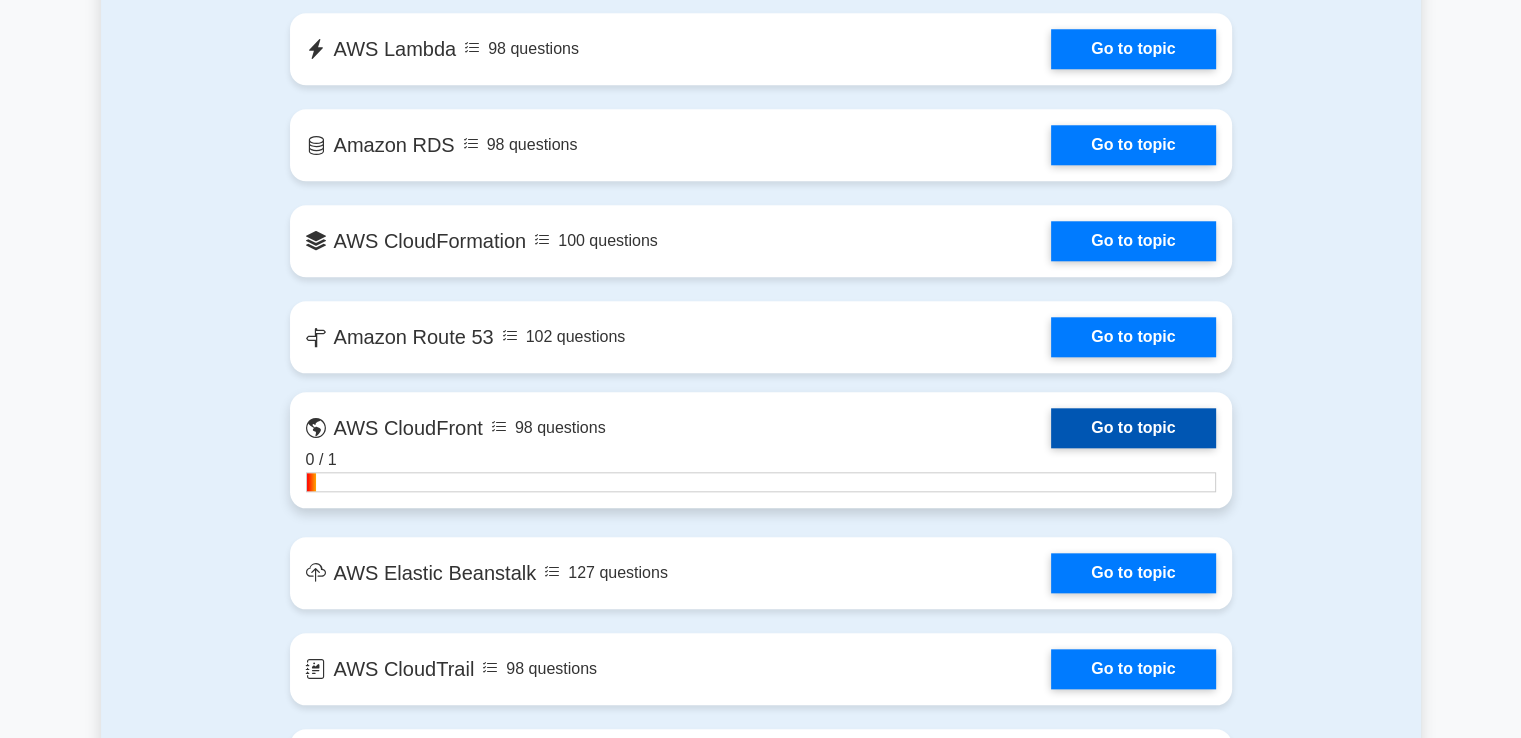 click on "Go to topic" at bounding box center [1133, 428] 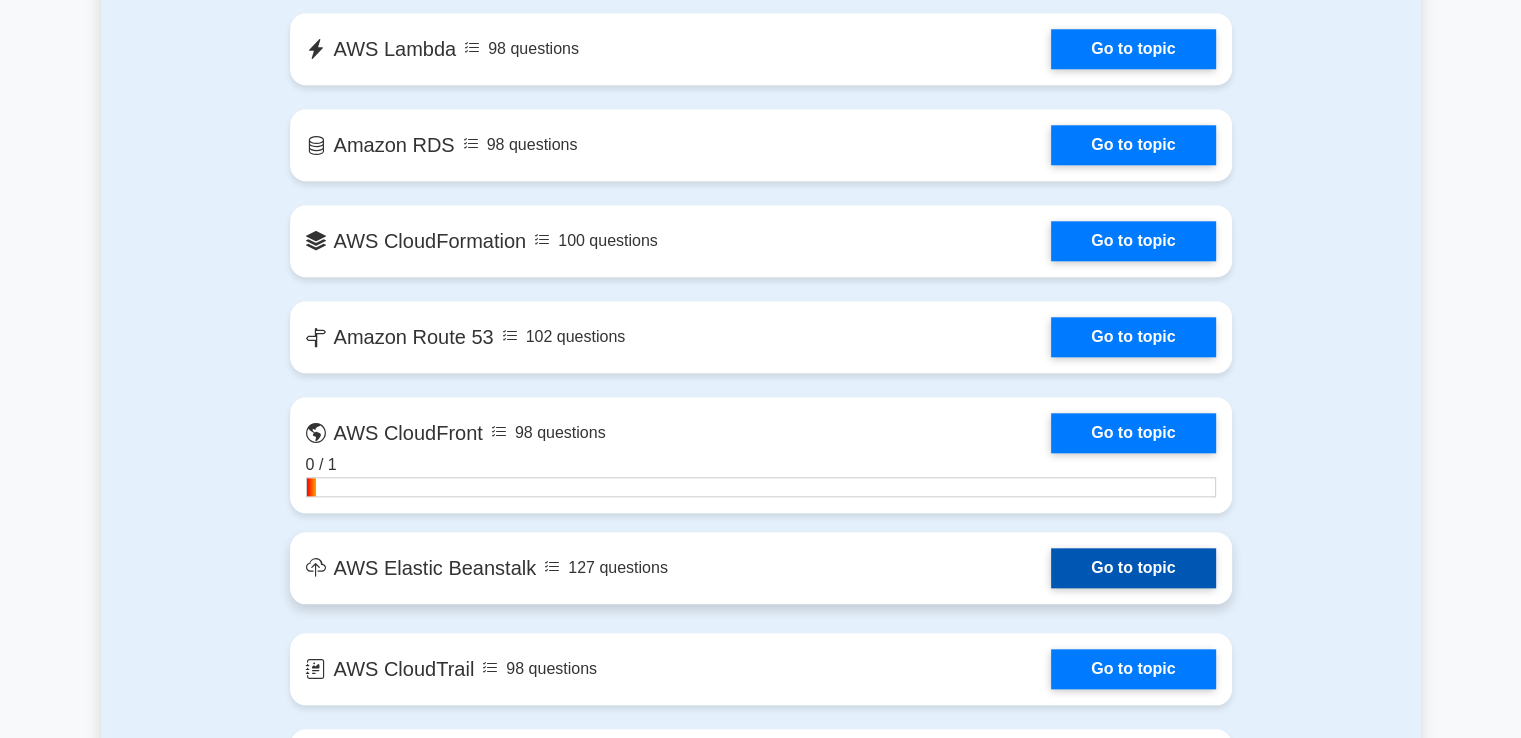 scroll, scrollTop: 2100, scrollLeft: 0, axis: vertical 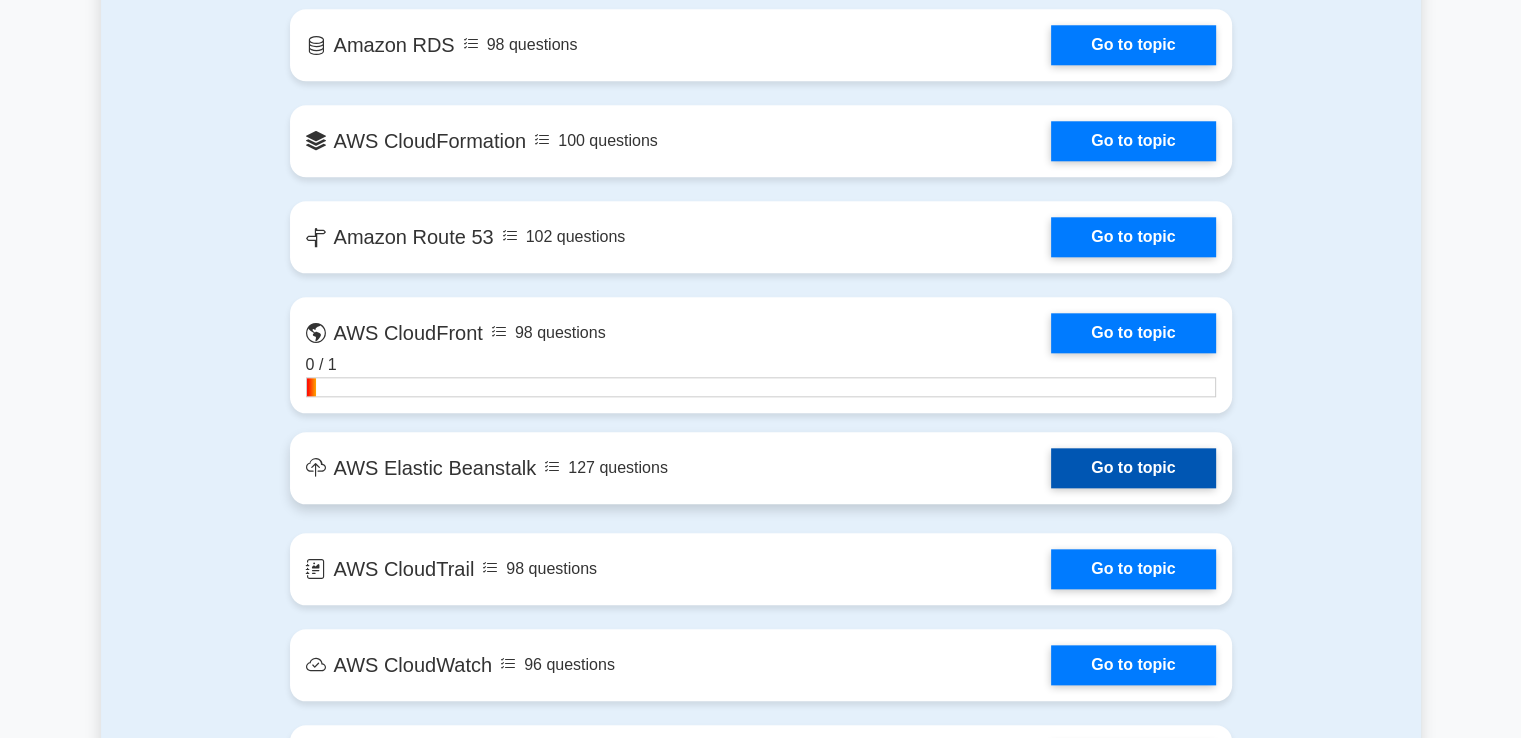 click on "Go to topic" at bounding box center (1133, 468) 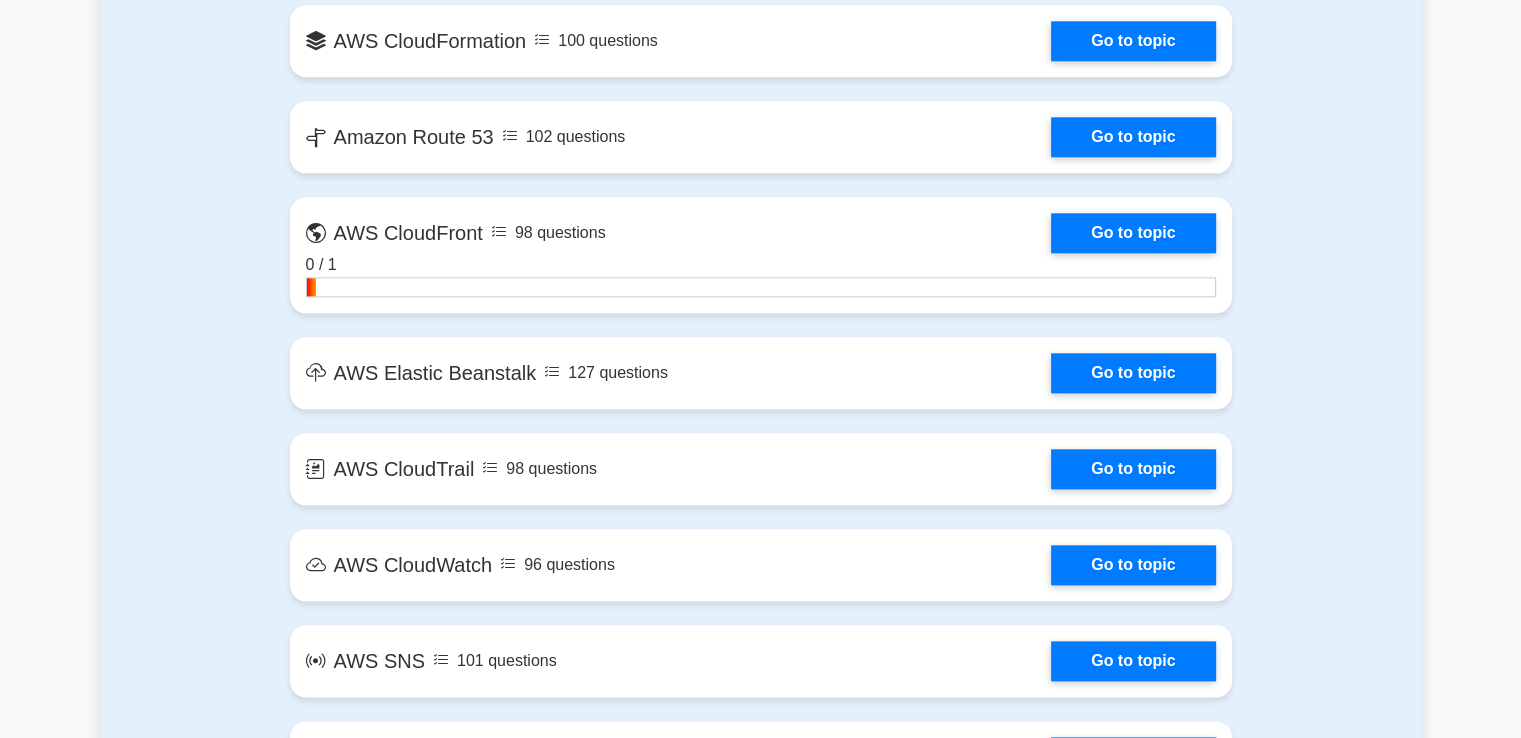 scroll, scrollTop: 2300, scrollLeft: 0, axis: vertical 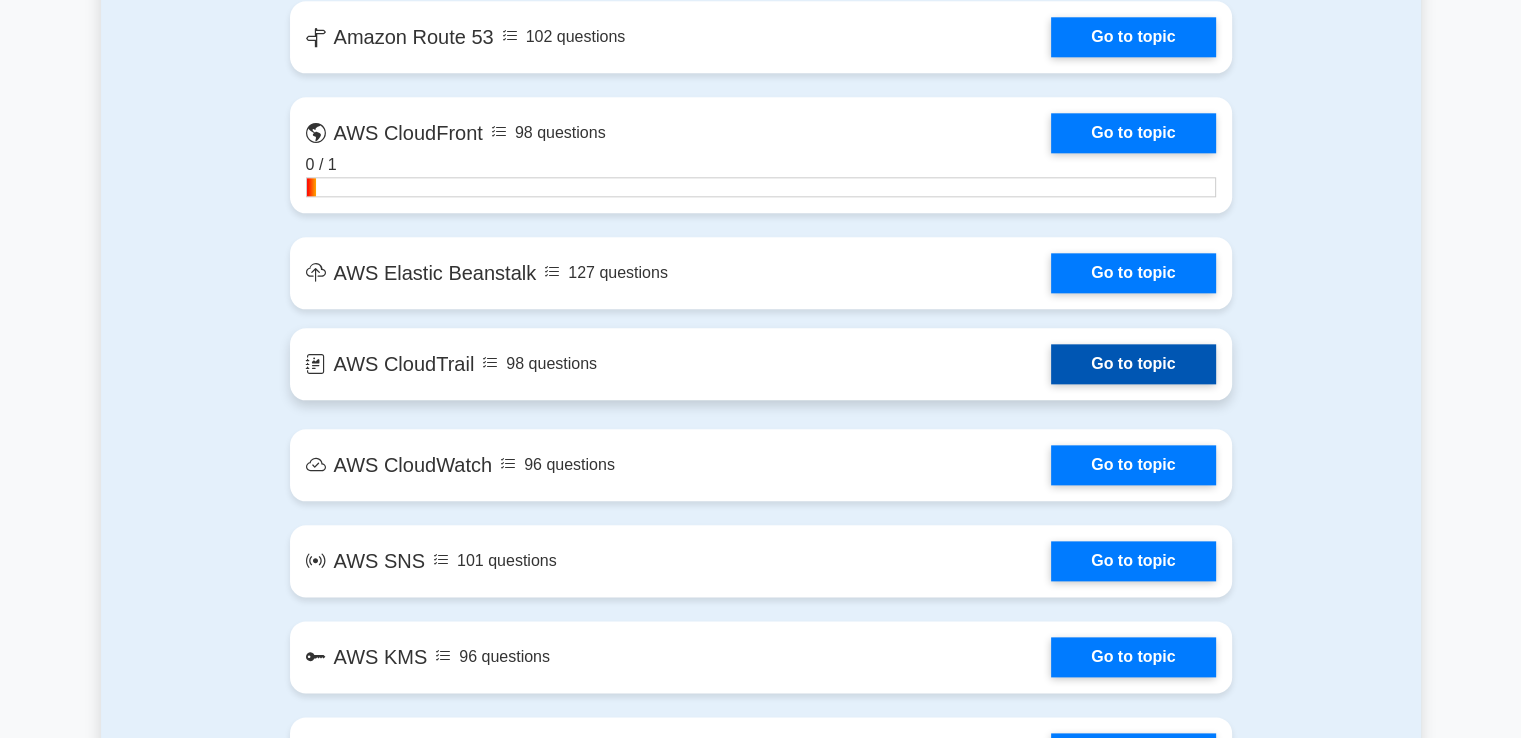 click on "Go to topic" at bounding box center (1133, 364) 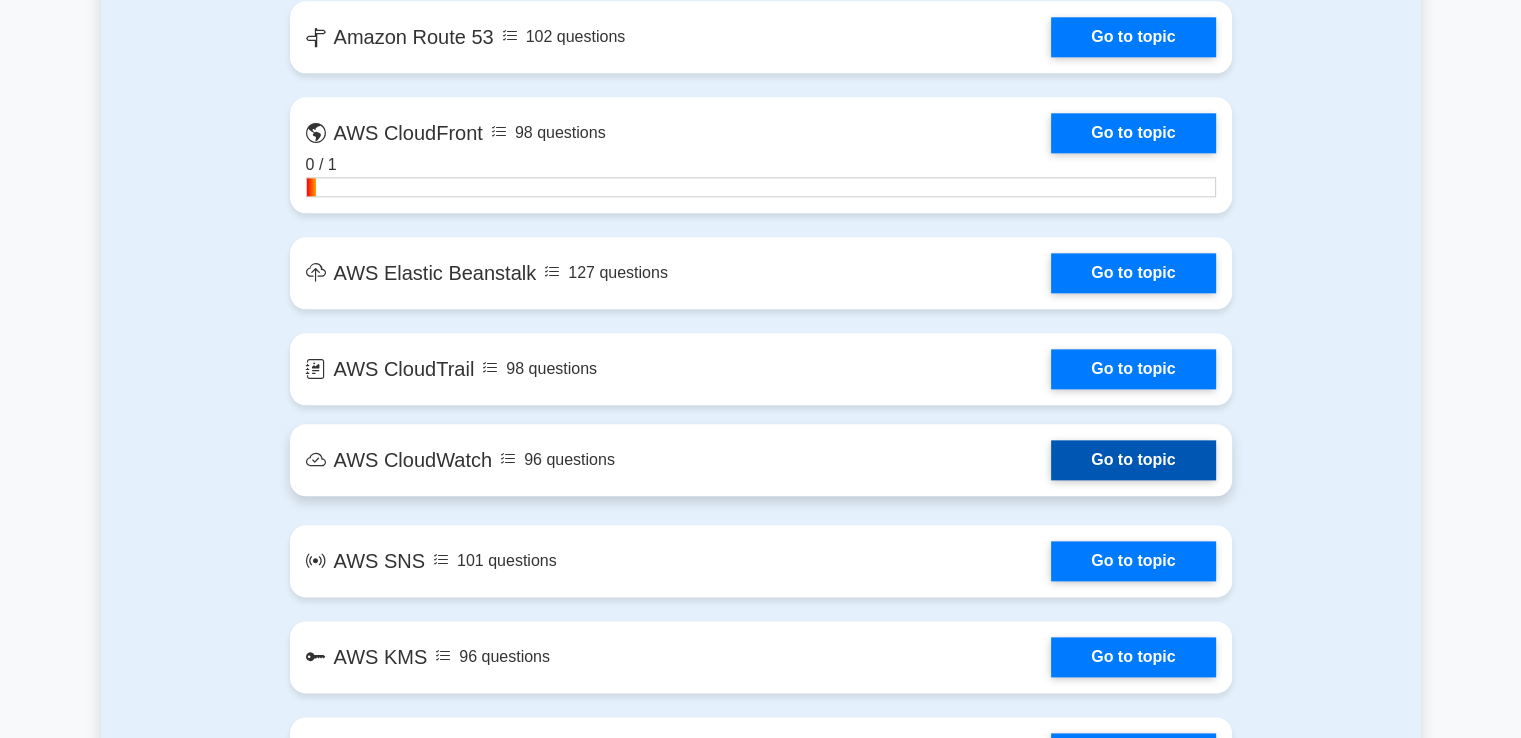 scroll, scrollTop: 2400, scrollLeft: 0, axis: vertical 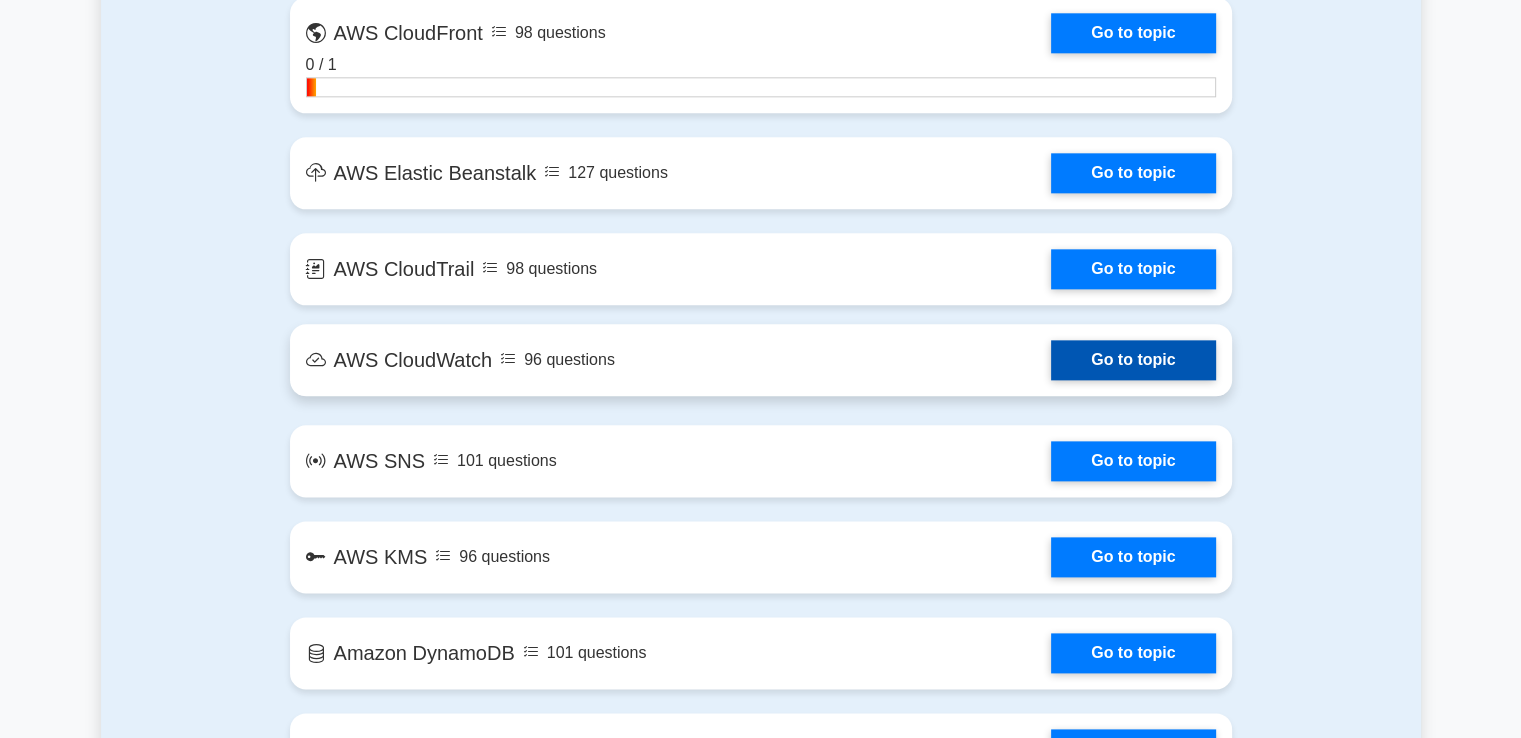 click on "Go to topic" at bounding box center [1133, 360] 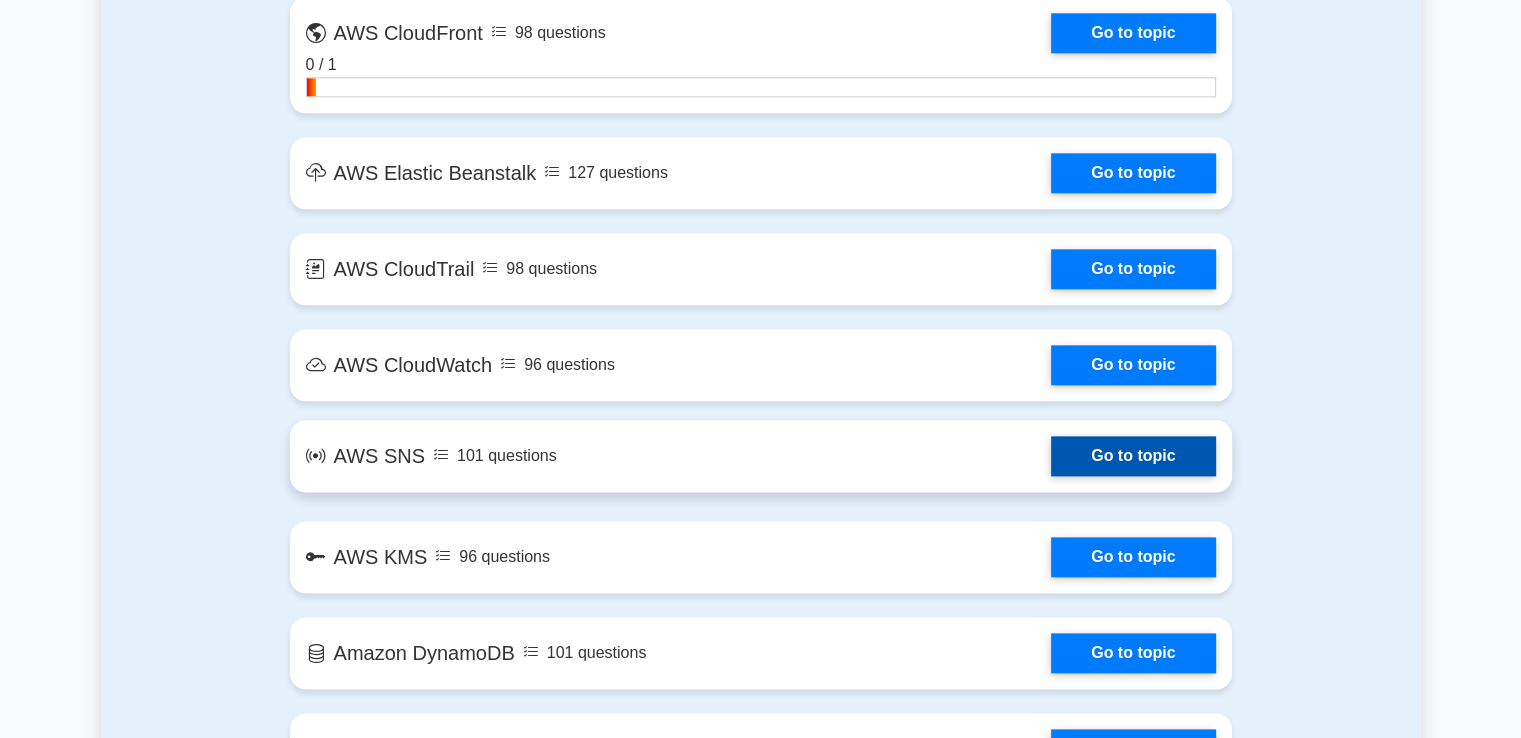 click on "Go to topic" at bounding box center (1133, 456) 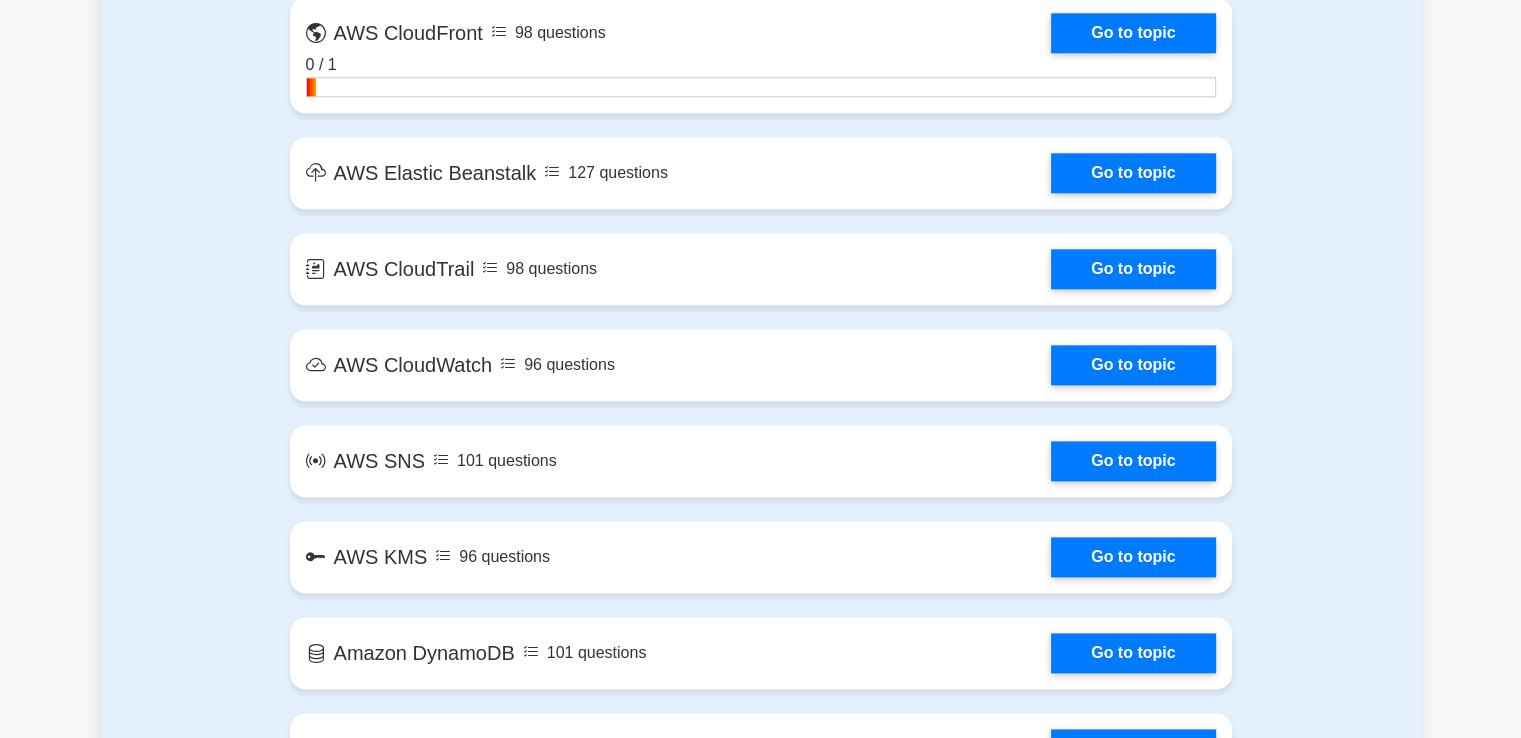 scroll, scrollTop: 2500, scrollLeft: 0, axis: vertical 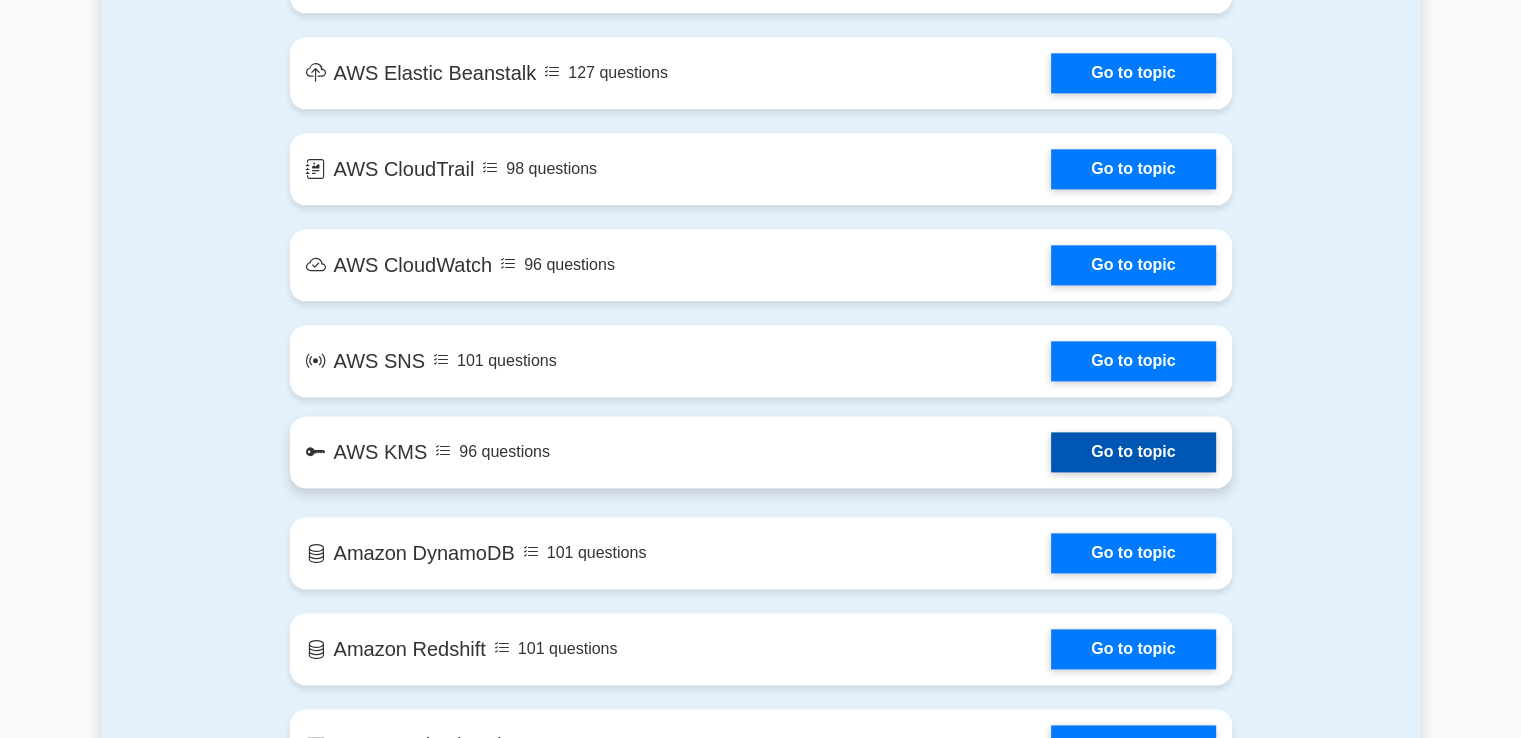 click on "Go to topic" at bounding box center (1133, 452) 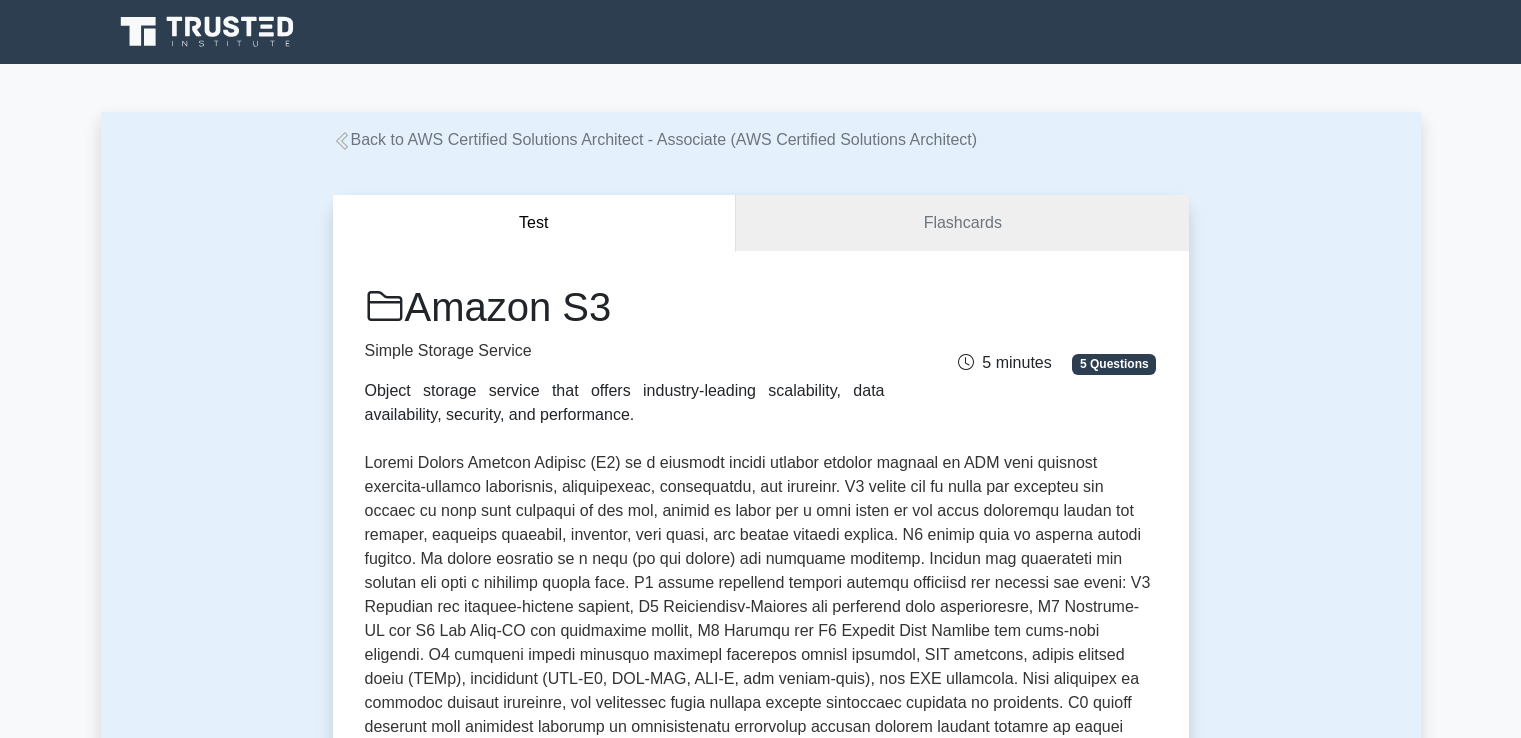 scroll, scrollTop: 0, scrollLeft: 0, axis: both 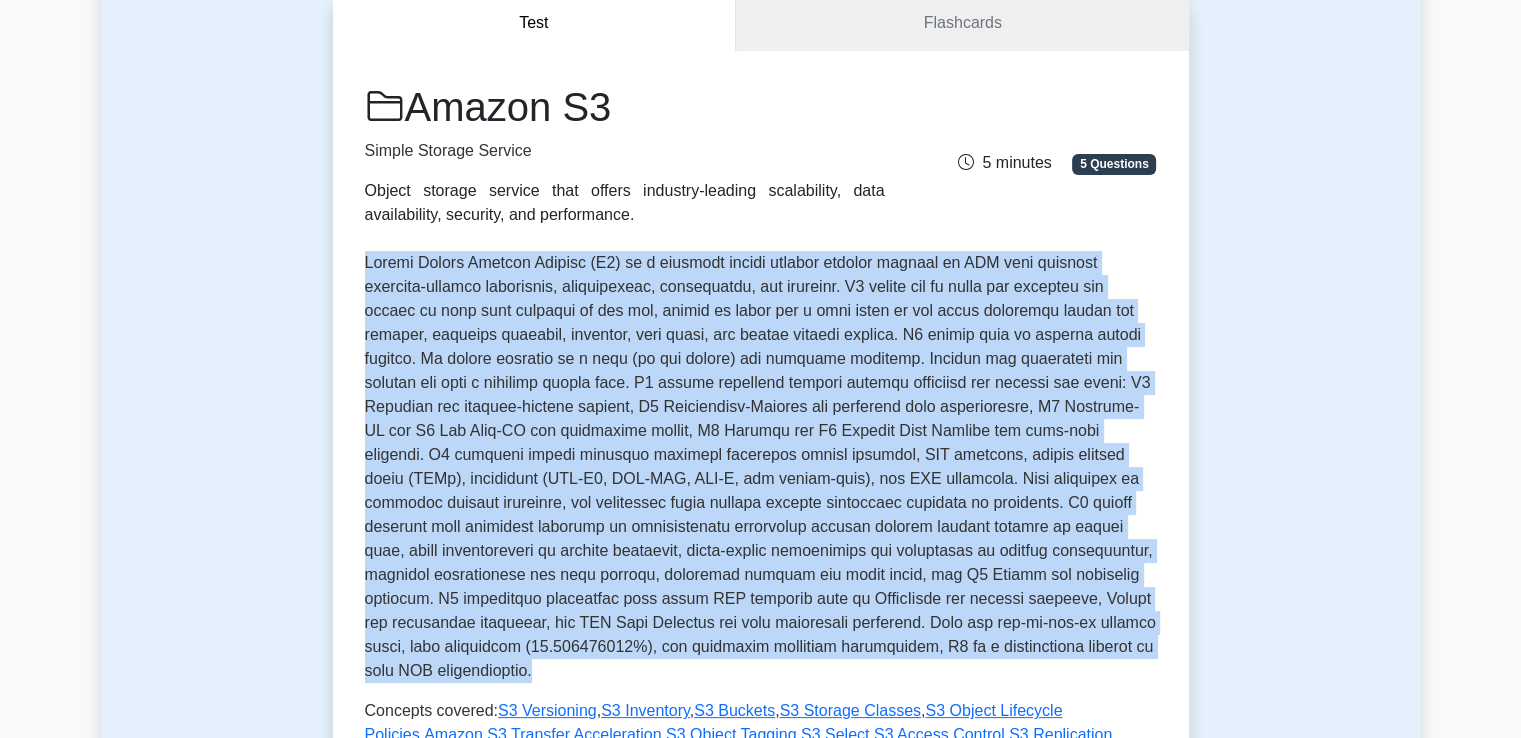 drag, startPoint x: 362, startPoint y: 258, endPoint x: 892, endPoint y: 637, distance: 651.5681 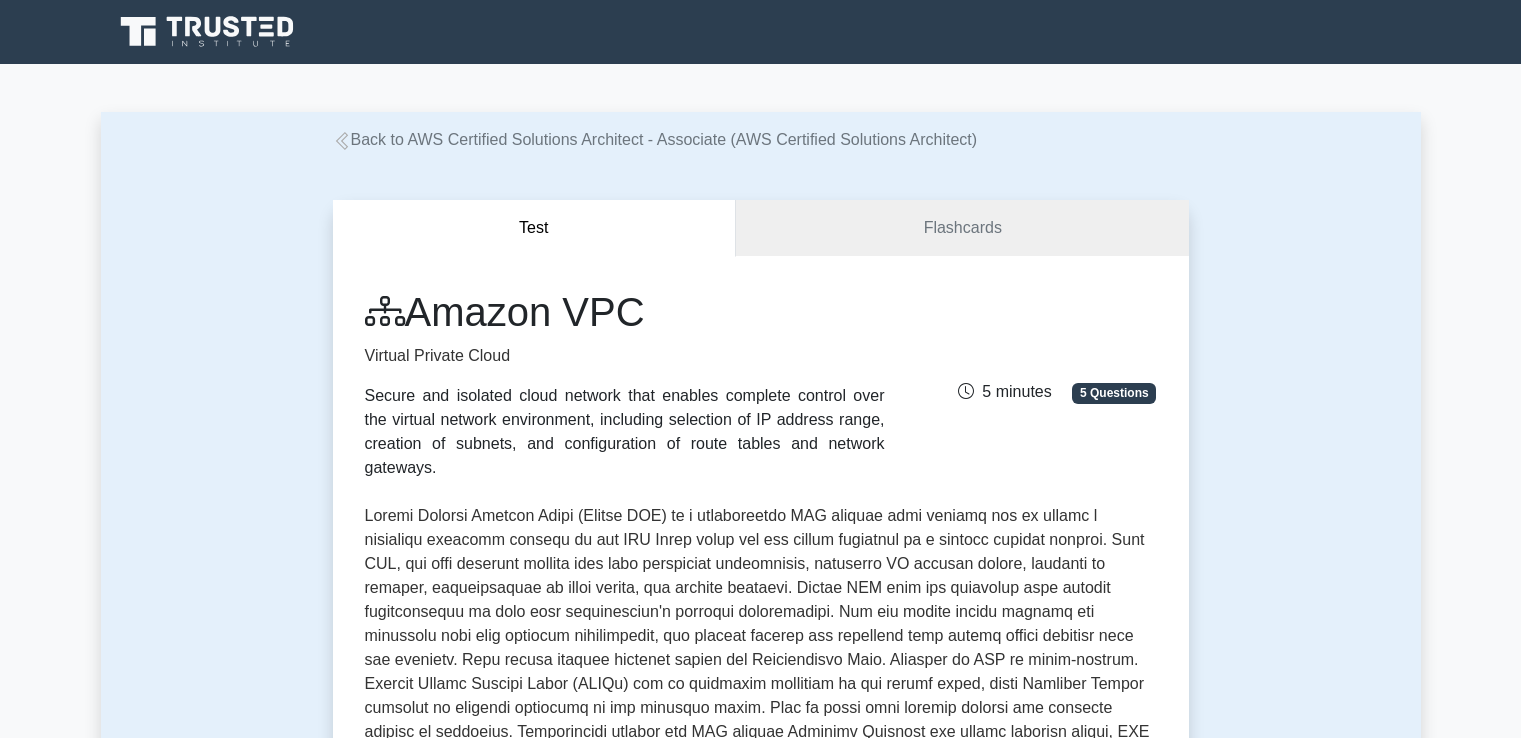 scroll, scrollTop: 0, scrollLeft: 0, axis: both 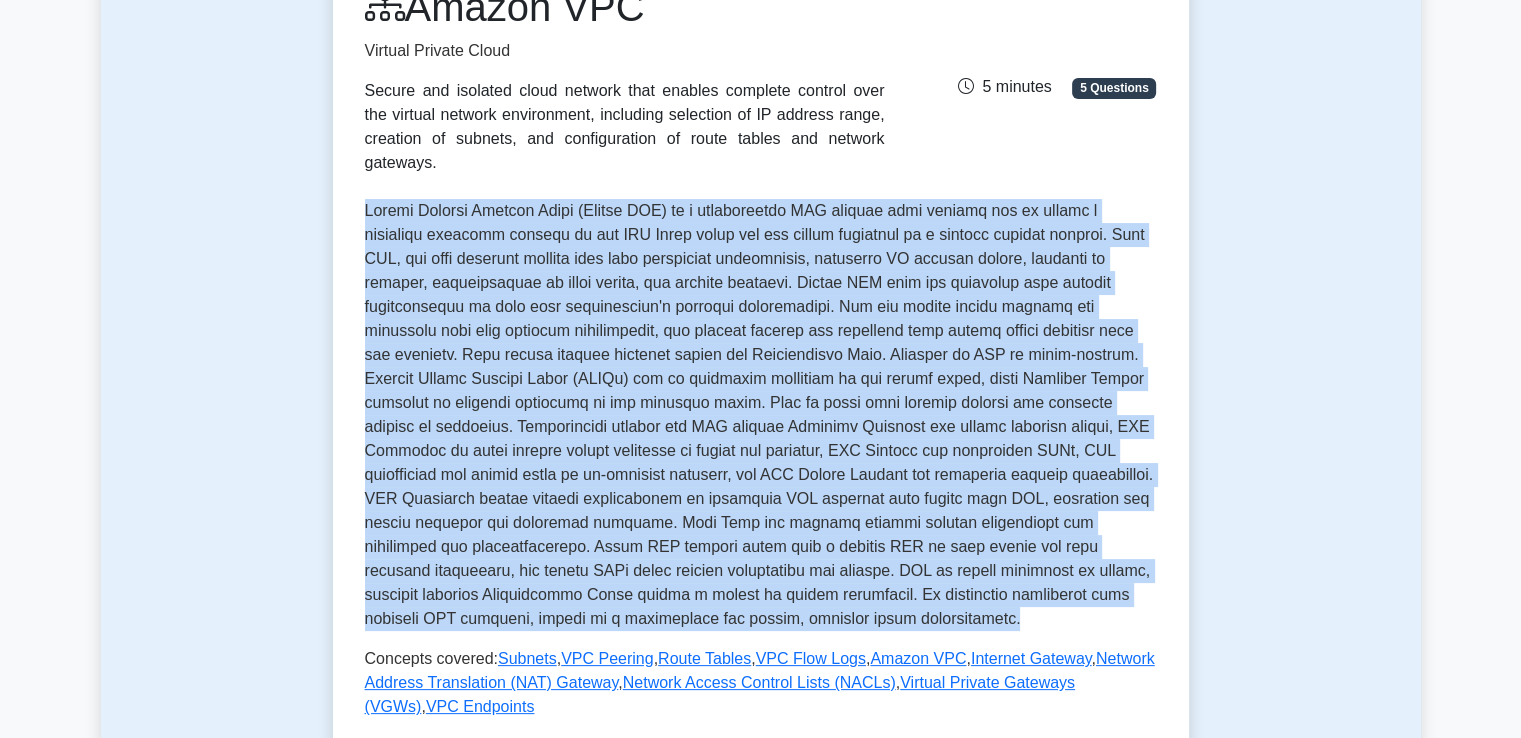 drag, startPoint x: 357, startPoint y: 183, endPoint x: 741, endPoint y: 592, distance: 561.0143 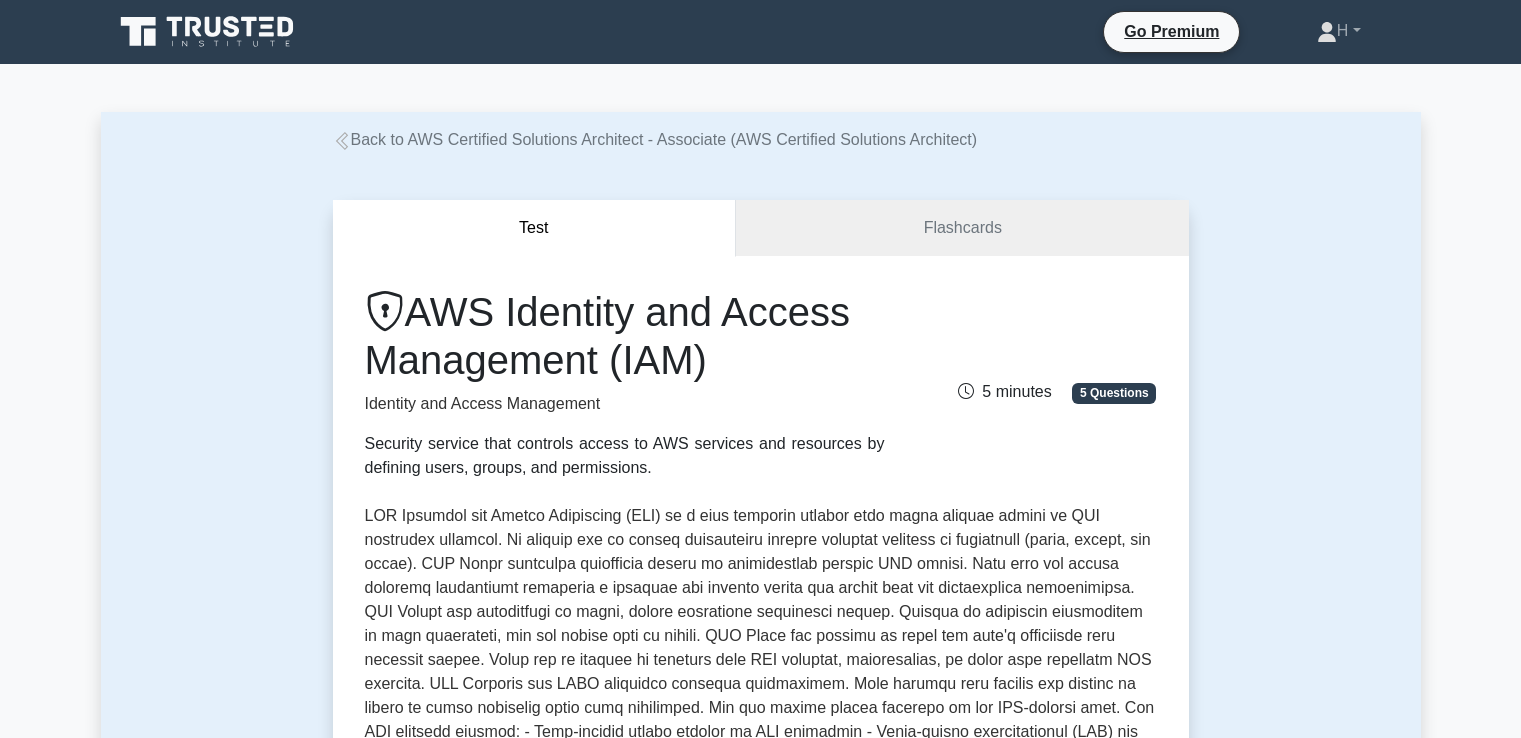 scroll, scrollTop: 0, scrollLeft: 0, axis: both 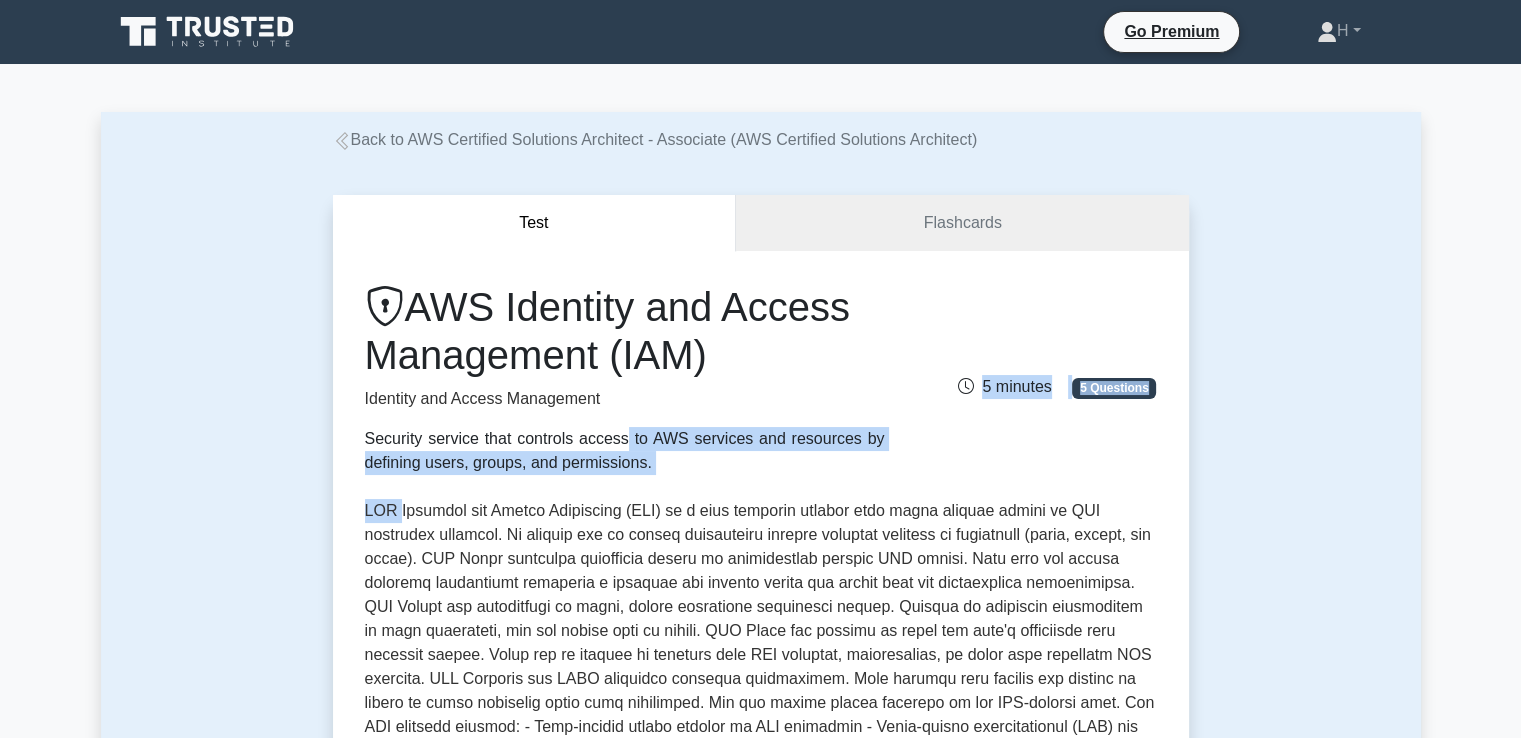 drag, startPoint x: 360, startPoint y: 432, endPoint x: 400, endPoint y: 517, distance: 93.941475 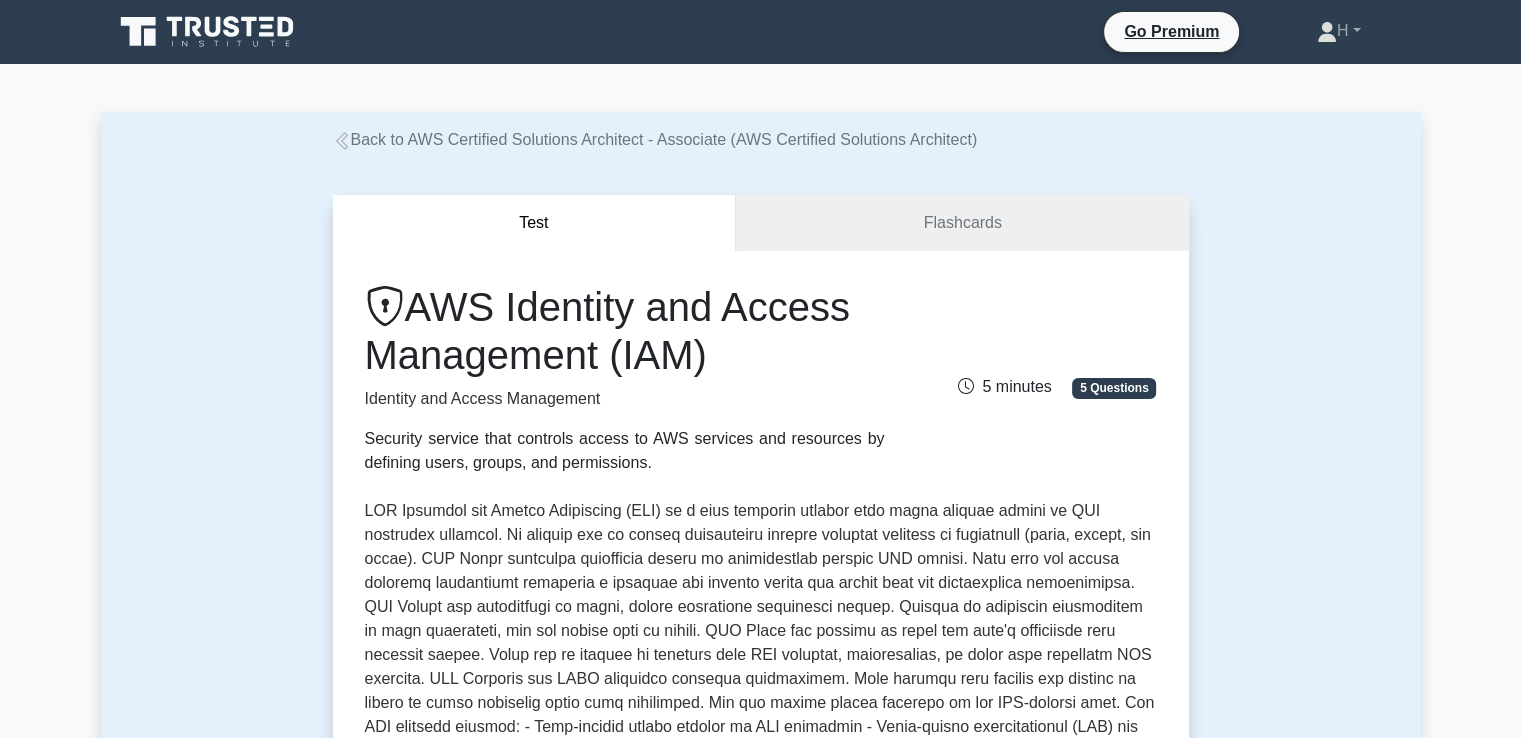 click at bounding box center [761, 715] 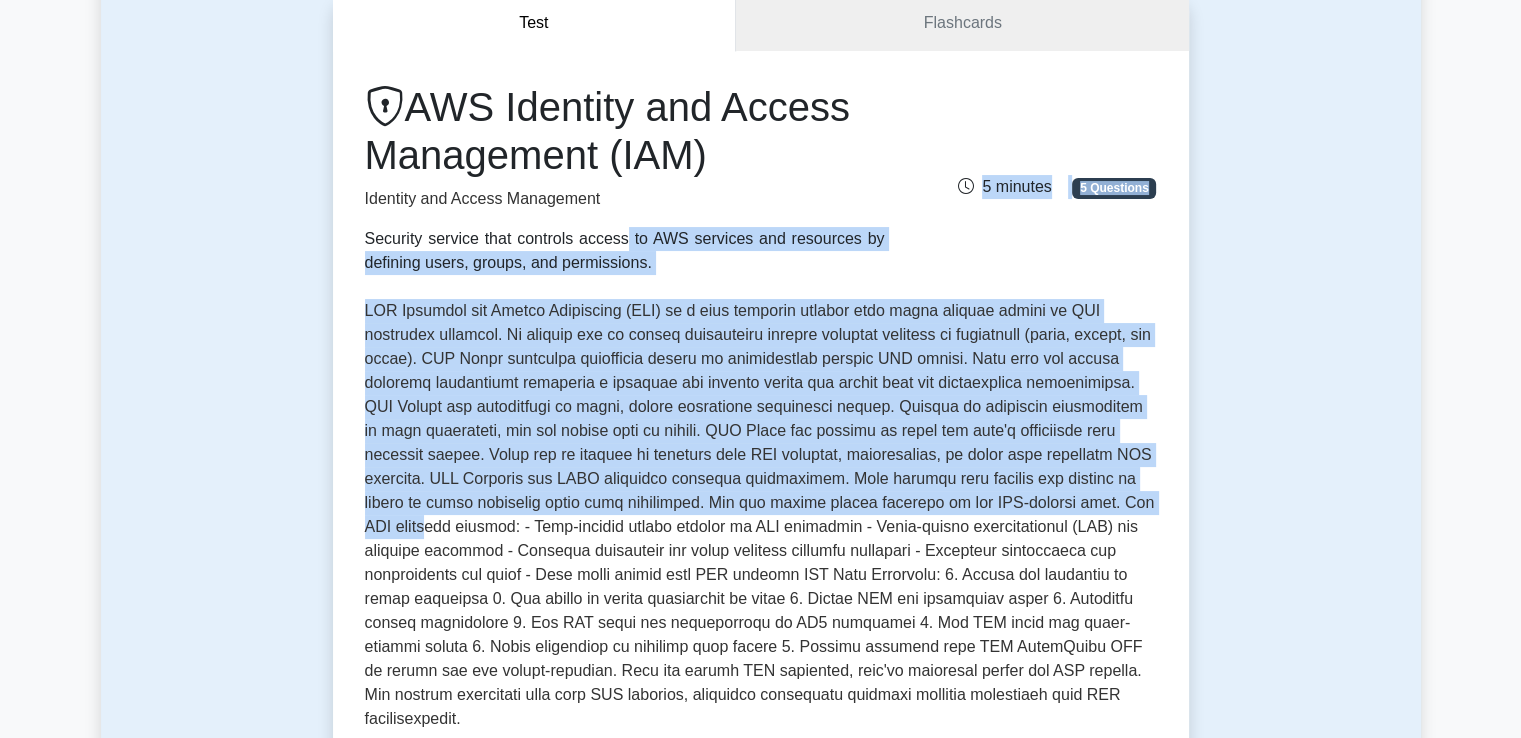 scroll, scrollTop: 400, scrollLeft: 0, axis: vertical 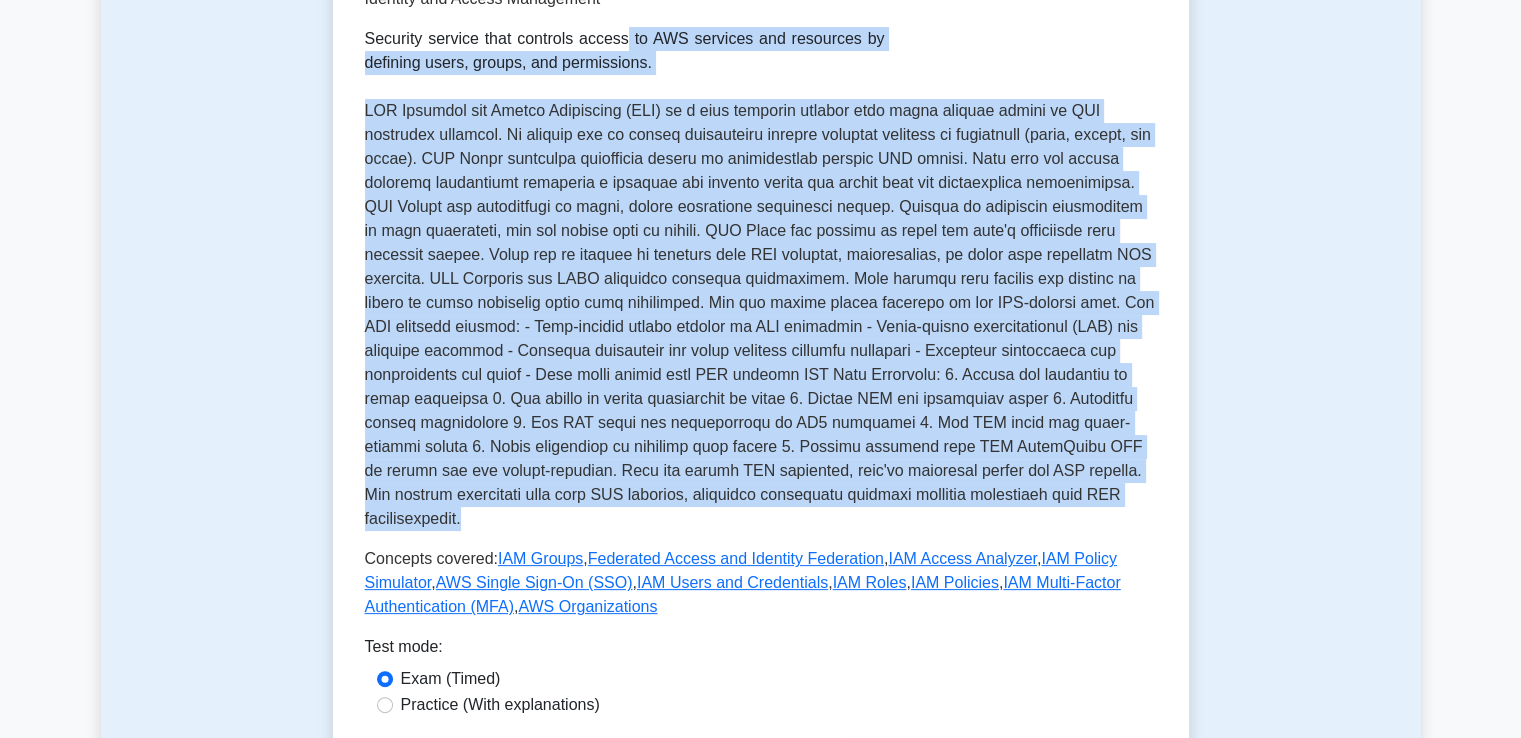 drag, startPoint x: 356, startPoint y: 438, endPoint x: 1040, endPoint y: 502, distance: 686.9876 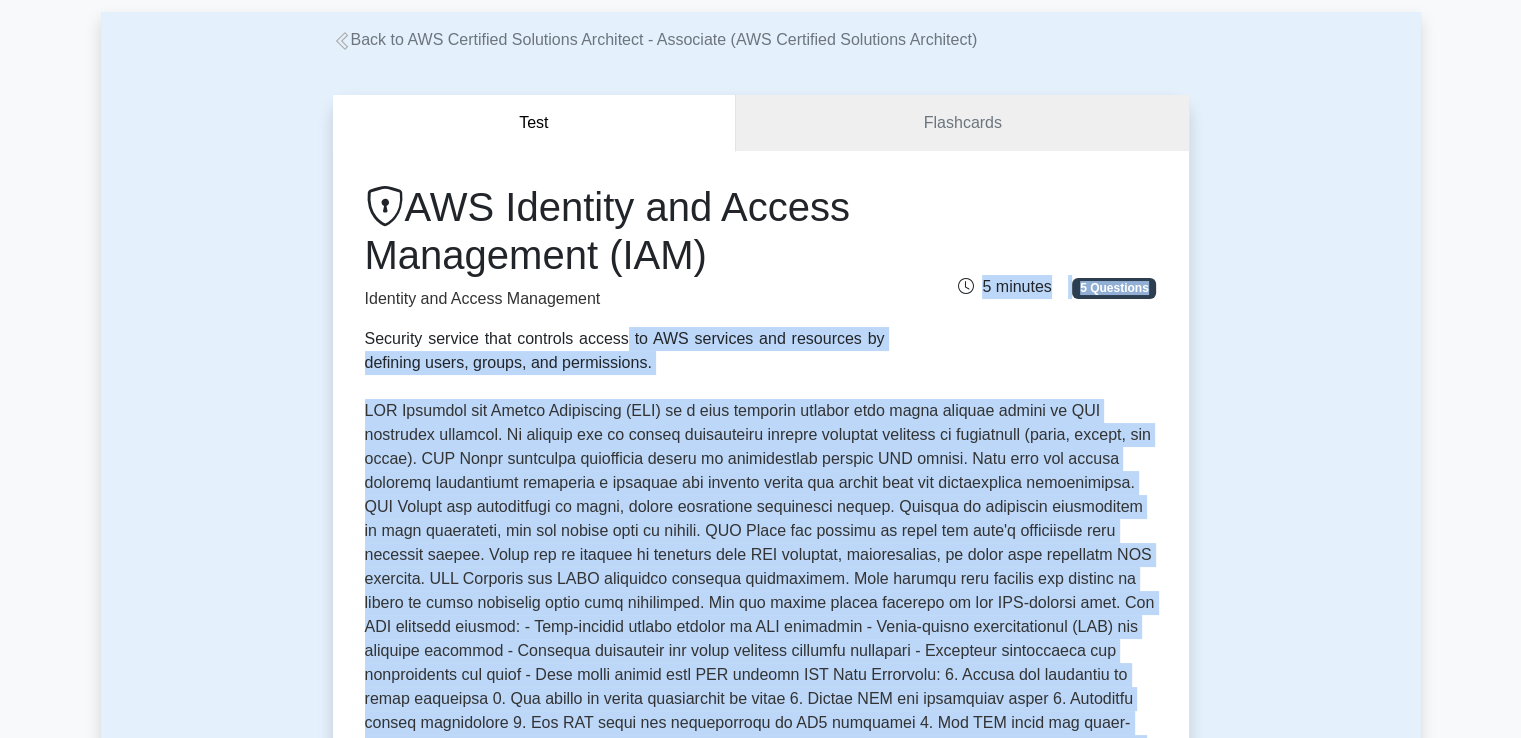 scroll, scrollTop: 0, scrollLeft: 0, axis: both 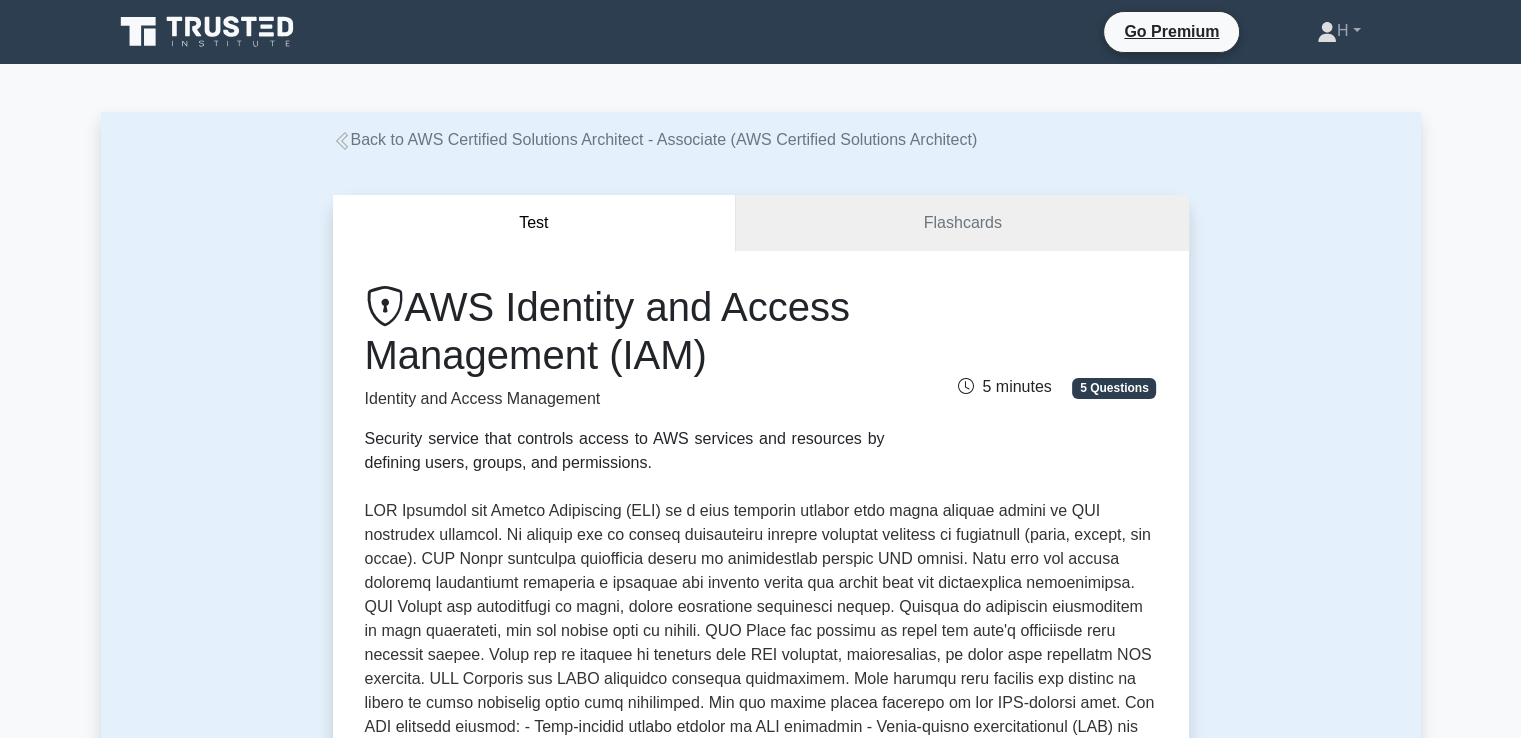 click on "AWS Identity and Access Management (IAM)" at bounding box center (625, 331) 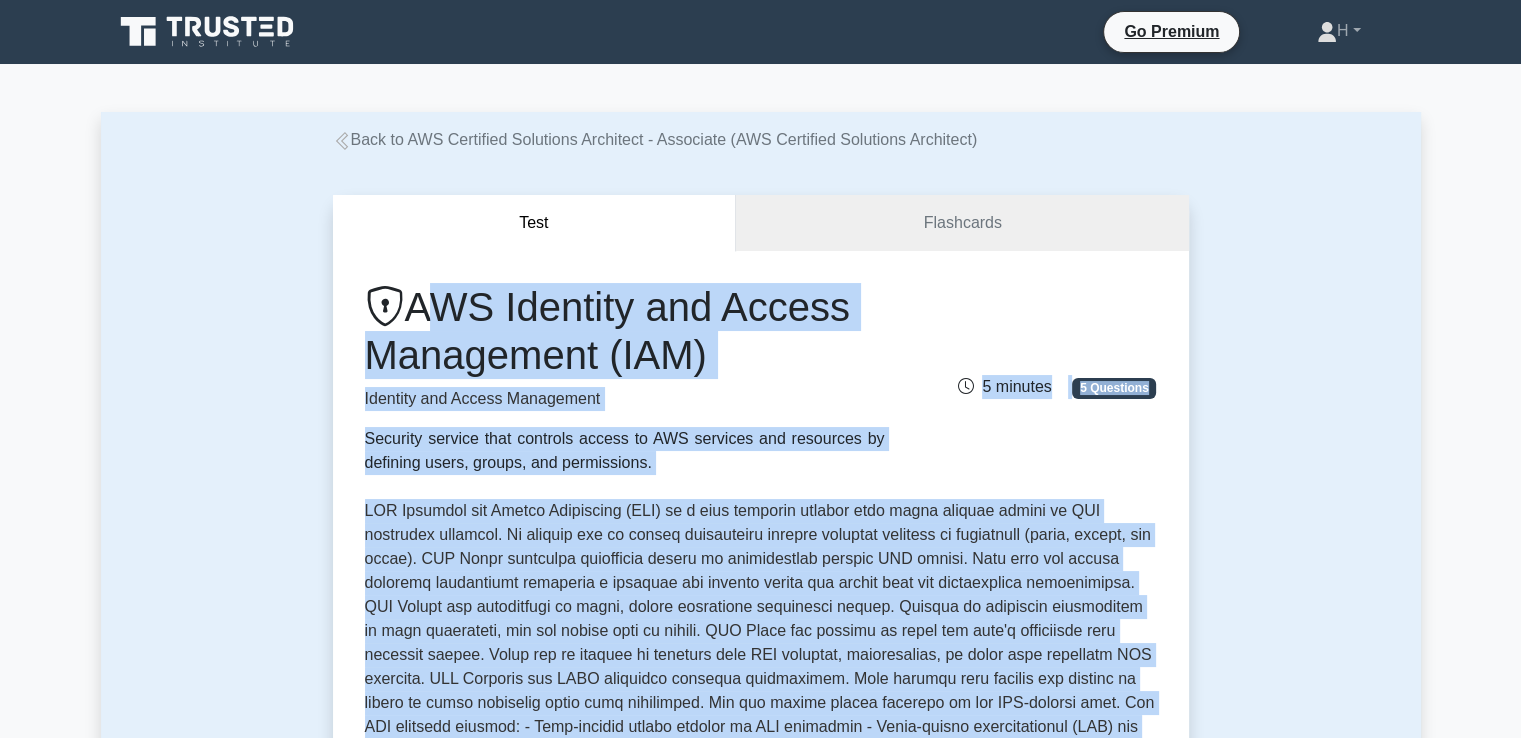 scroll, scrollTop: 500, scrollLeft: 0, axis: vertical 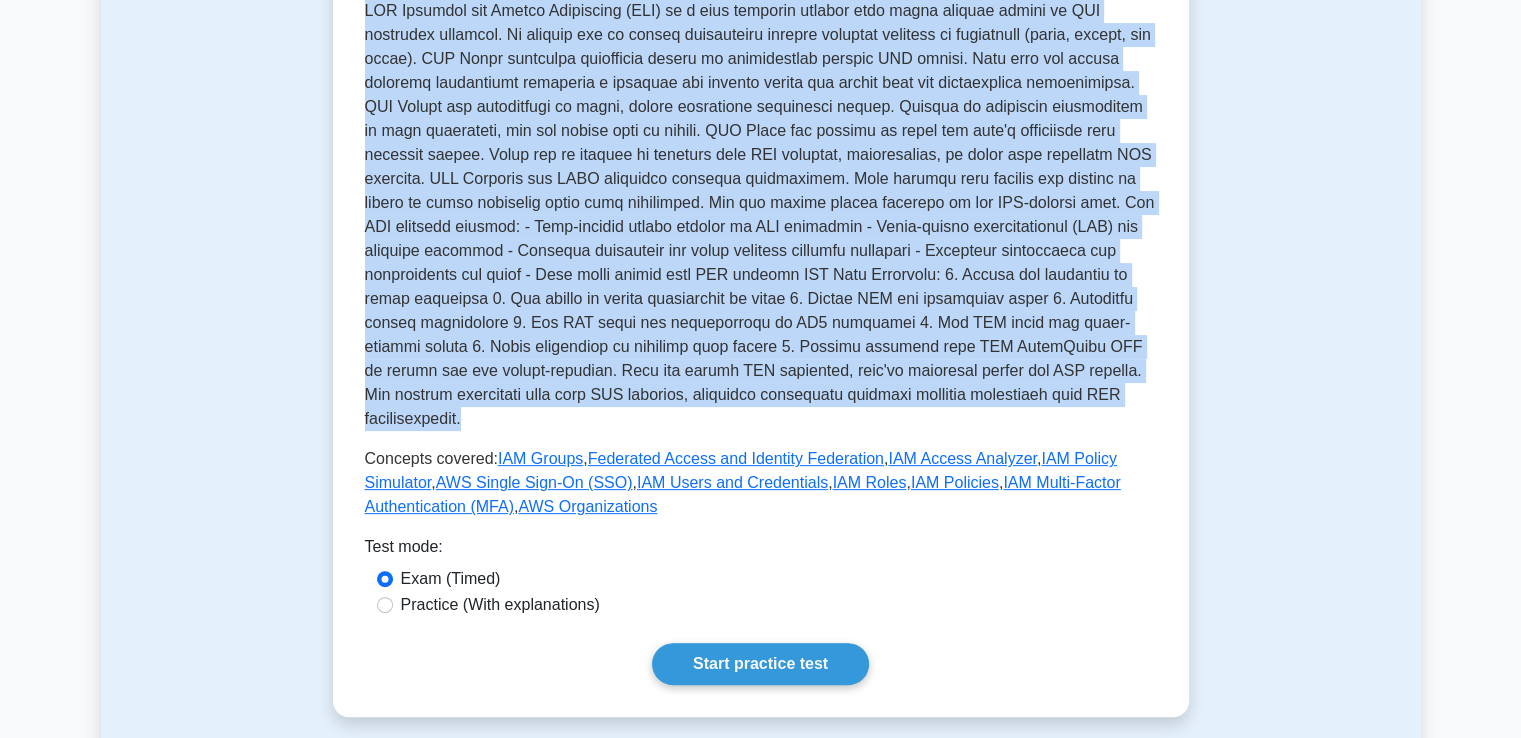 drag, startPoint x: 413, startPoint y: 295, endPoint x: 1055, endPoint y: 404, distance: 651.1874 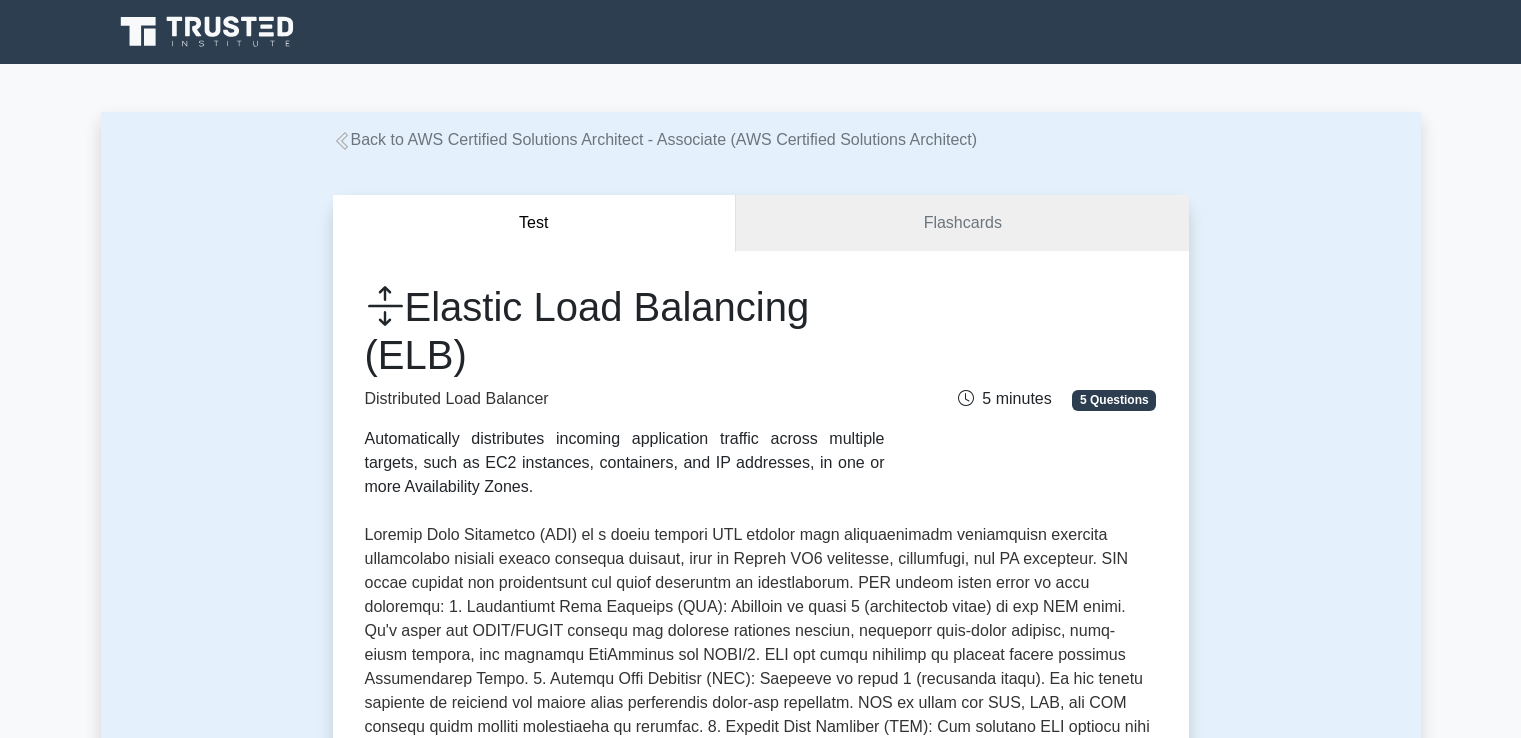 scroll, scrollTop: 0, scrollLeft: 0, axis: both 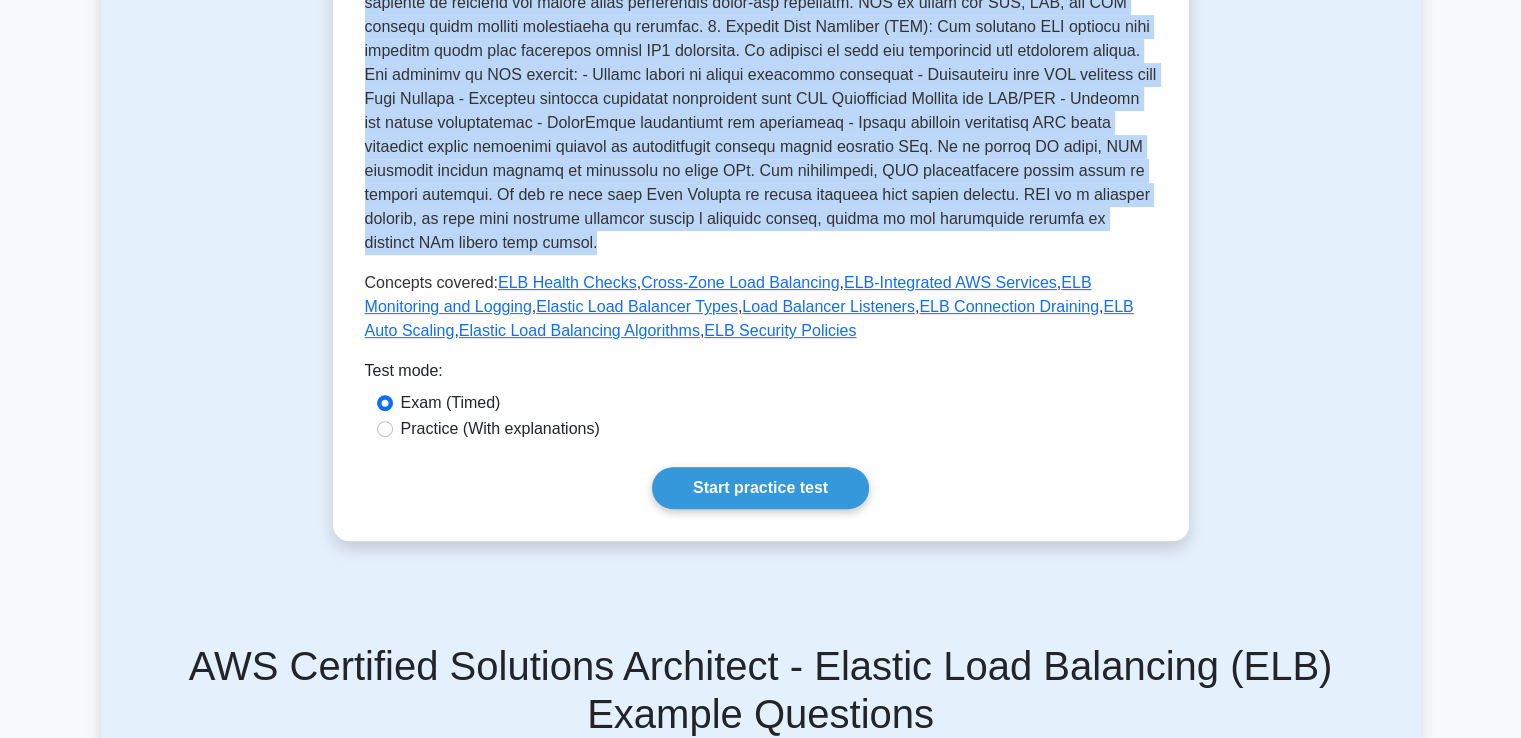drag, startPoint x: 410, startPoint y: 194, endPoint x: 702, endPoint y: 223, distance: 293.43652 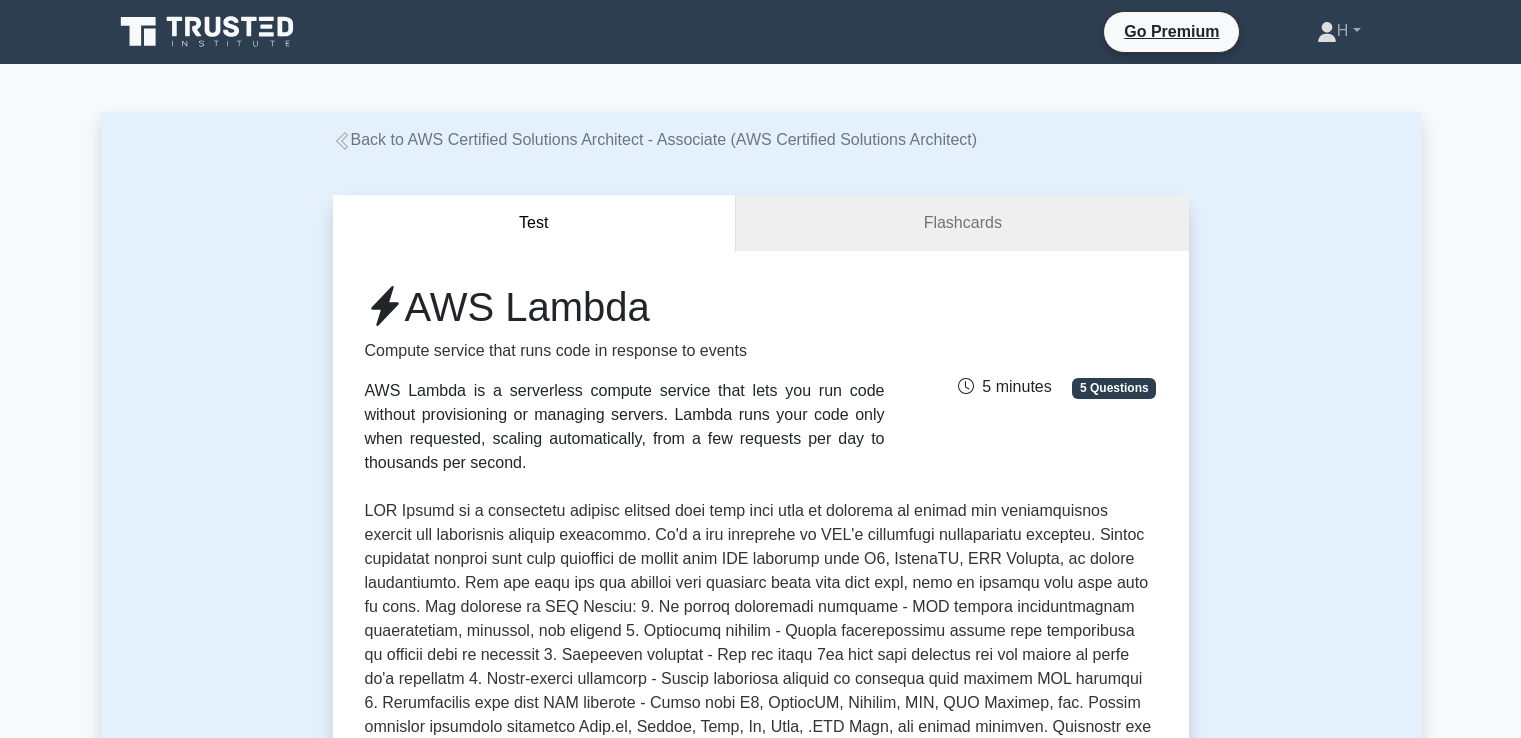 scroll, scrollTop: 0, scrollLeft: 0, axis: both 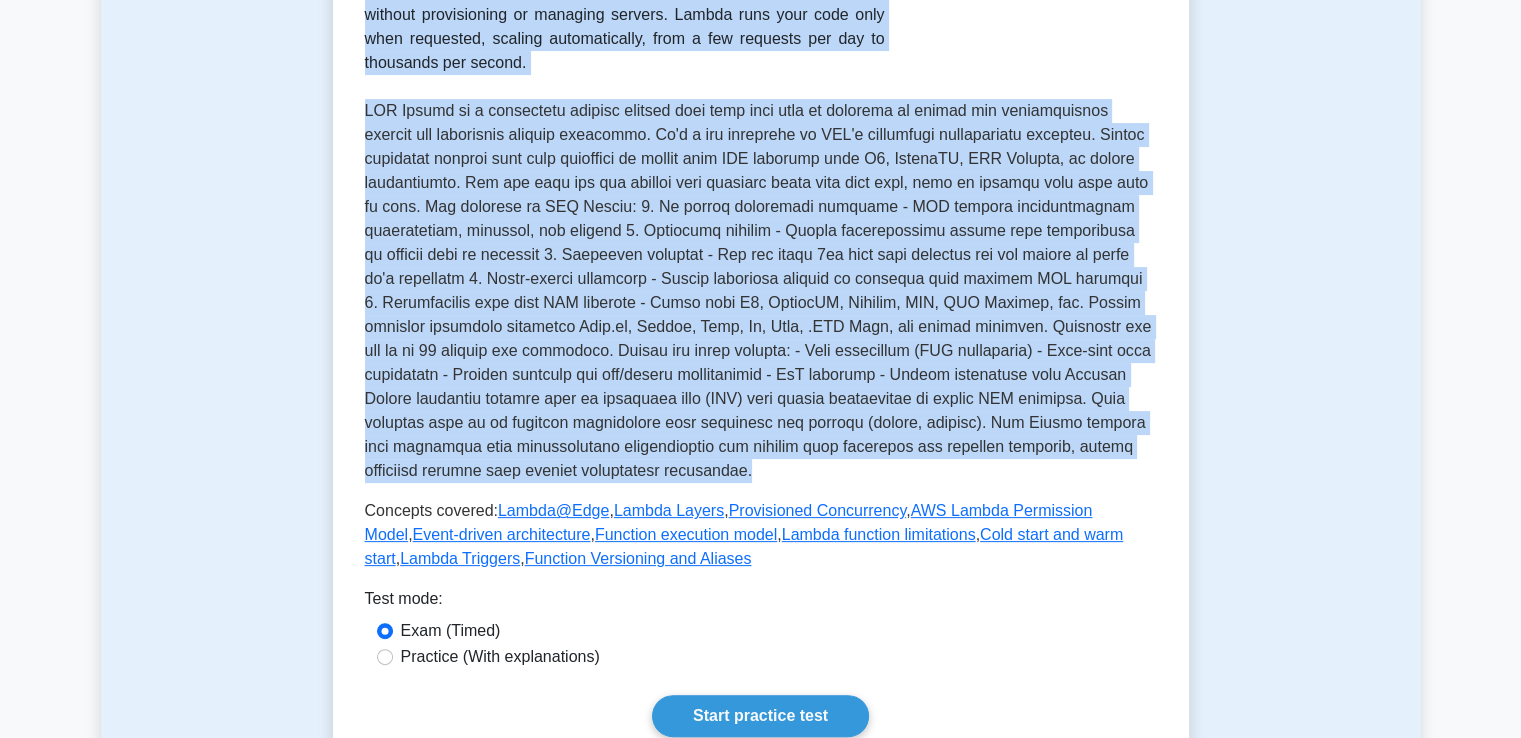 drag, startPoint x: 421, startPoint y: 294, endPoint x: 975, endPoint y: 473, distance: 582.20013 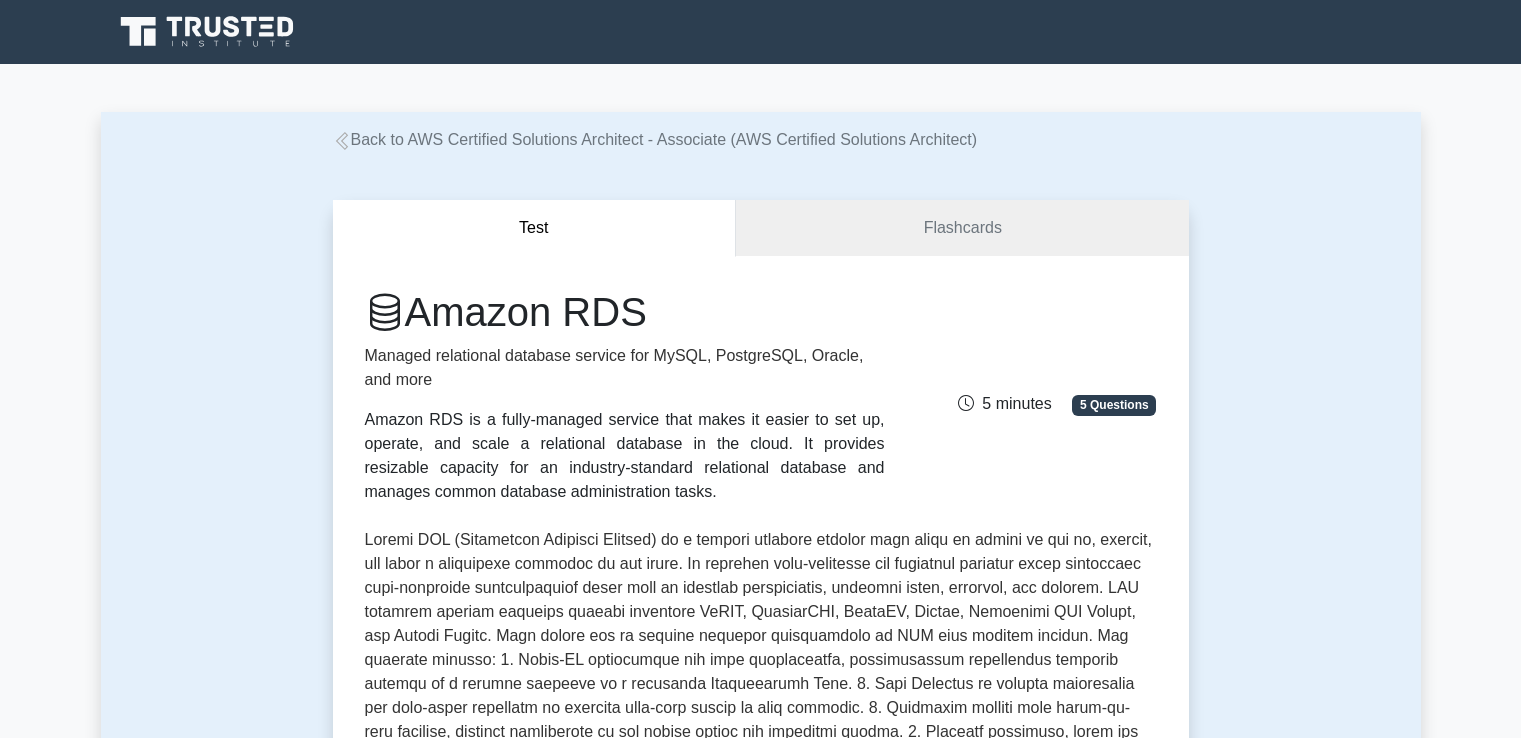 scroll, scrollTop: 0, scrollLeft: 0, axis: both 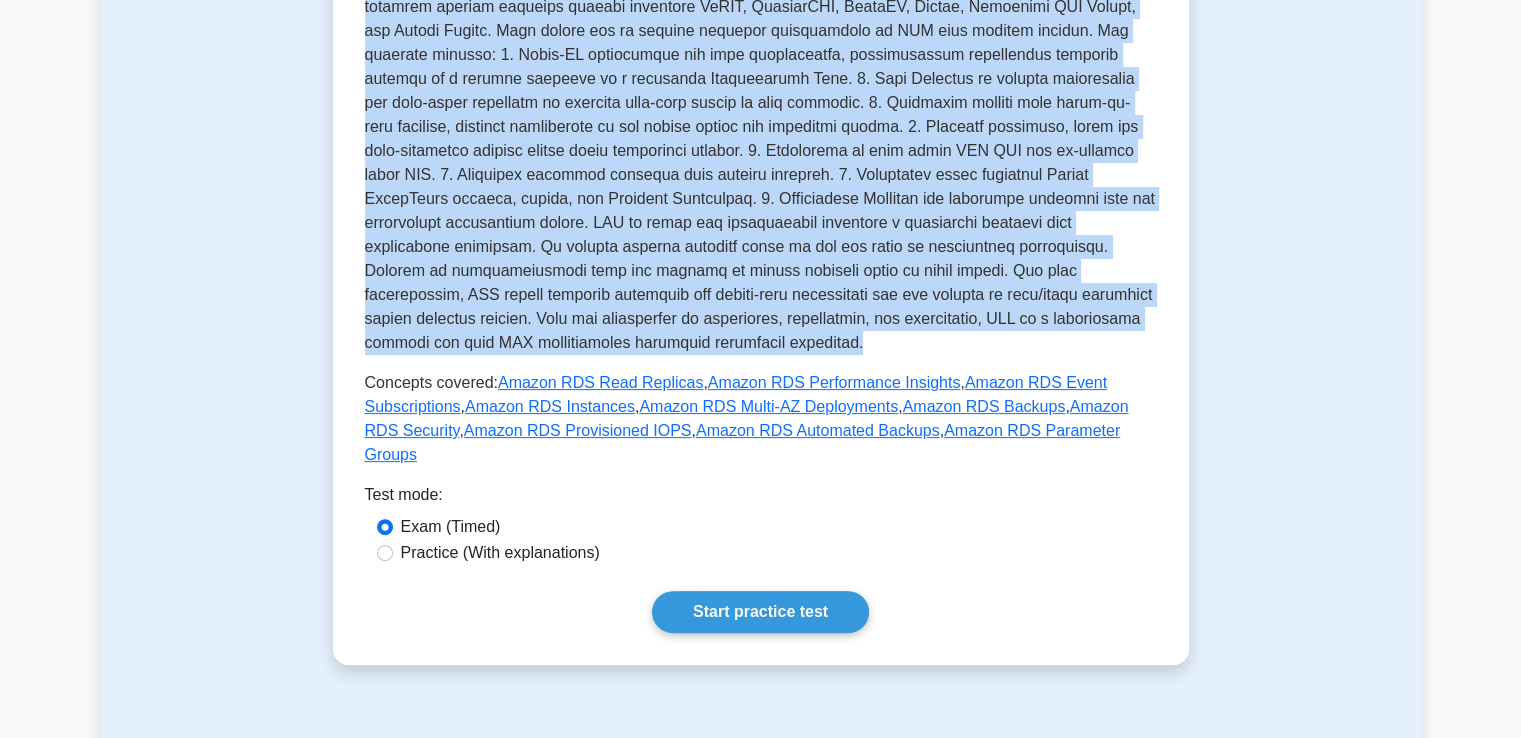 drag, startPoint x: 419, startPoint y: 285, endPoint x: 1033, endPoint y: 339, distance: 616.37 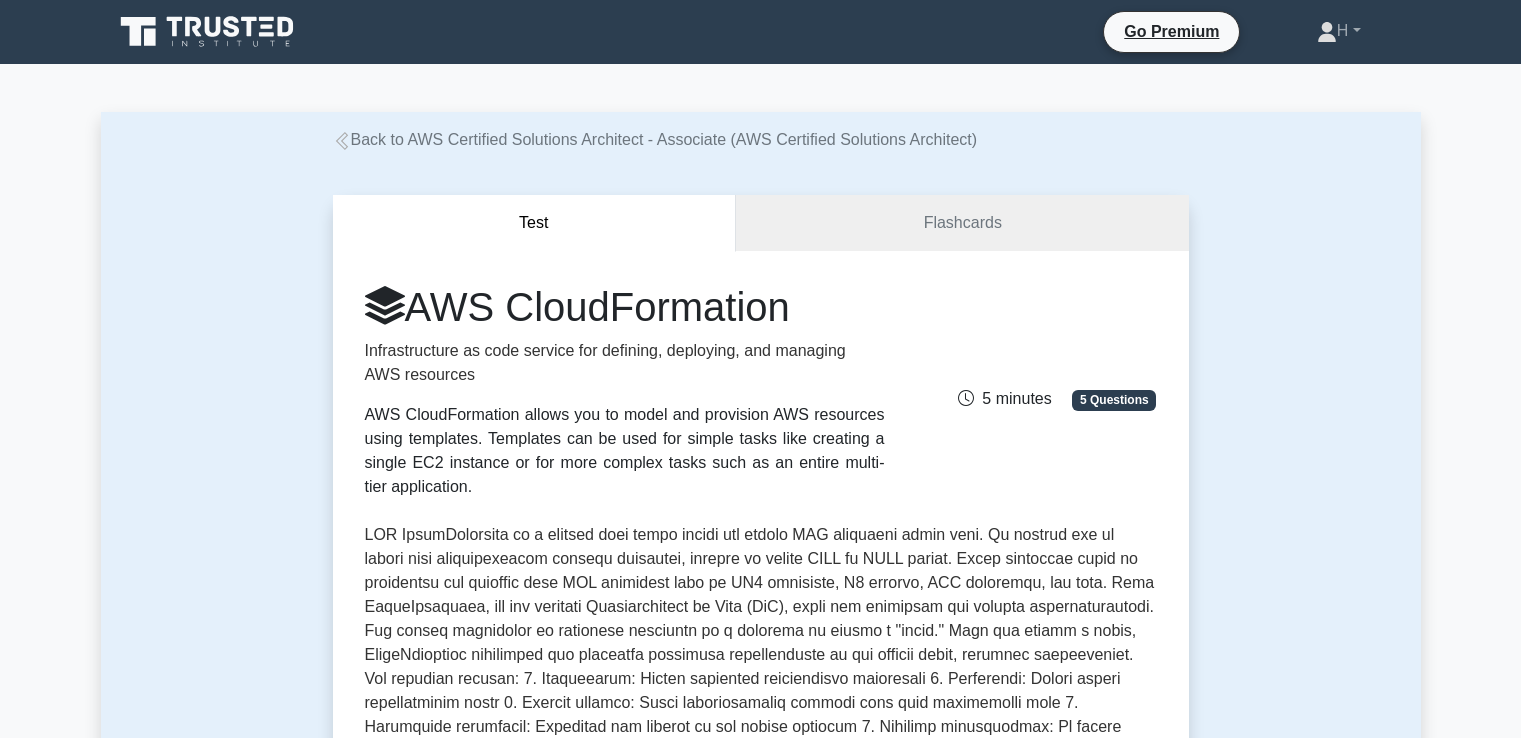 scroll, scrollTop: 0, scrollLeft: 0, axis: both 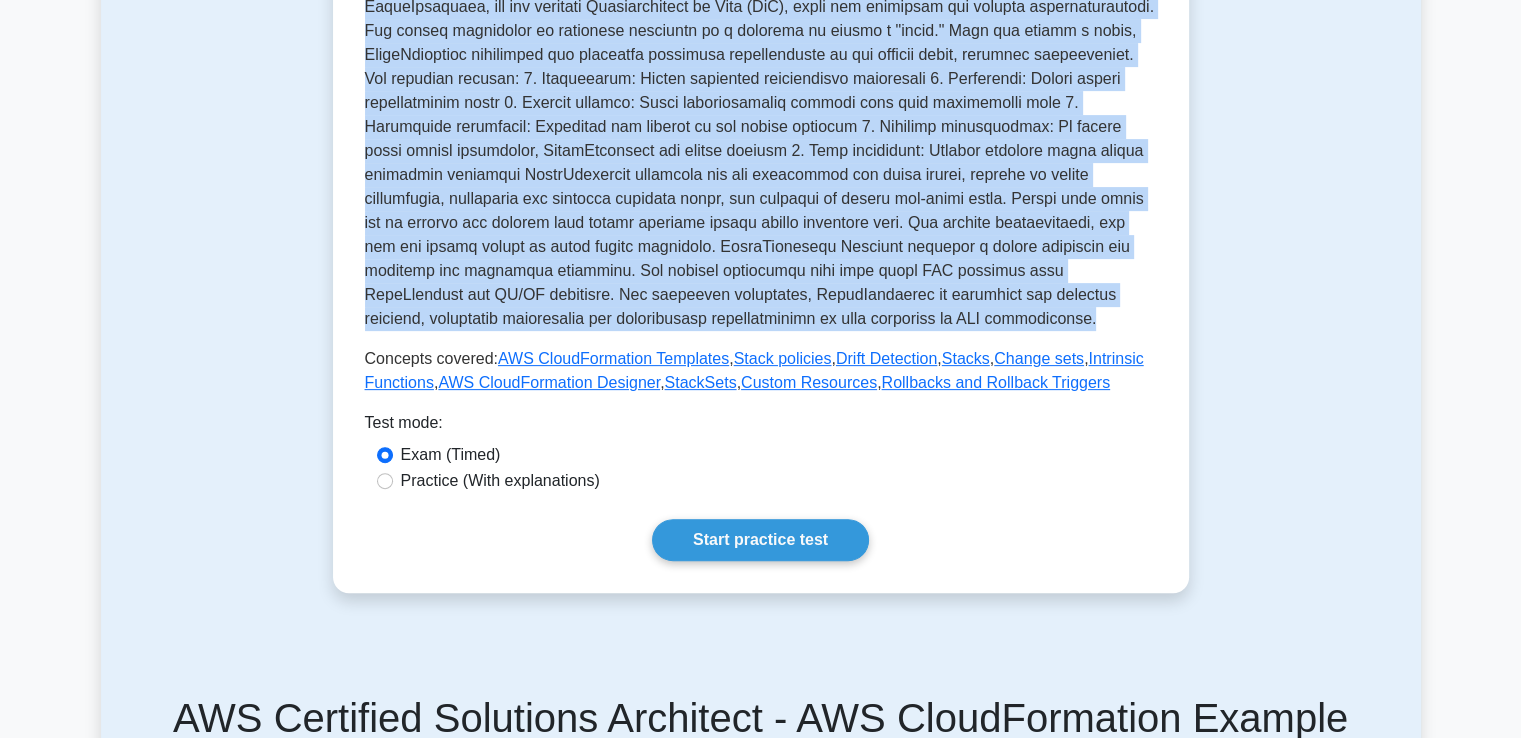 drag, startPoint x: 418, startPoint y: 311, endPoint x: 912, endPoint y: 313, distance: 494.00406 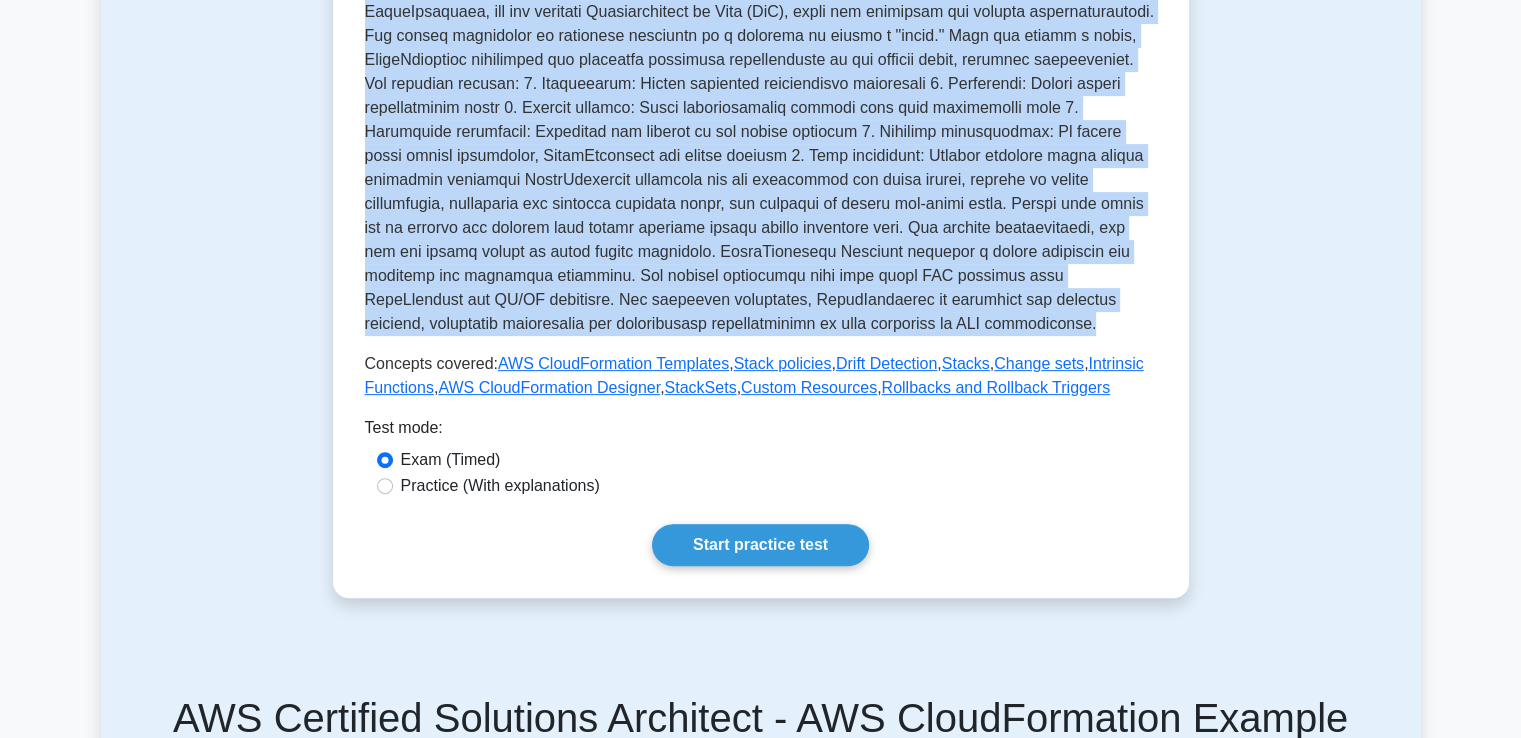 click on "Test
Flashcards
AWS CloudFormation
Infrastructure as code service for defining, deploying, and managing AWS resources
AWS CloudFormation allows you to model and provision AWS resources using templates. Templates can be used for simple tasks like creating a single EC2 instance or for more complex tasks such as an entire multi-tier application.
5 Questions ," at bounding box center [761, 873] 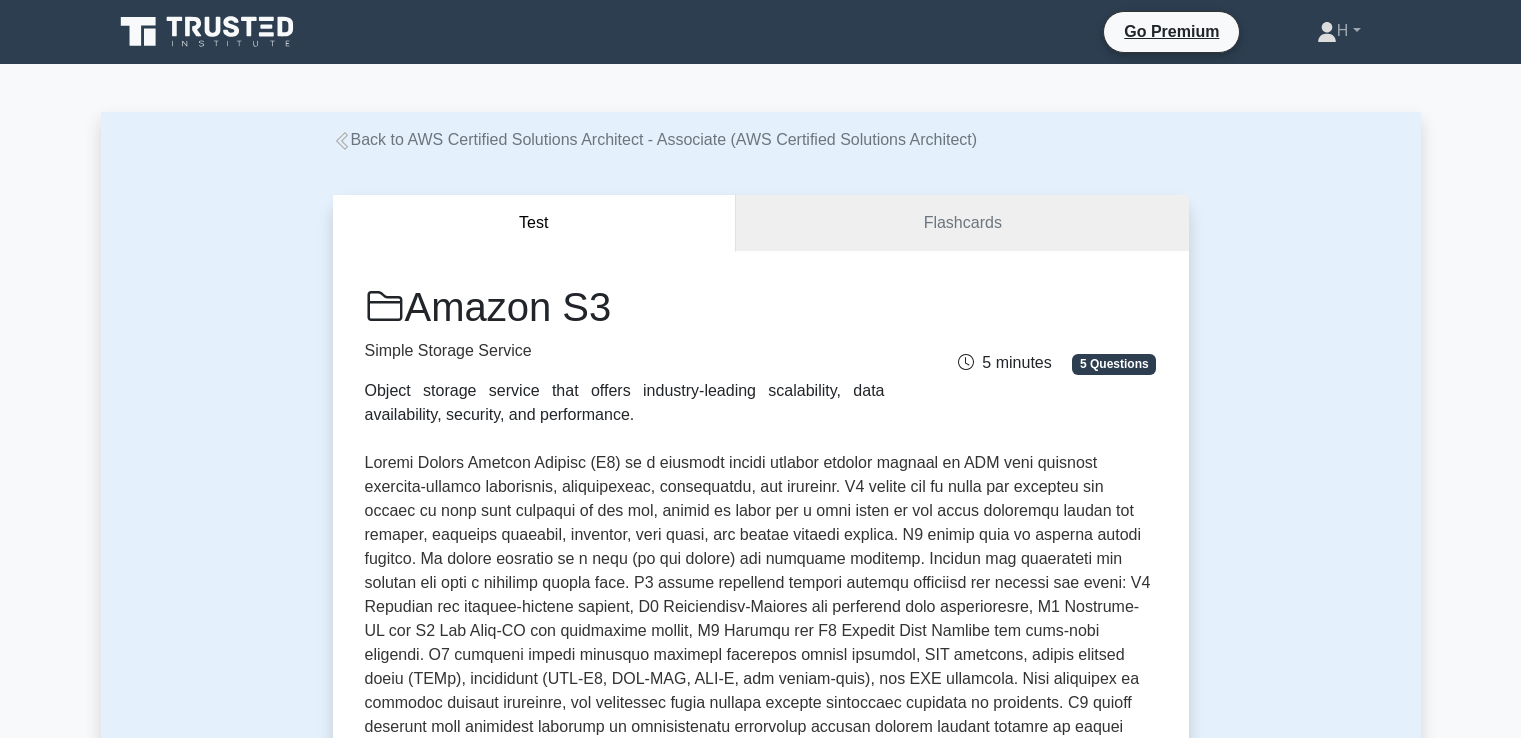 scroll, scrollTop: 0, scrollLeft: 0, axis: both 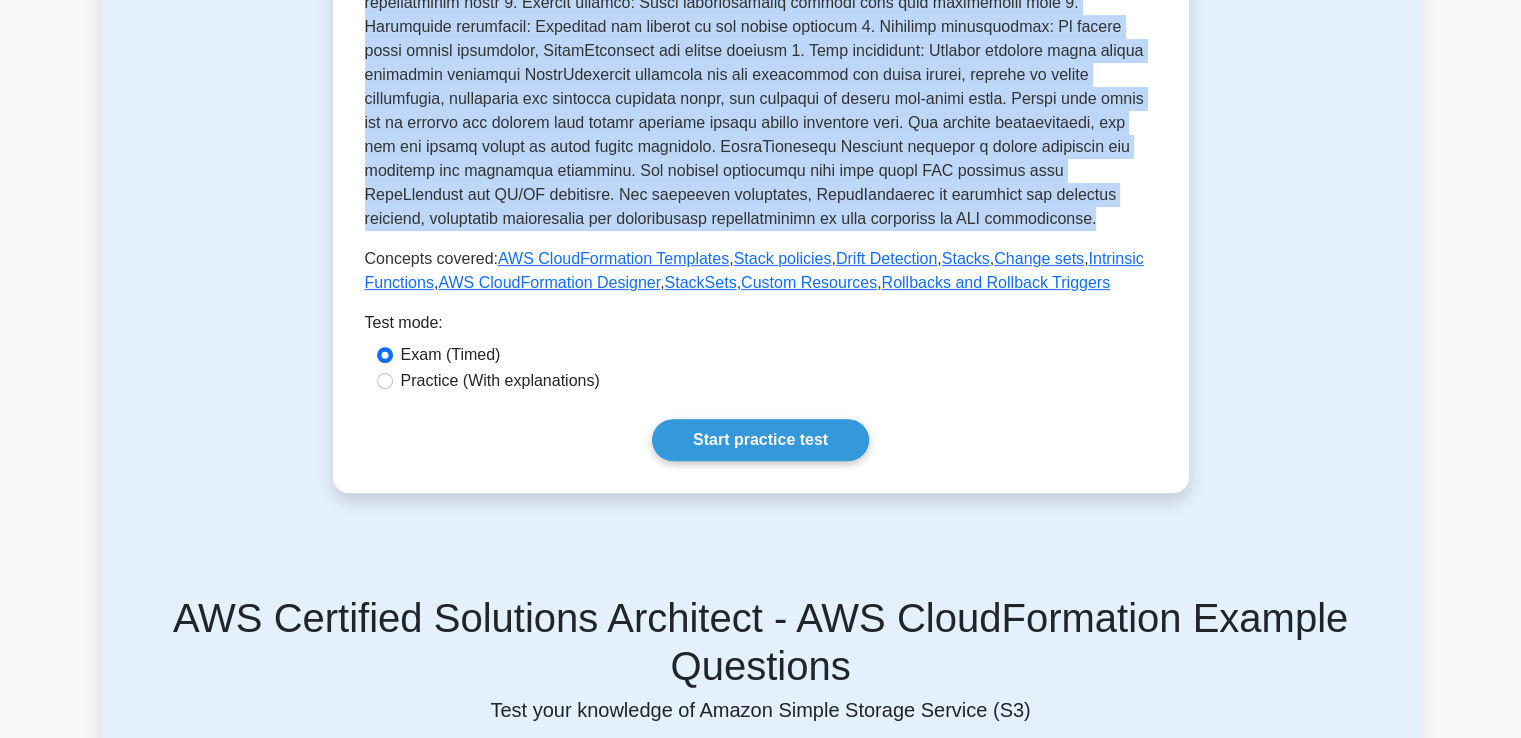 drag, startPoint x: 414, startPoint y: 99, endPoint x: 863, endPoint y: 214, distance: 463.49326 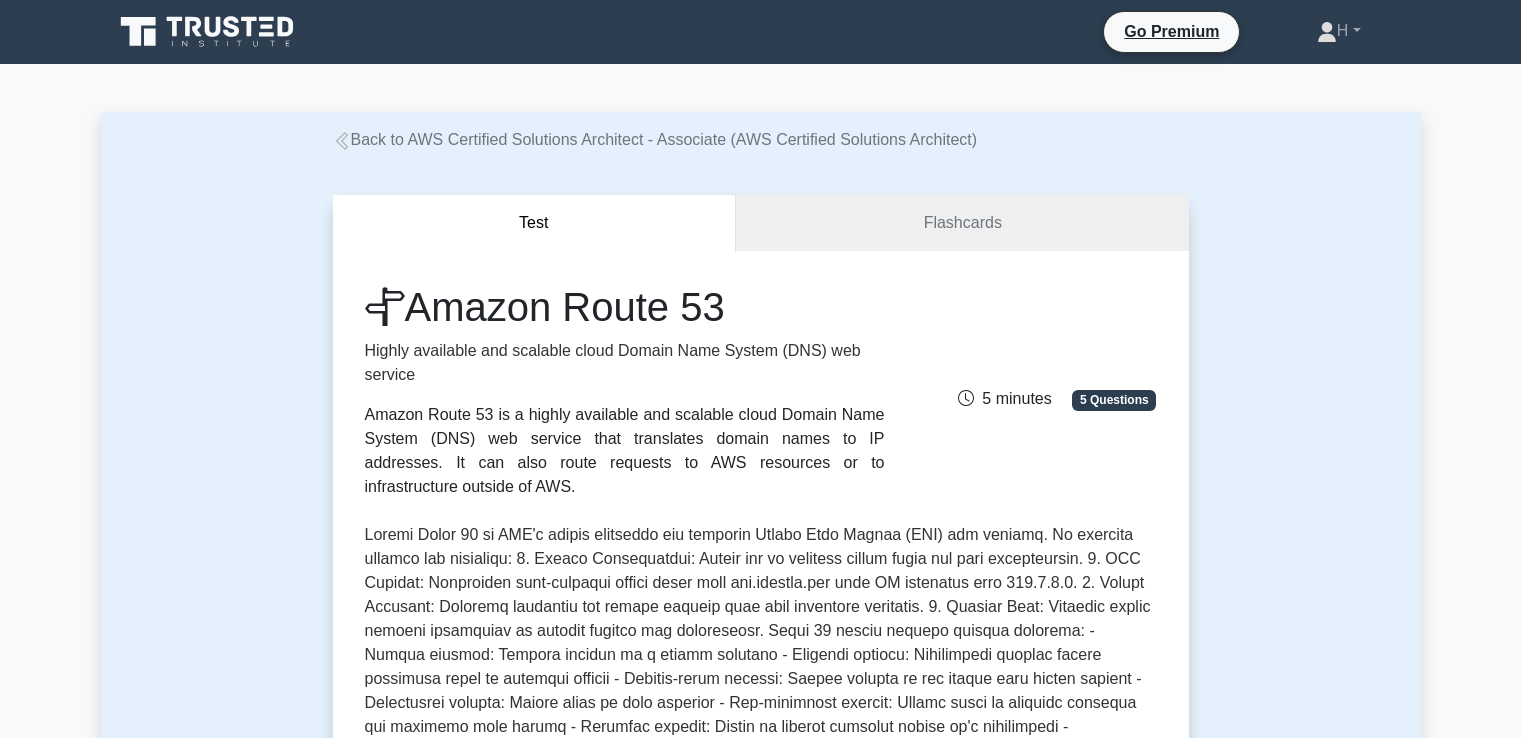 scroll, scrollTop: 0, scrollLeft: 0, axis: both 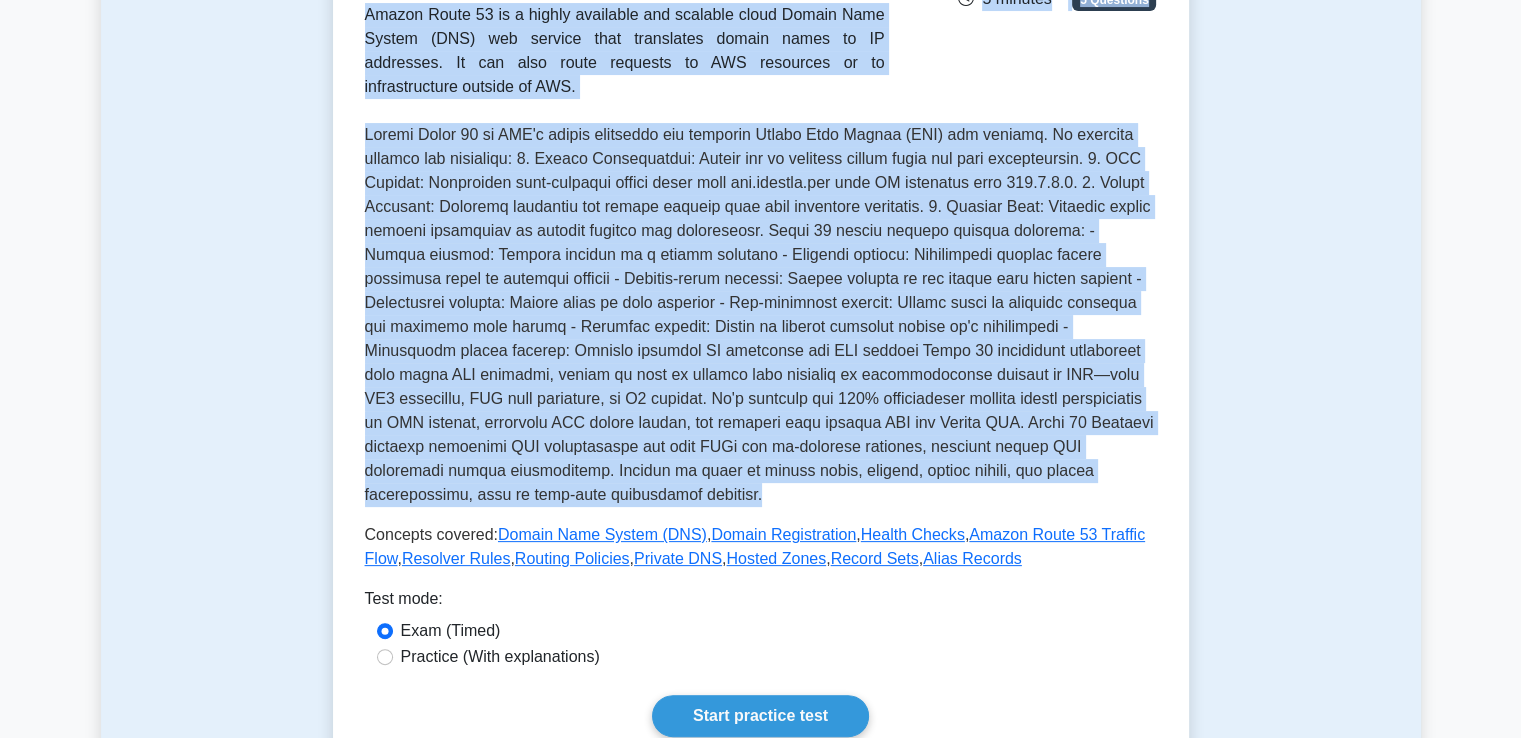 drag, startPoint x: 421, startPoint y: 295, endPoint x: 1135, endPoint y: 445, distance: 729.5862 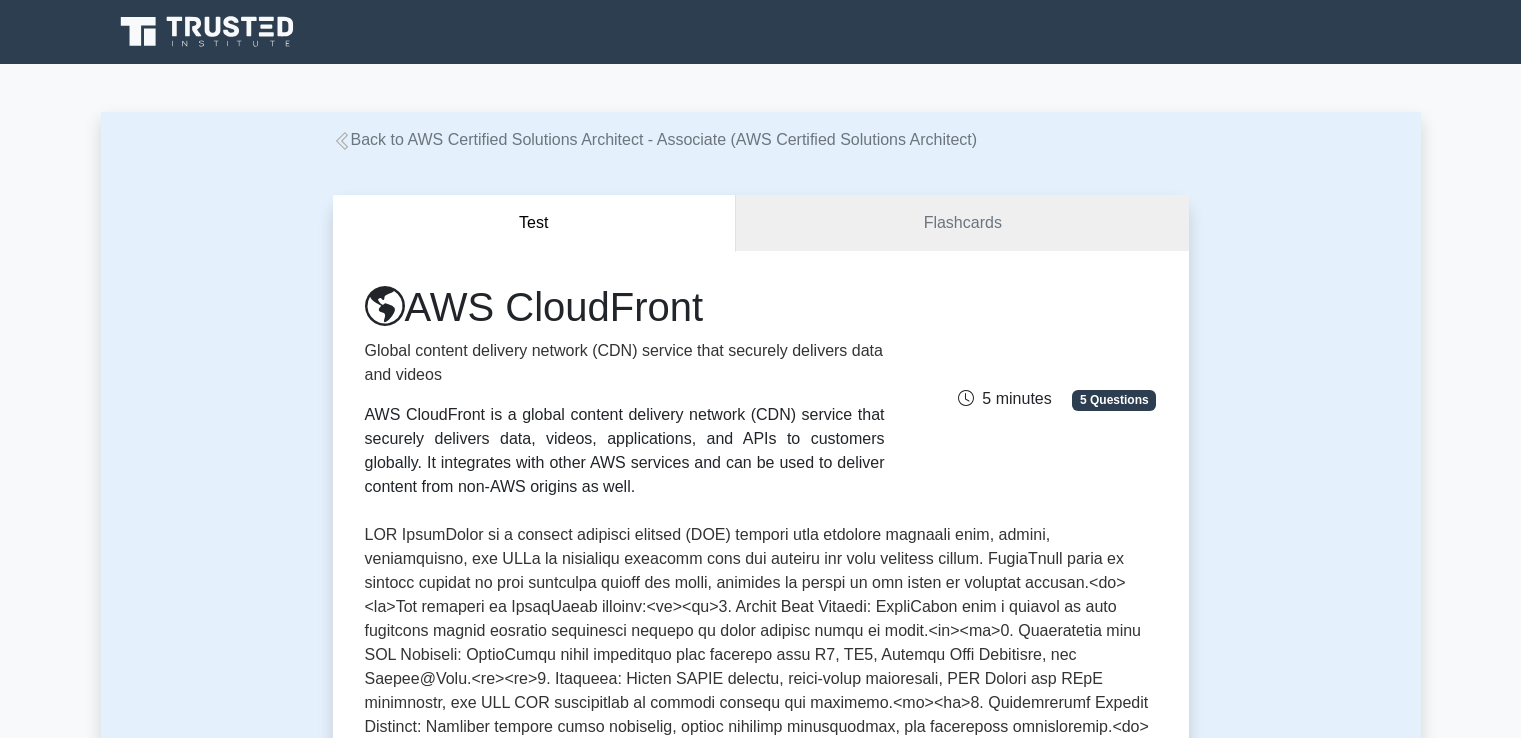 scroll, scrollTop: 538, scrollLeft: 0, axis: vertical 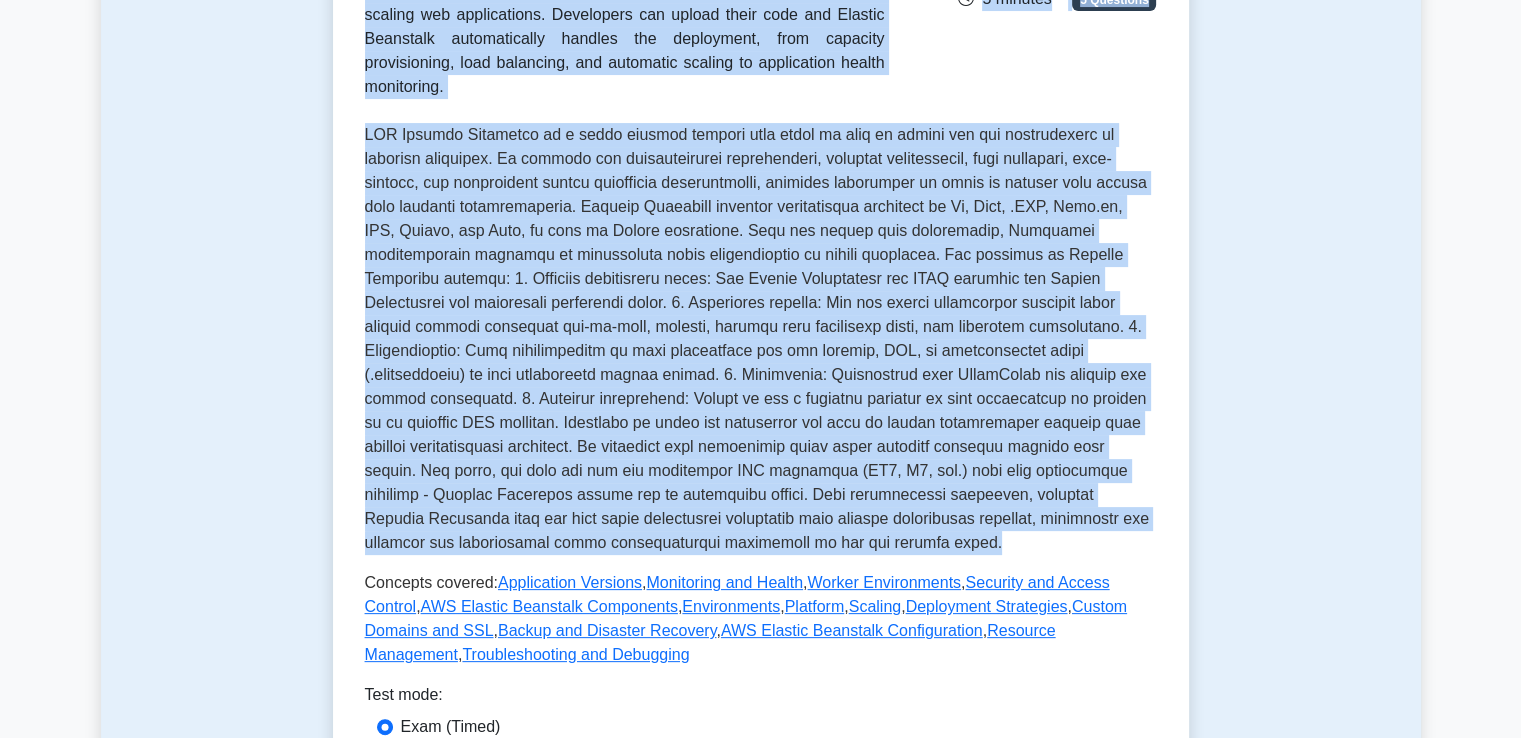 drag, startPoint x: 416, startPoint y: 301, endPoint x: 667, endPoint y: 509, distance: 325.98312 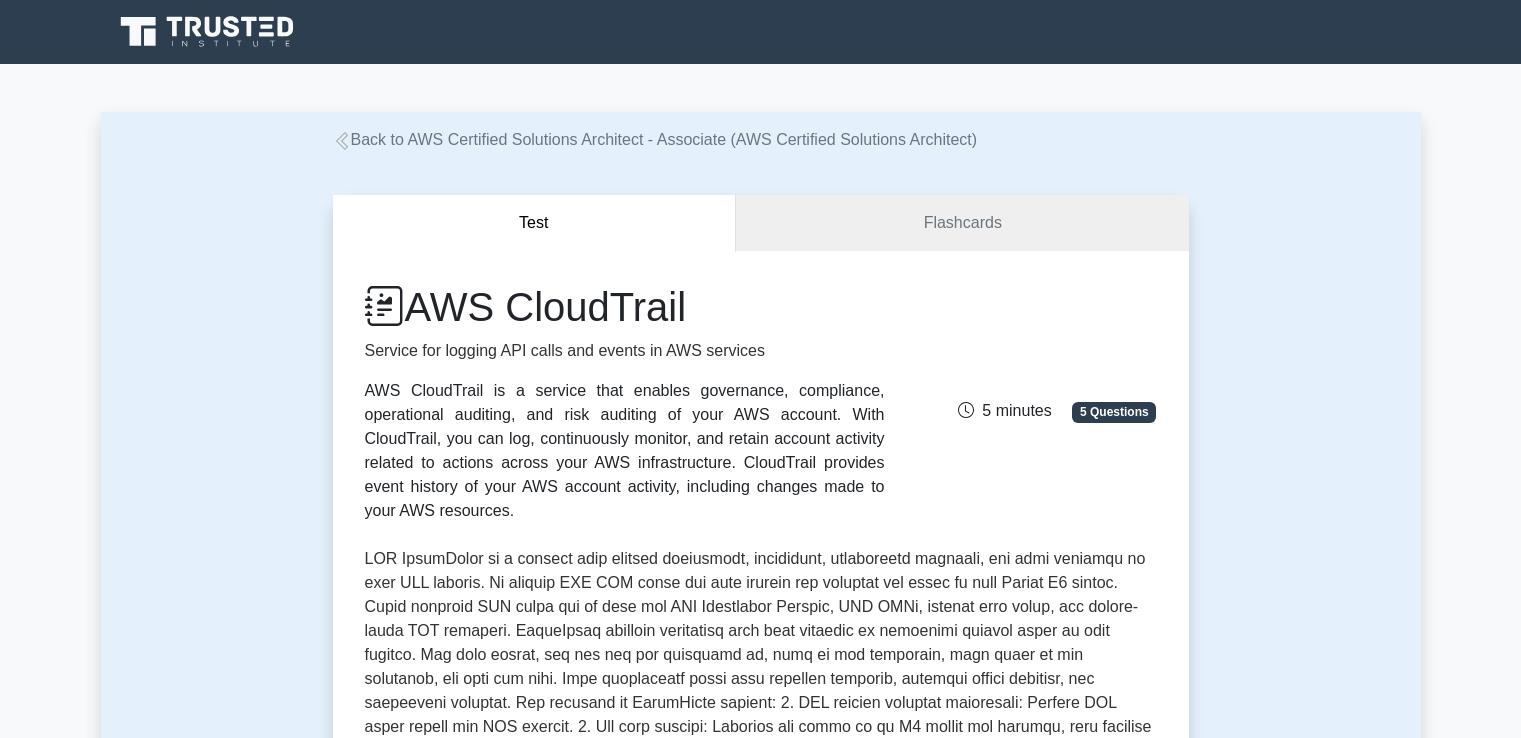 scroll, scrollTop: 0, scrollLeft: 0, axis: both 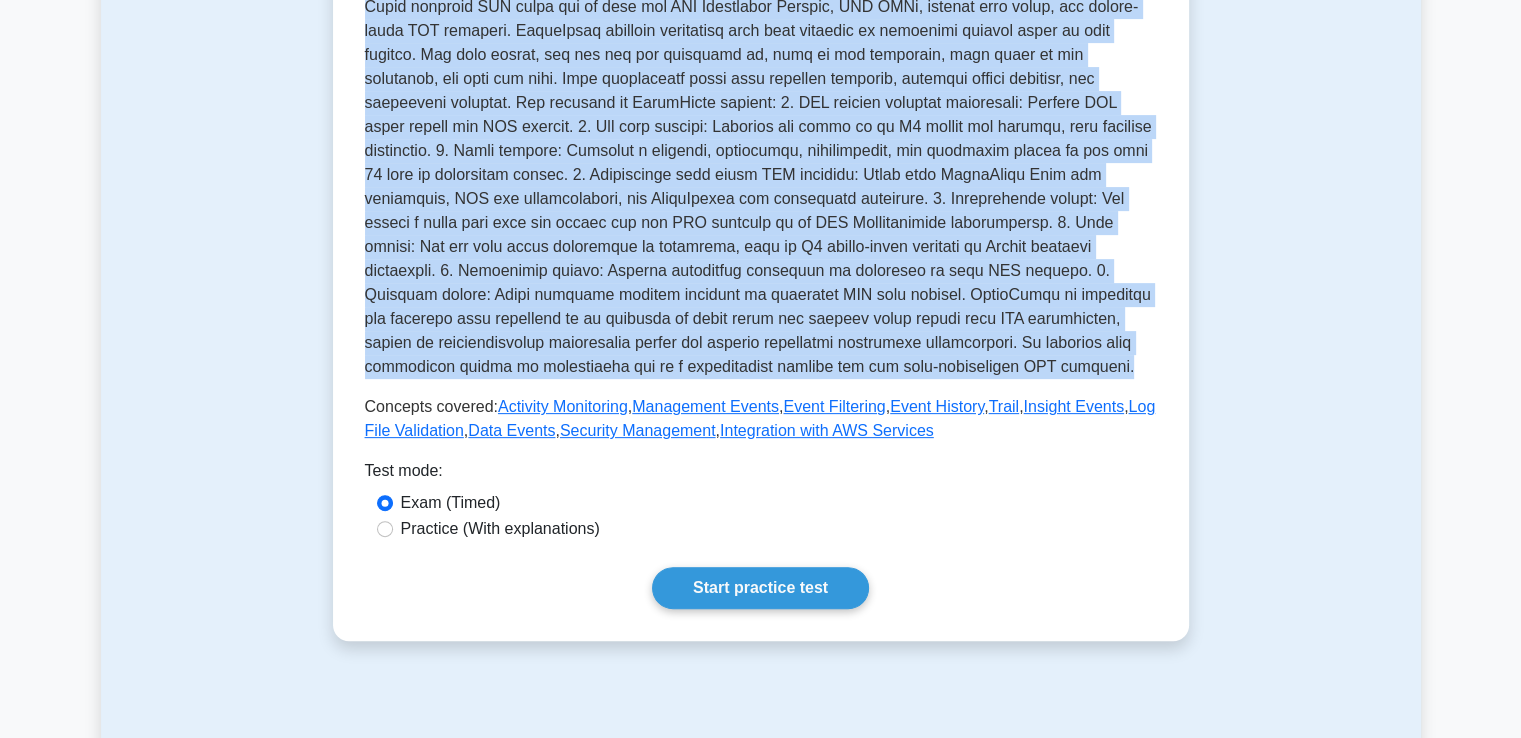 drag, startPoint x: 417, startPoint y: 301, endPoint x: 717, endPoint y: 348, distance: 303.65936 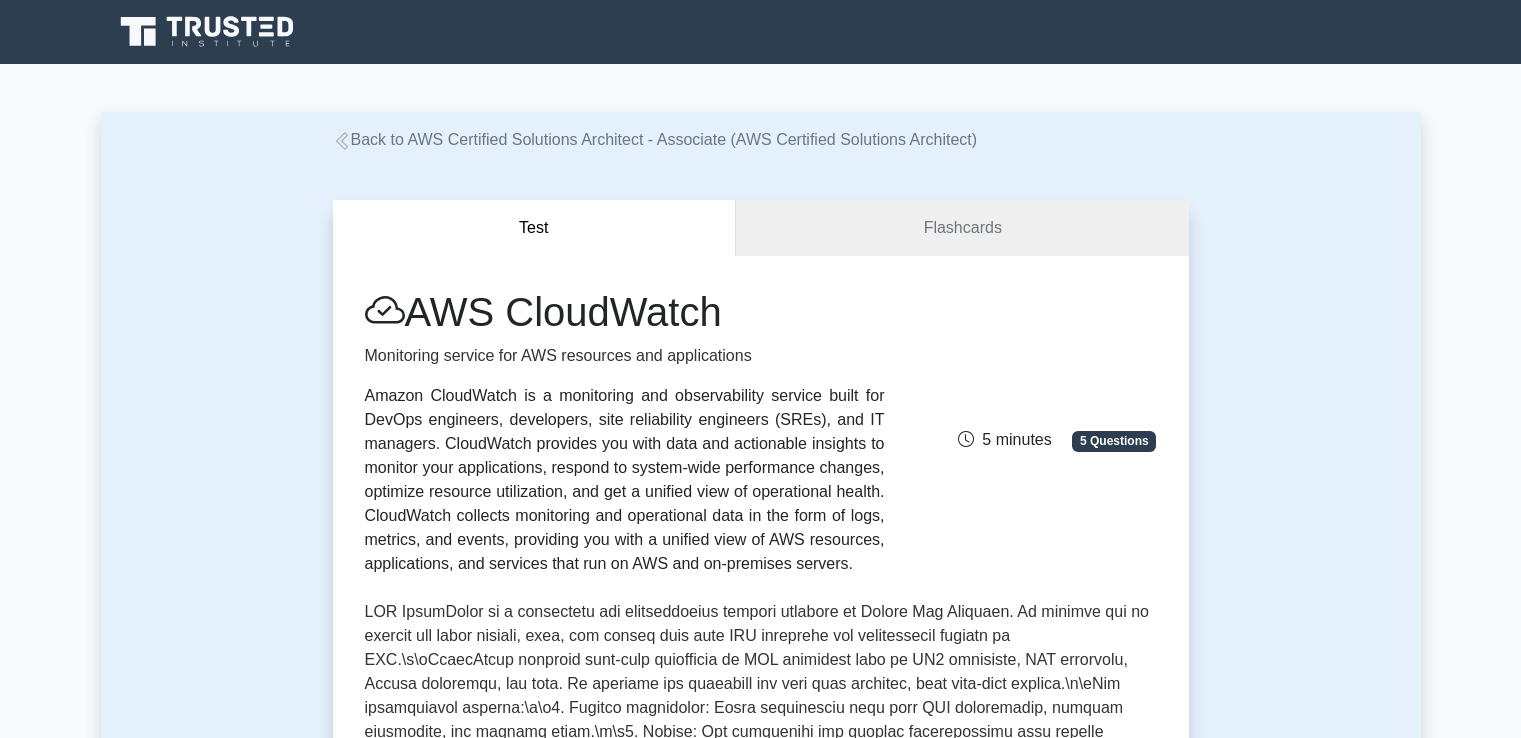 scroll, scrollTop: 0, scrollLeft: 0, axis: both 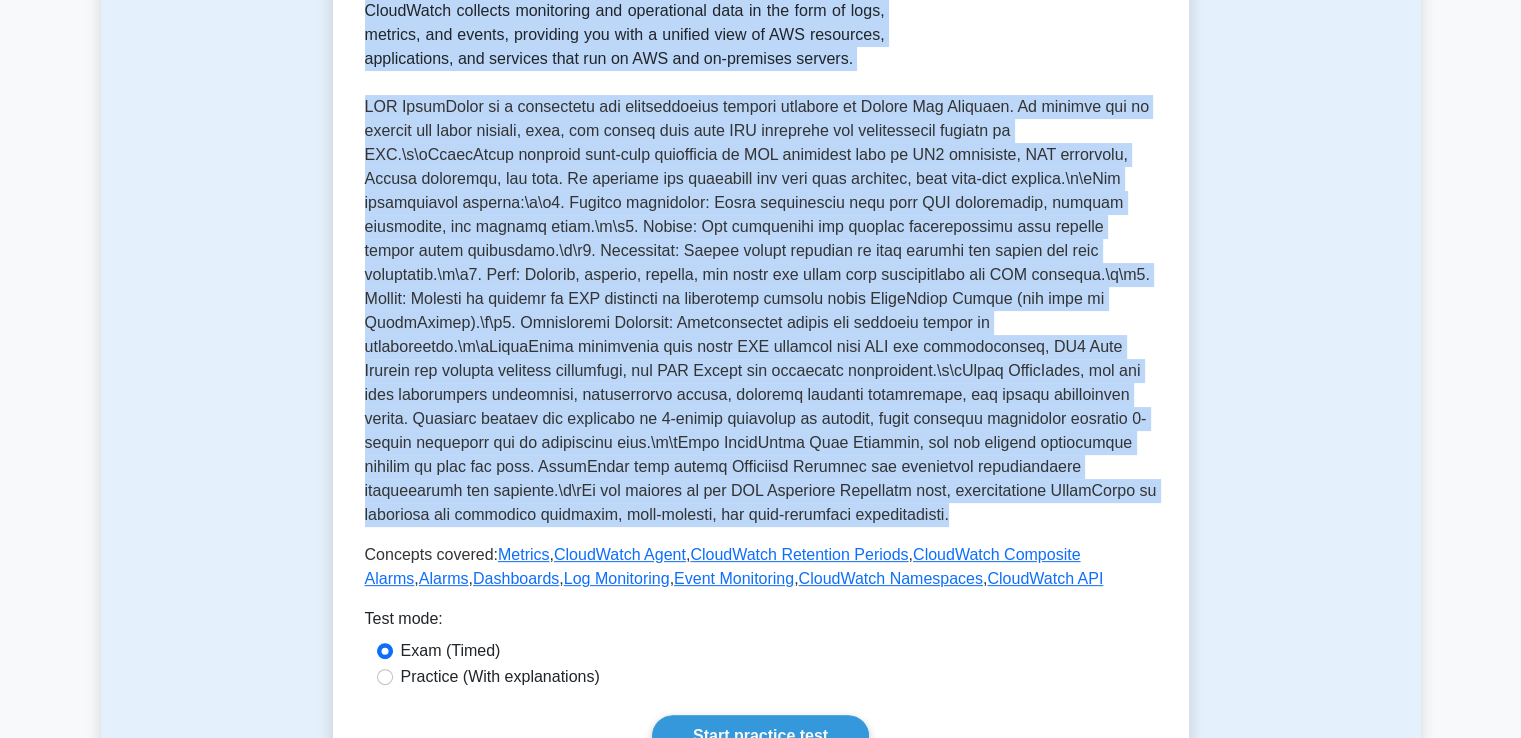 drag, startPoint x: 408, startPoint y: 309, endPoint x: 618, endPoint y: 477, distance: 268.9312 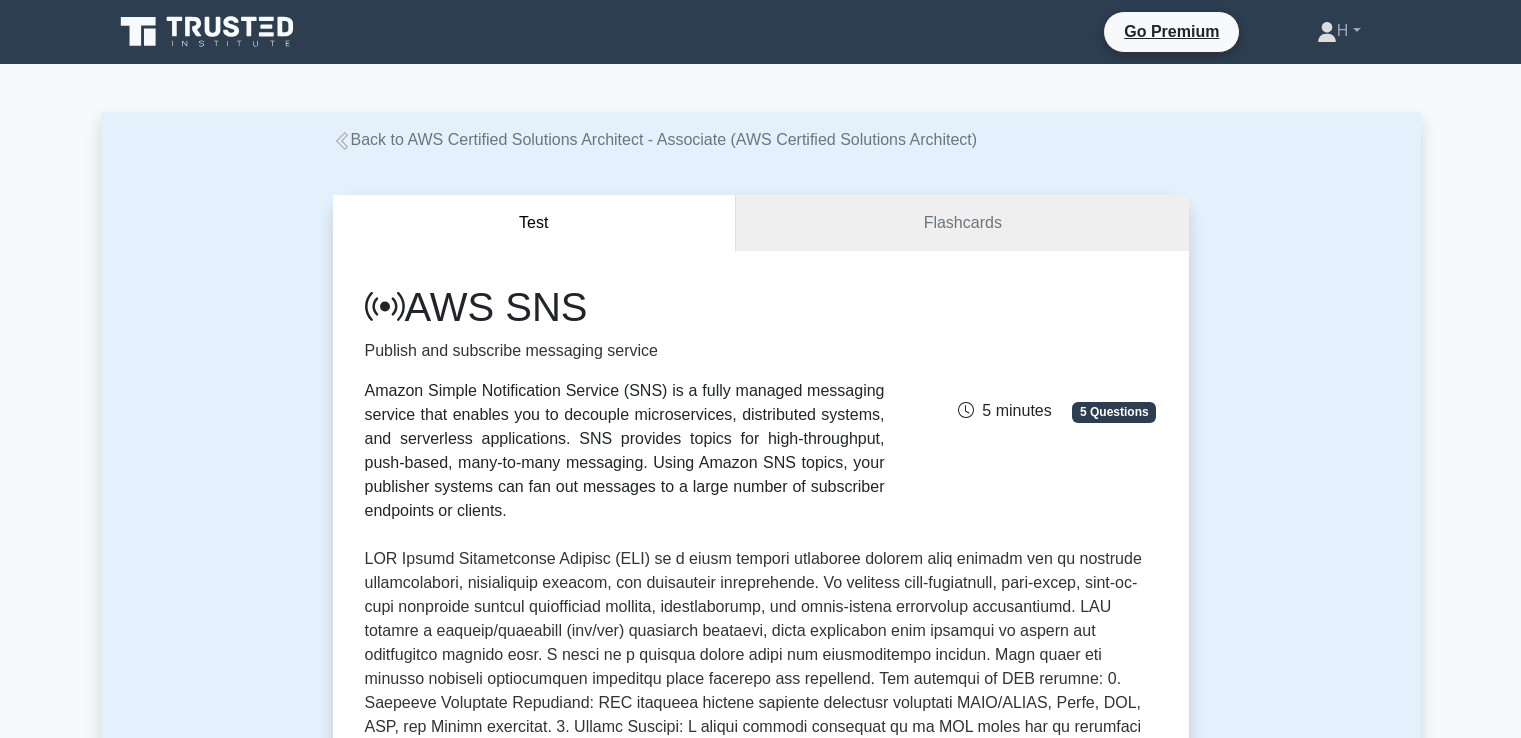 scroll, scrollTop: 0, scrollLeft: 0, axis: both 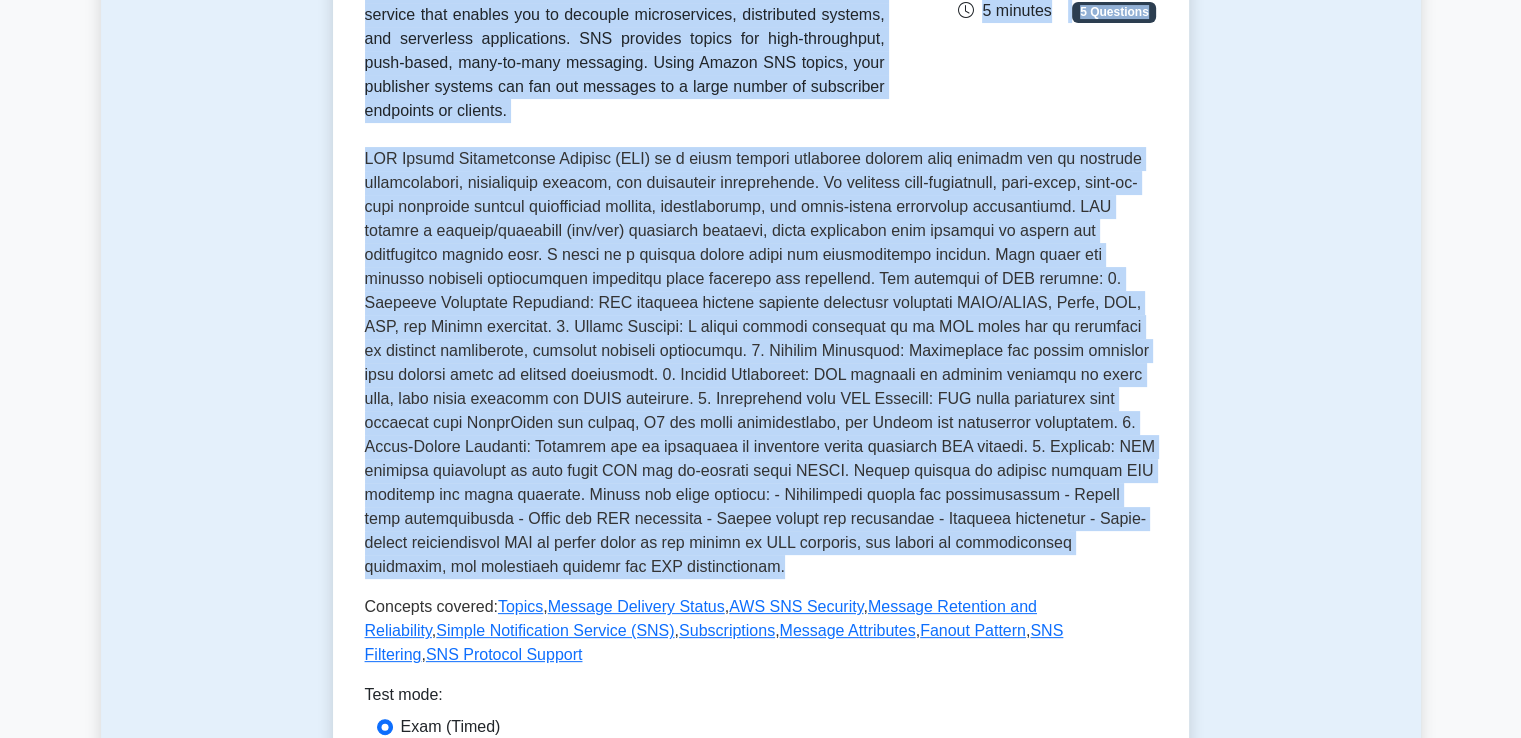drag, startPoint x: 419, startPoint y: 302, endPoint x: 668, endPoint y: 545, distance: 347.9224 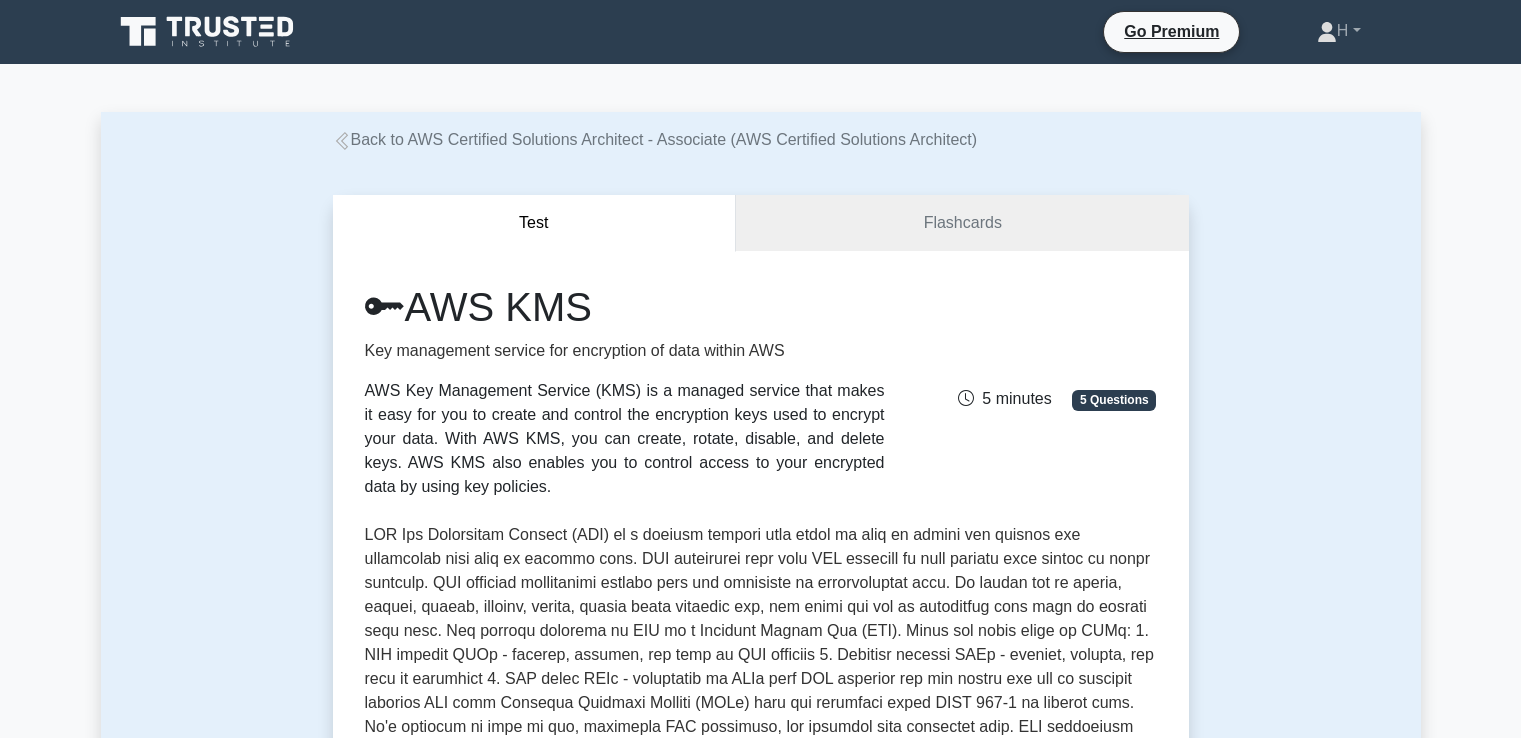 scroll, scrollTop: 0, scrollLeft: 0, axis: both 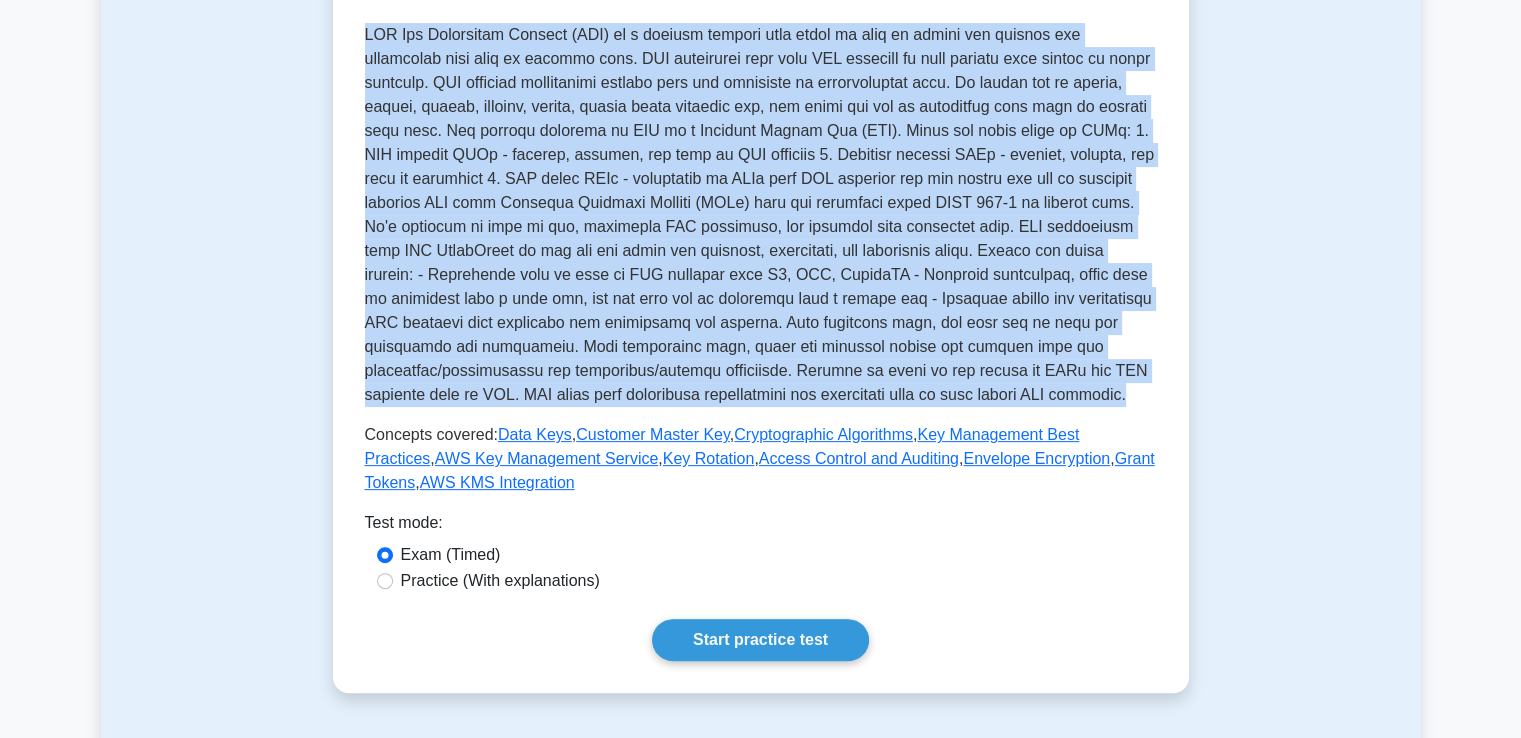 drag, startPoint x: 421, startPoint y: 300, endPoint x: 575, endPoint y: 437, distance: 206.1189 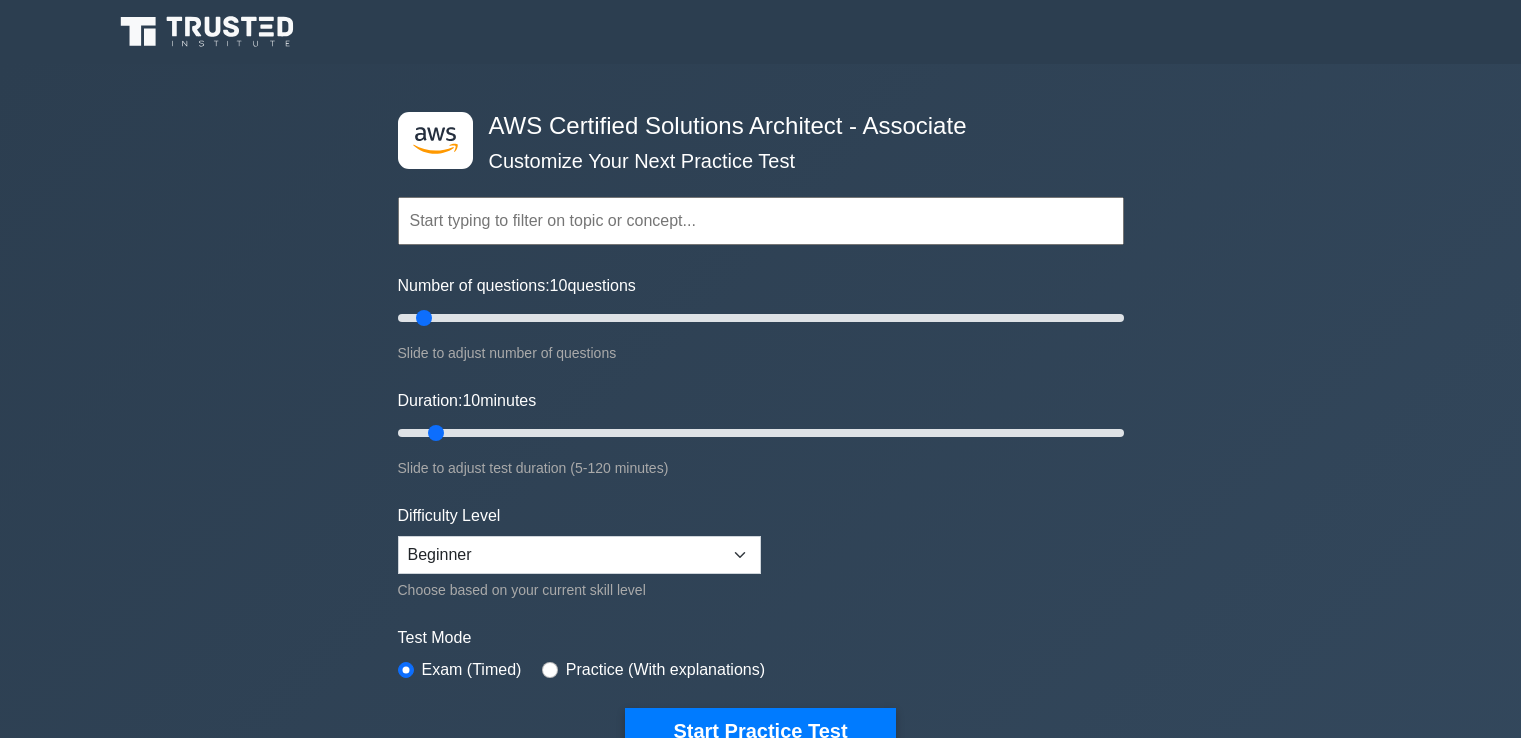 scroll, scrollTop: 2676, scrollLeft: 0, axis: vertical 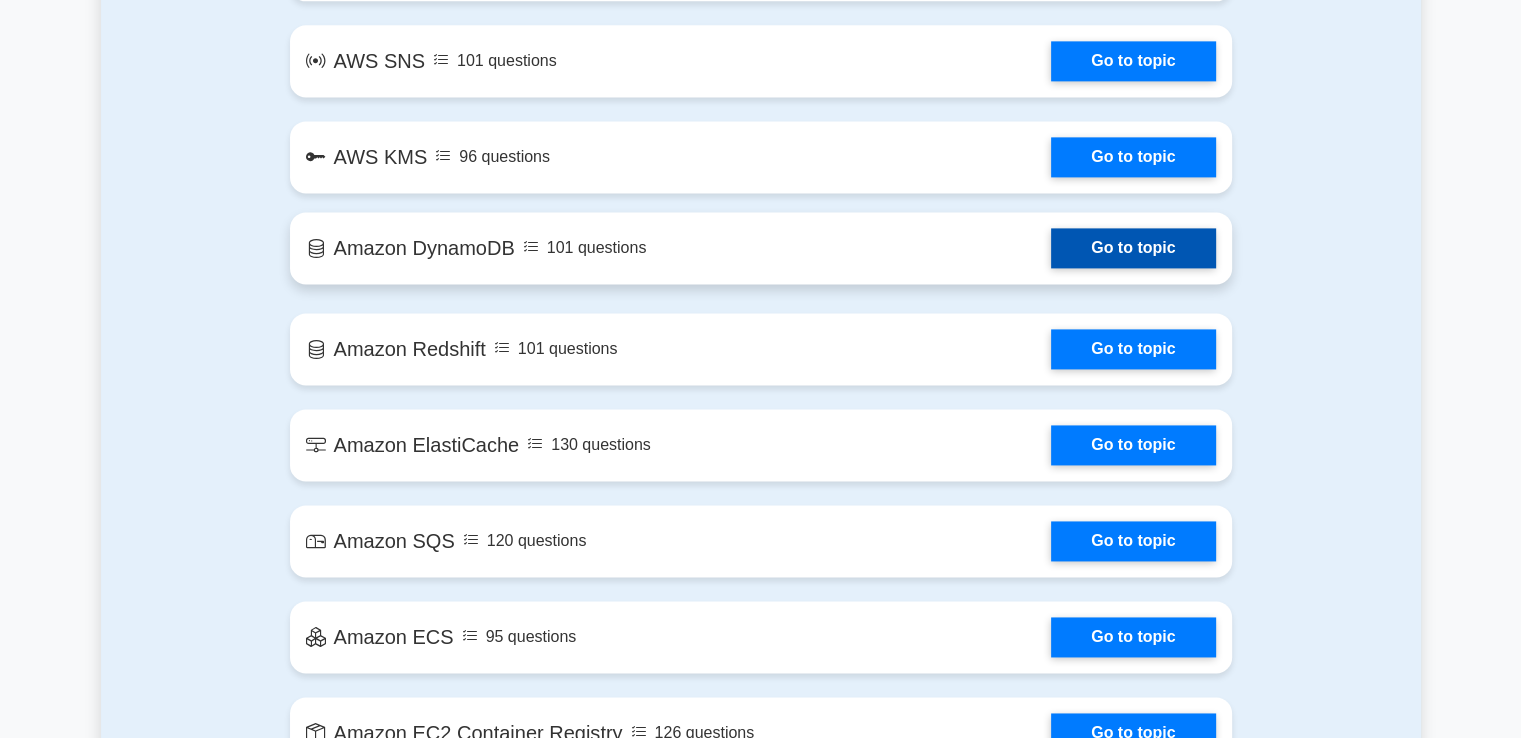 click on "Go to topic" at bounding box center (1133, 248) 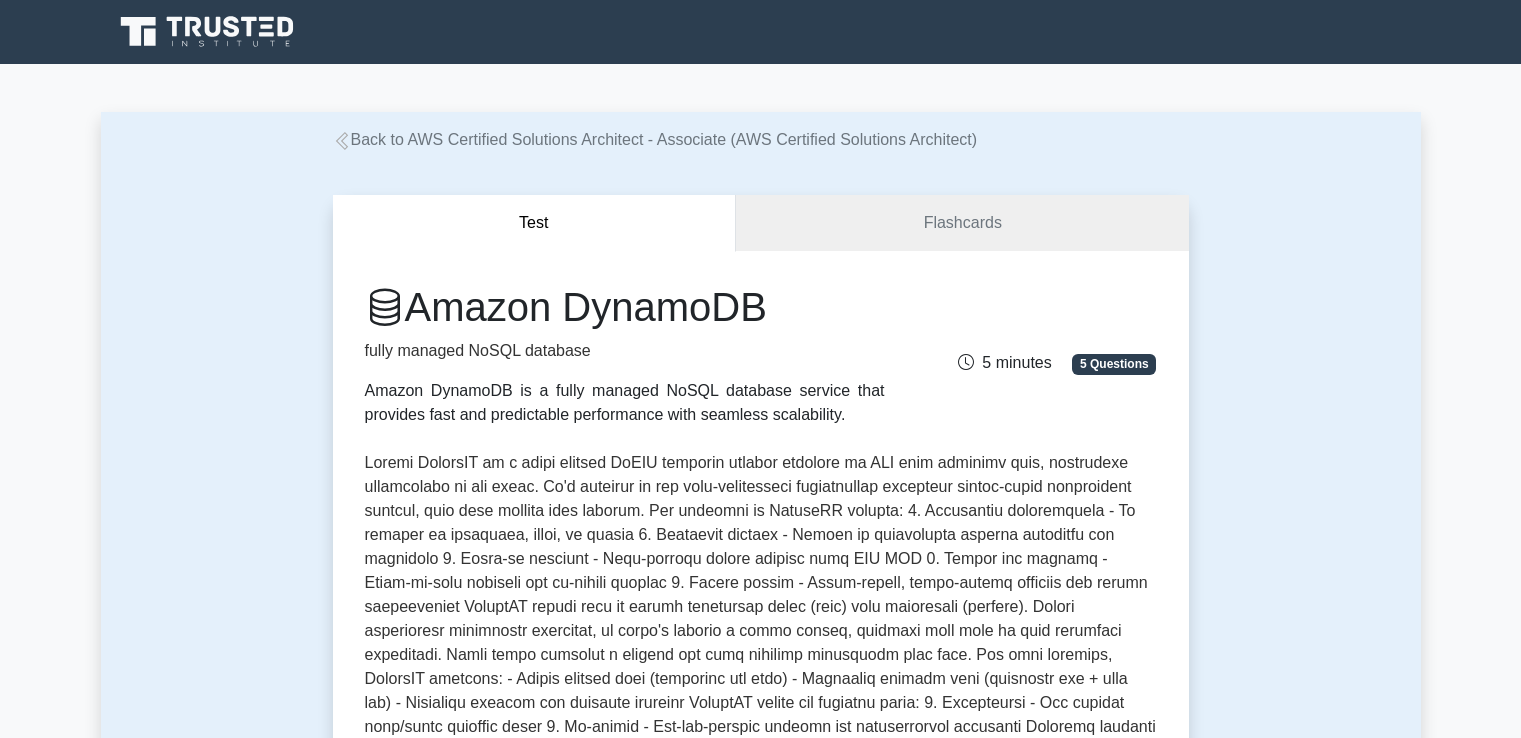 scroll, scrollTop: 0, scrollLeft: 0, axis: both 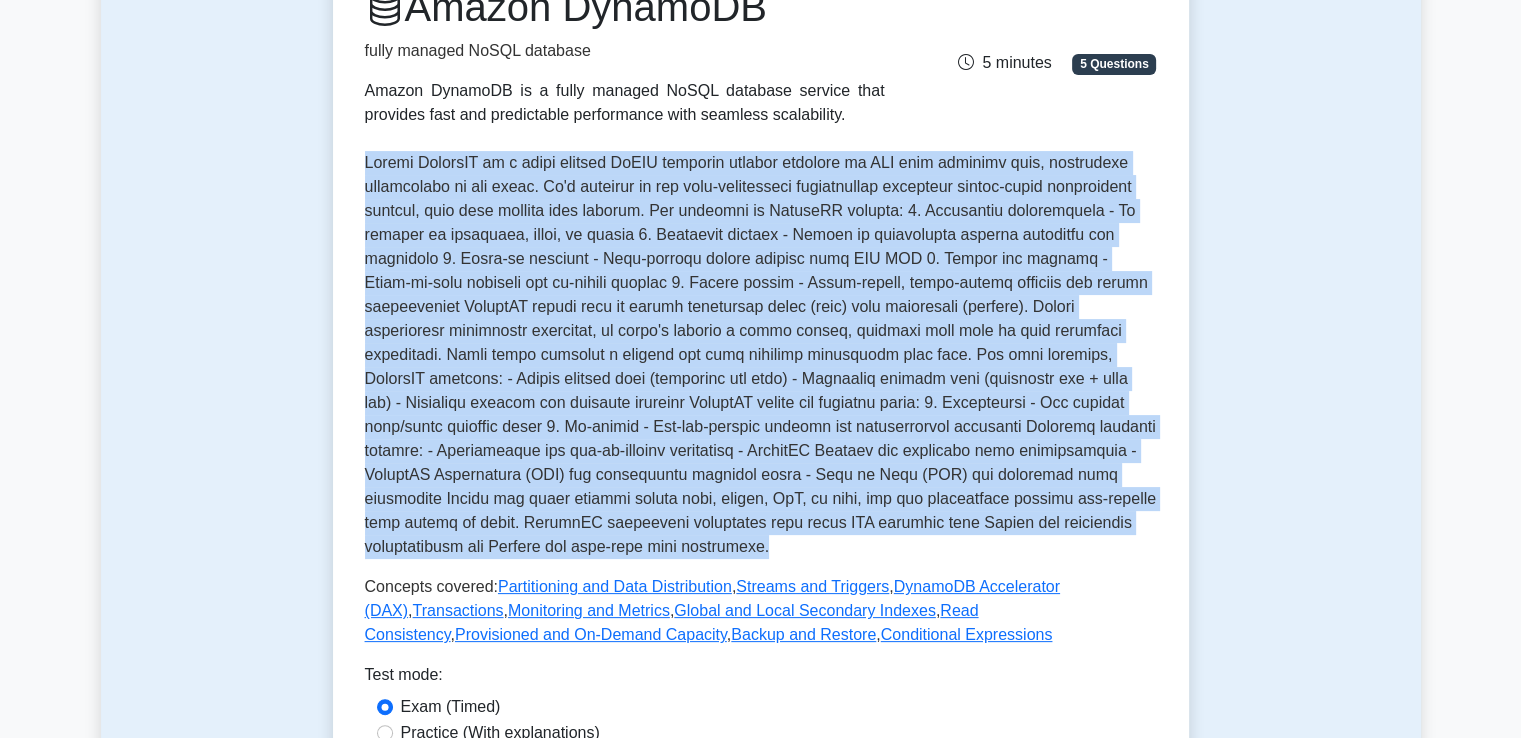 drag, startPoint x: 364, startPoint y: 460, endPoint x: 473, endPoint y: 495, distance: 114.48144 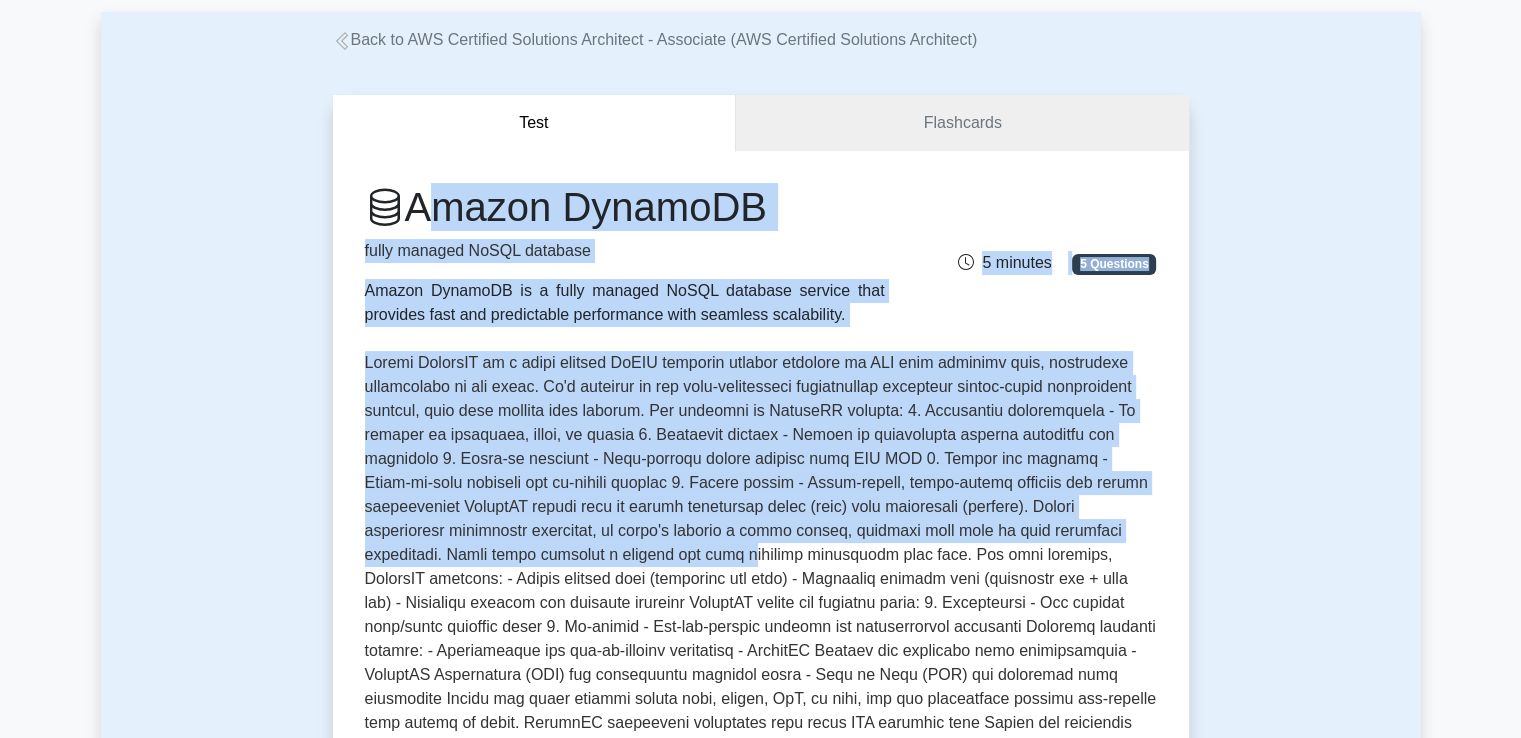 scroll, scrollTop: 500, scrollLeft: 0, axis: vertical 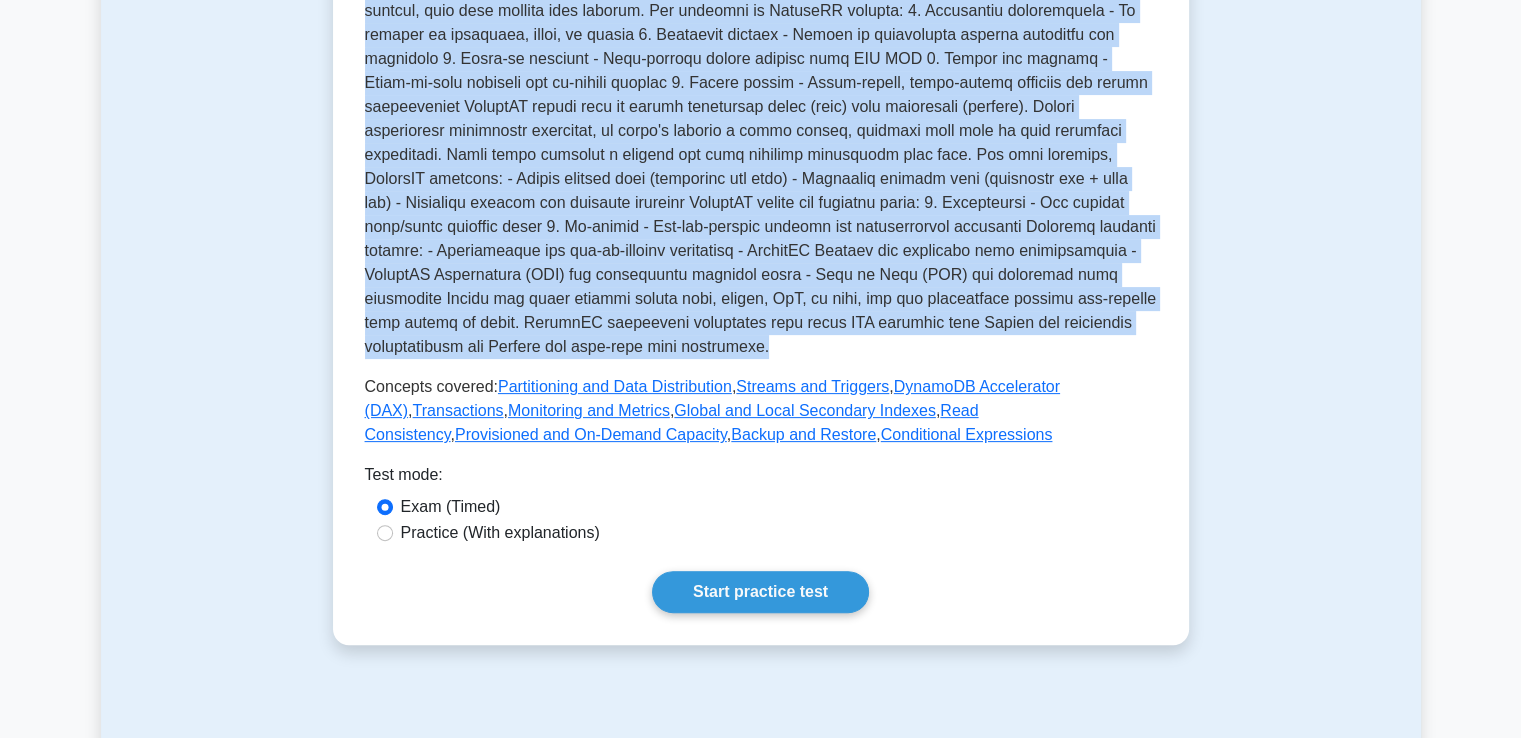 drag, startPoint x: 421, startPoint y: 195, endPoint x: 547, endPoint y: 339, distance: 191.34262 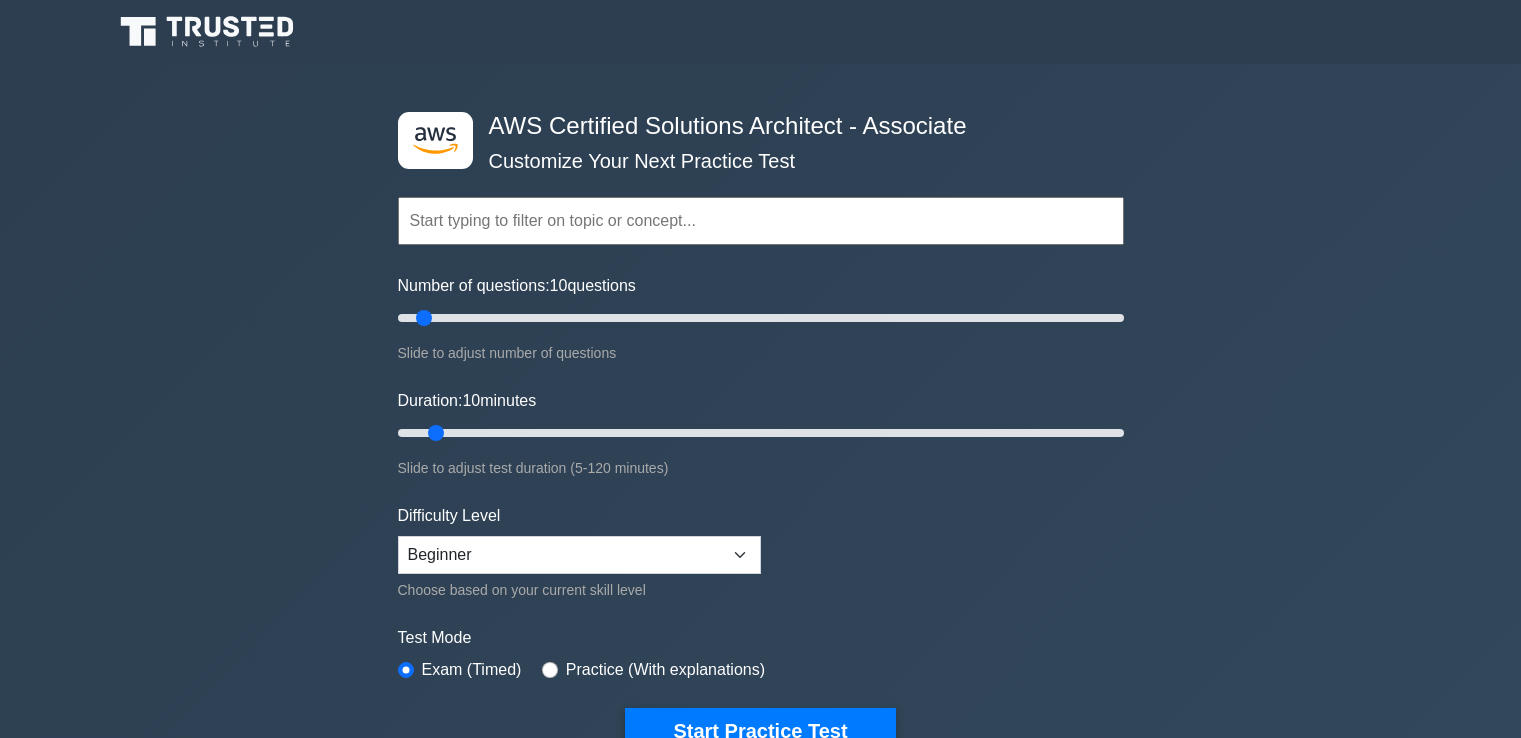 scroll, scrollTop: 2800, scrollLeft: 0, axis: vertical 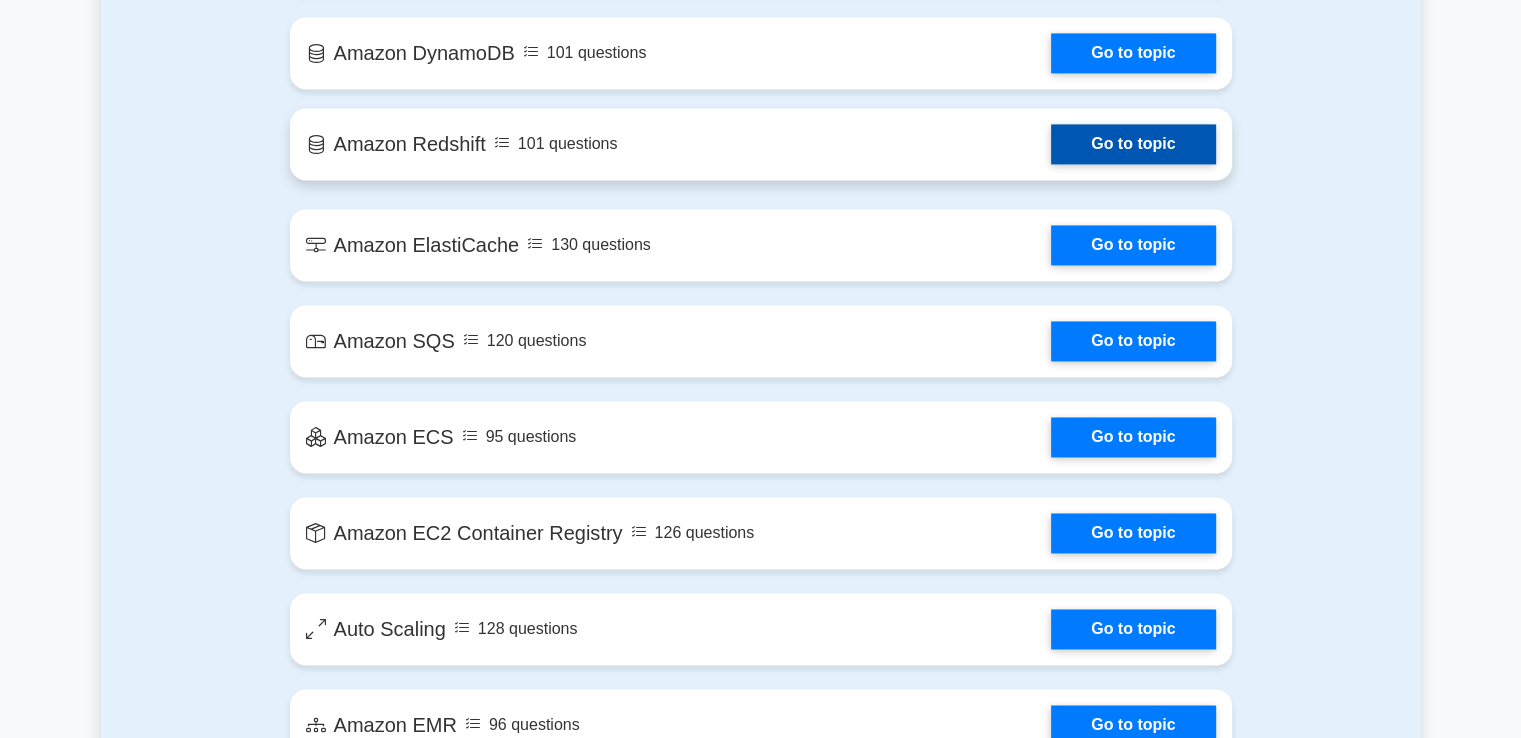 click on "Go to topic" at bounding box center (1133, 144) 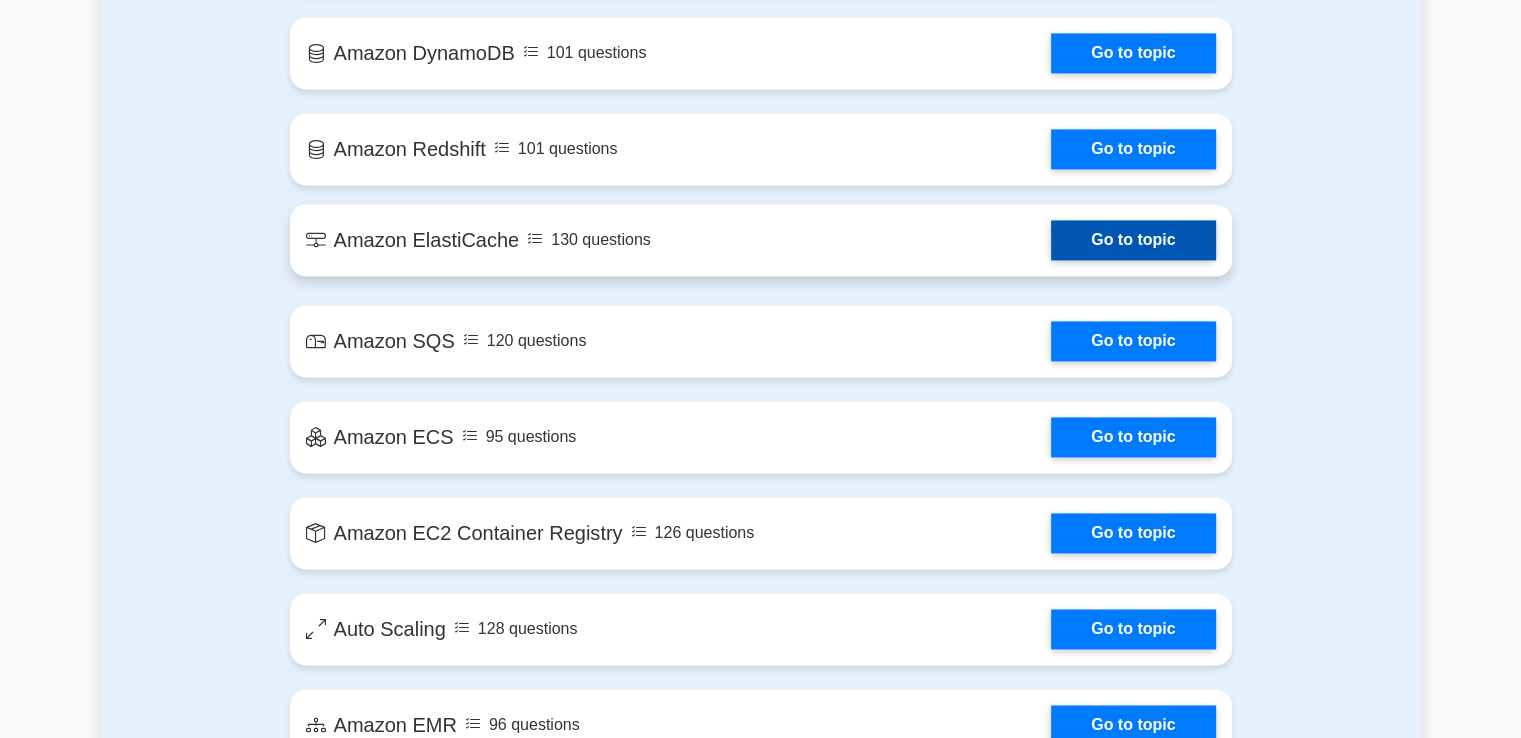 click on "Go to topic" at bounding box center [1133, 240] 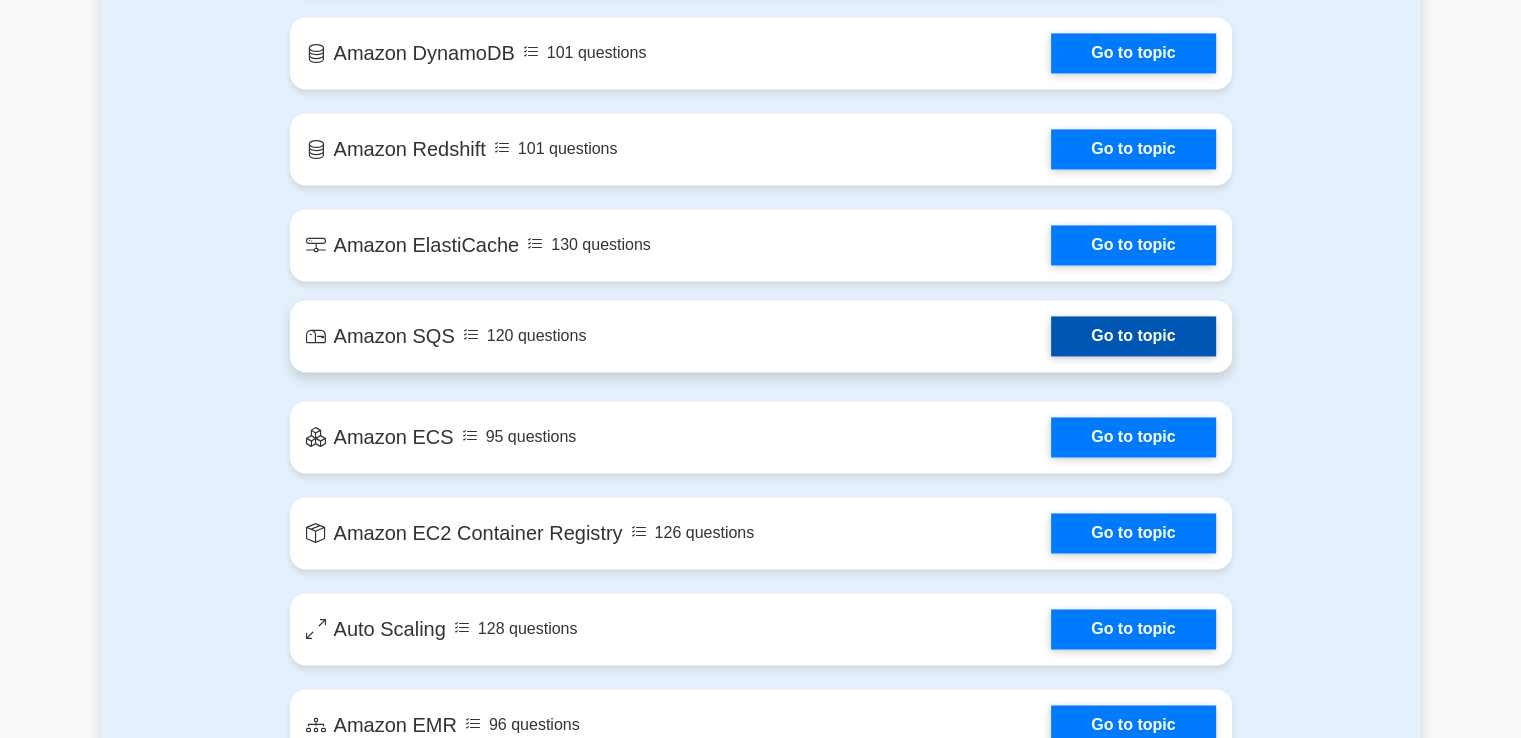 click on "Go to topic" at bounding box center [1133, 336] 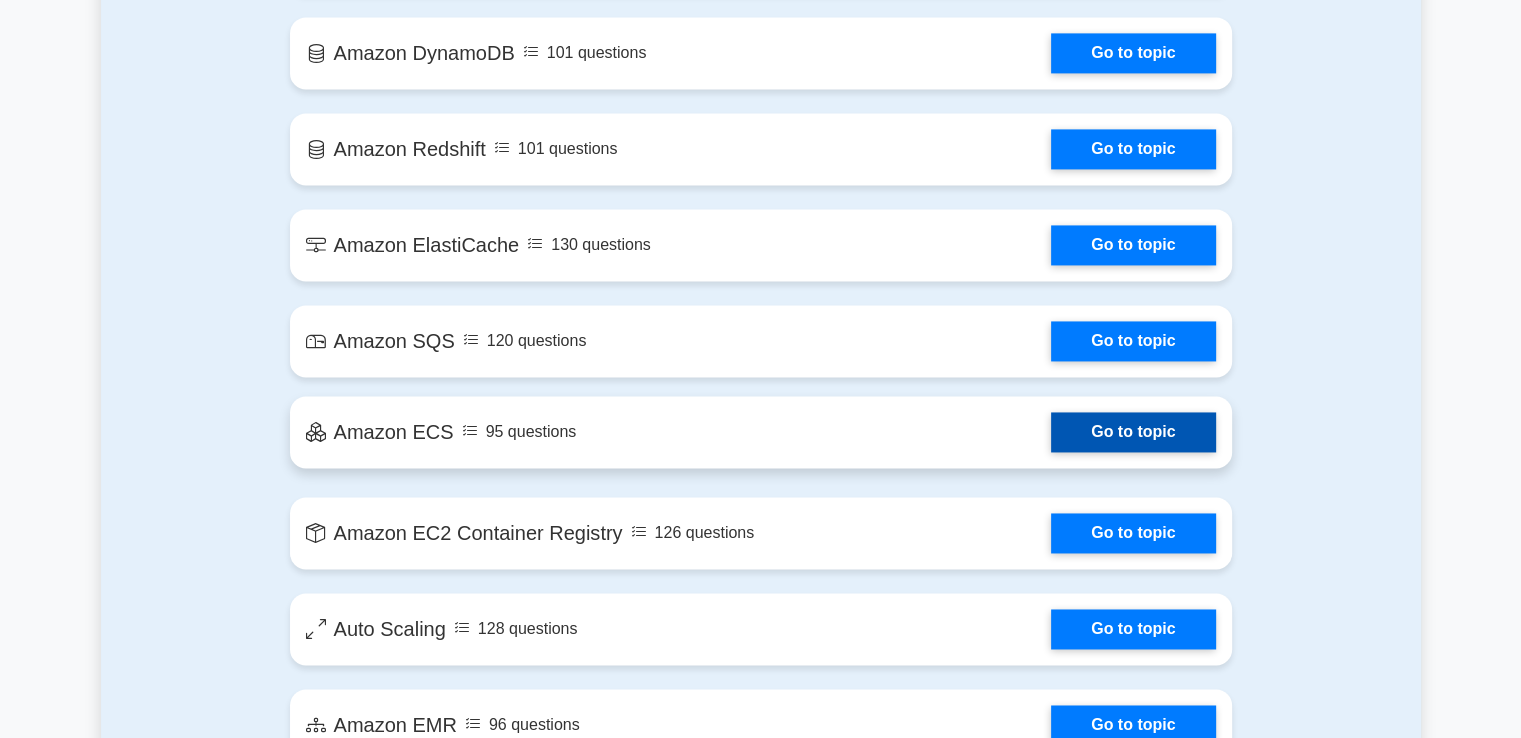 click on "Go to topic" at bounding box center [1133, 432] 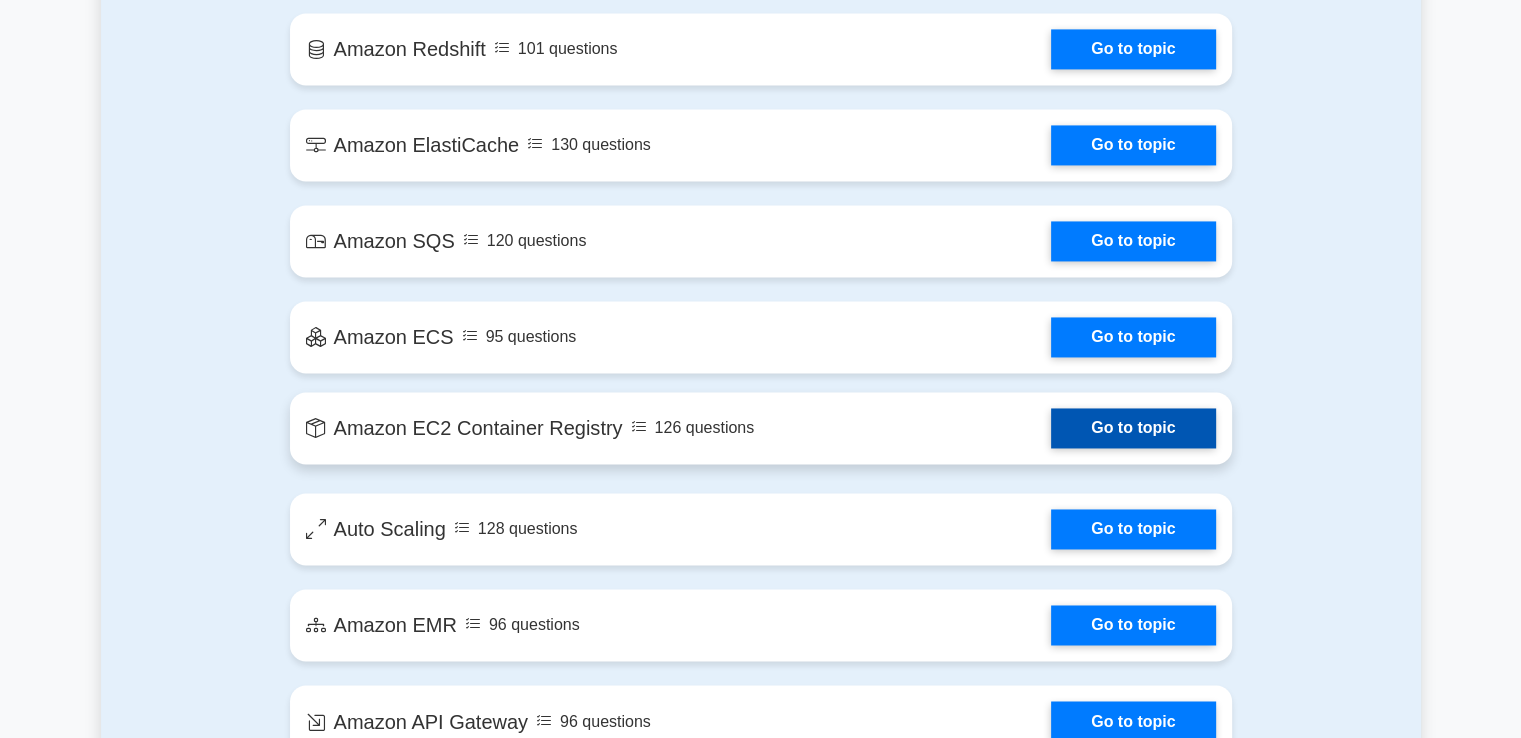 scroll, scrollTop: 3200, scrollLeft: 0, axis: vertical 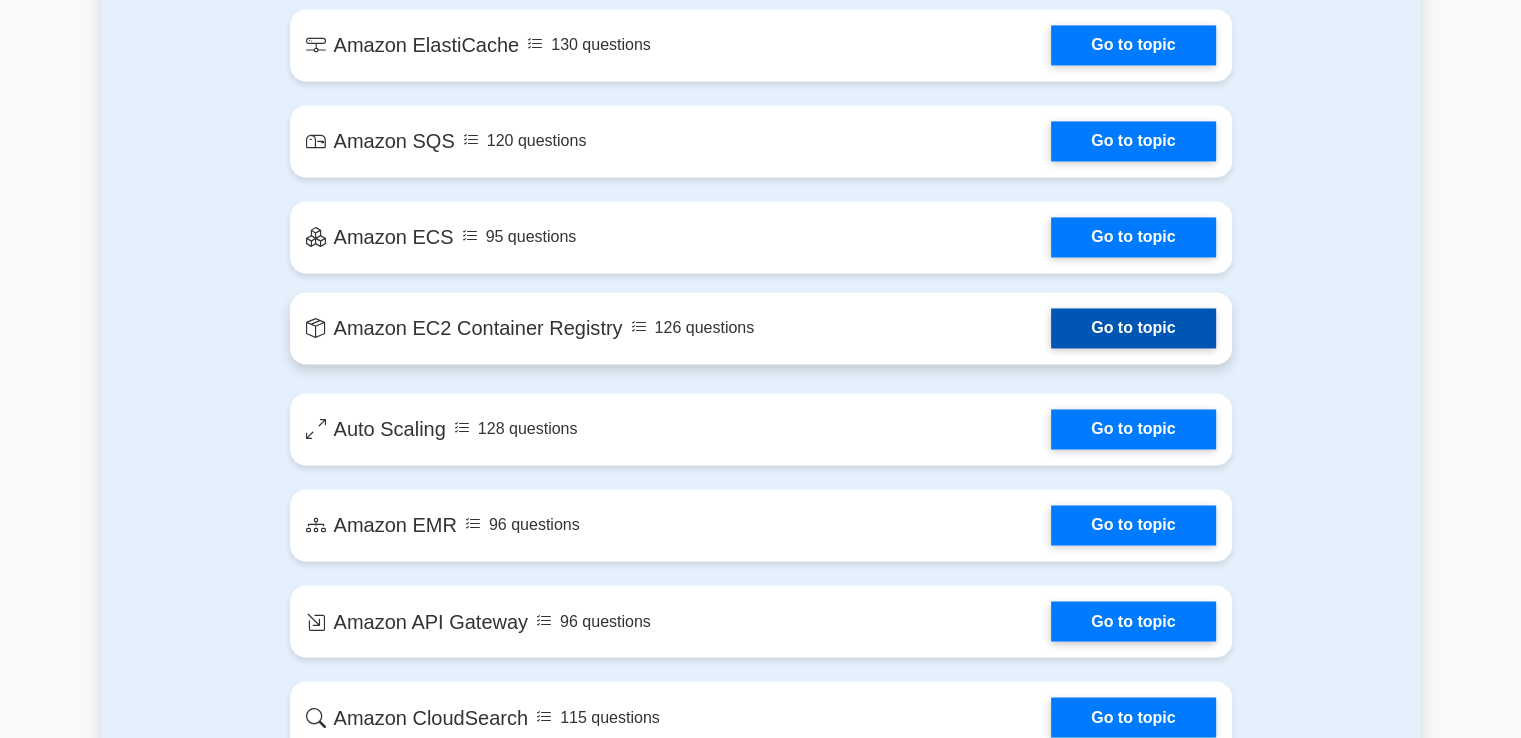 click on "Go to topic" at bounding box center [1133, 328] 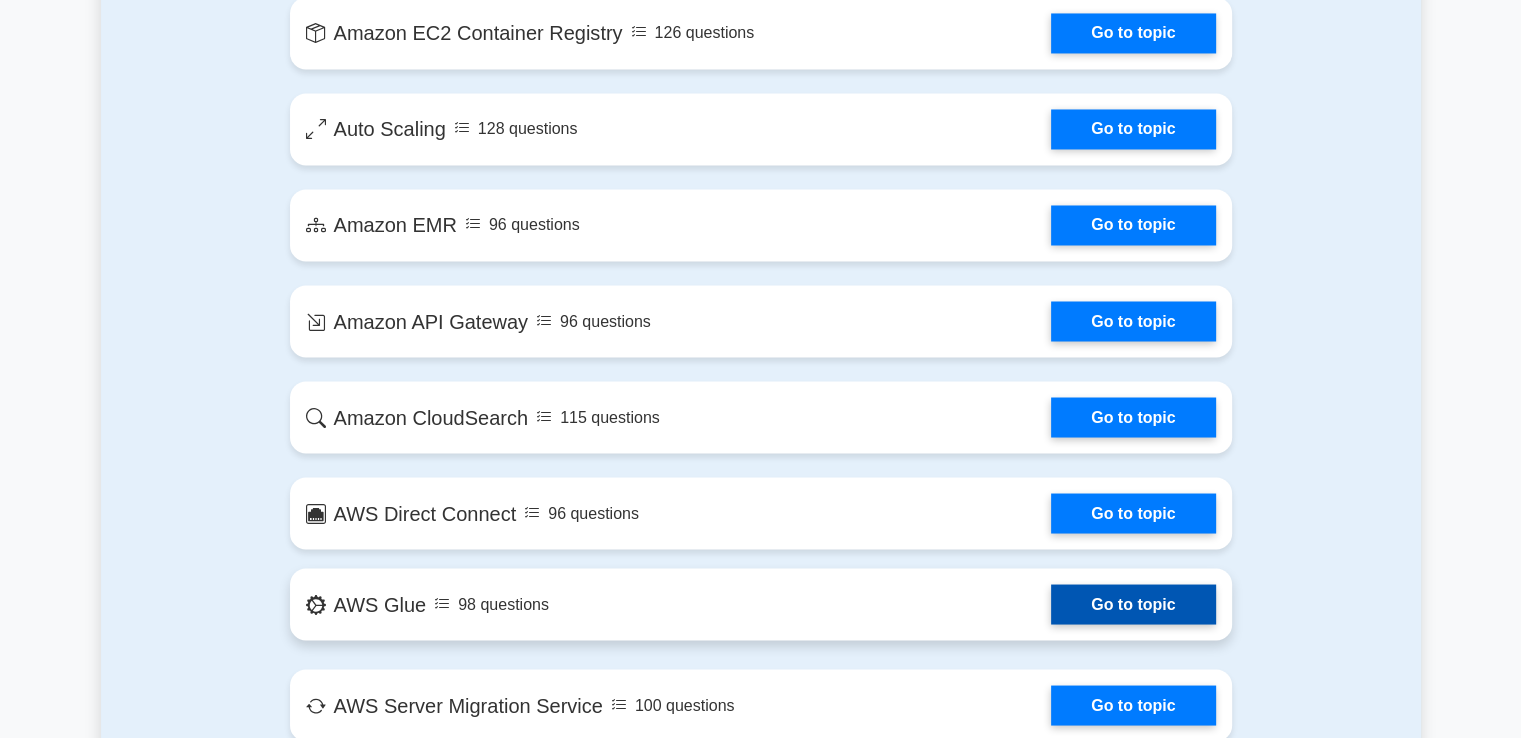 scroll, scrollTop: 3400, scrollLeft: 0, axis: vertical 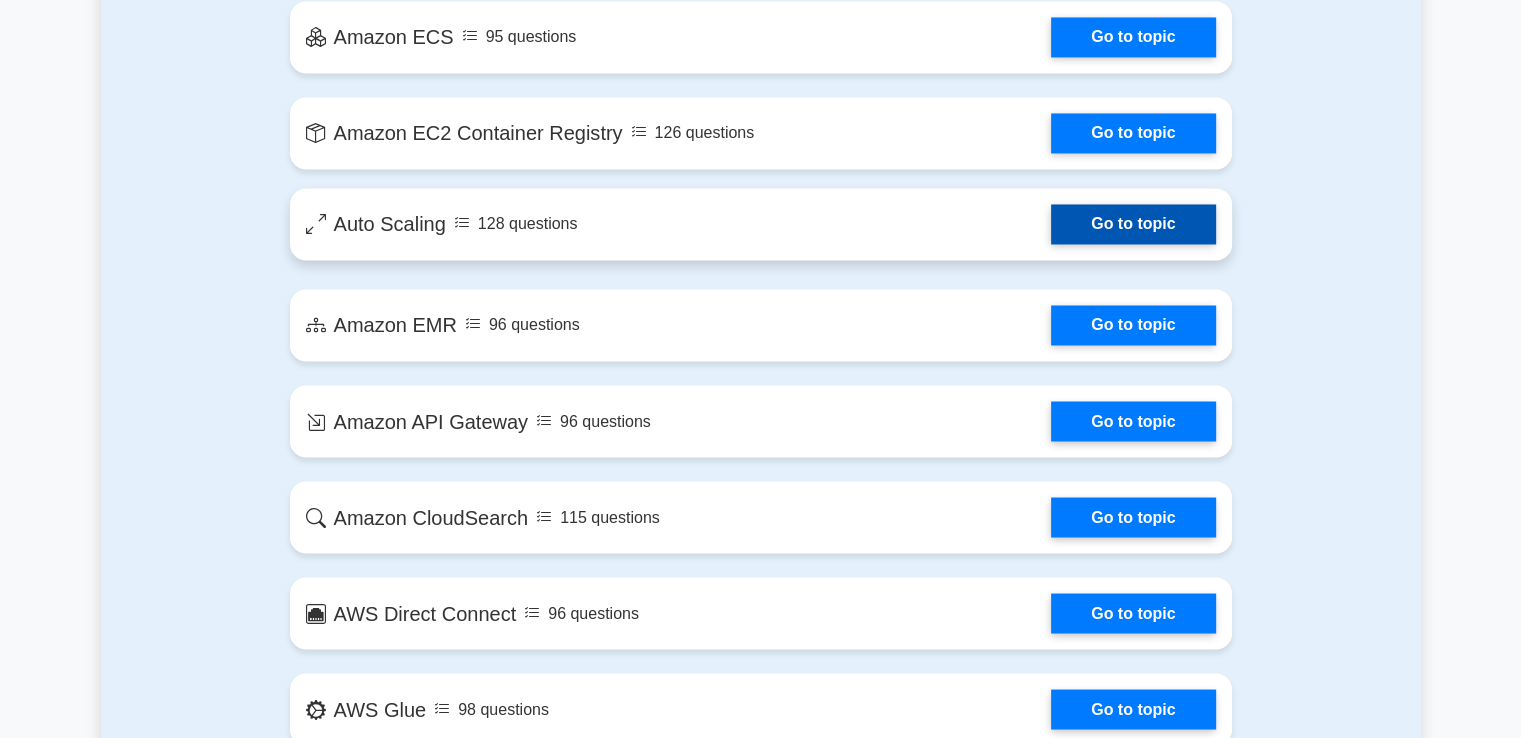 click on "Go to topic" at bounding box center (1133, 224) 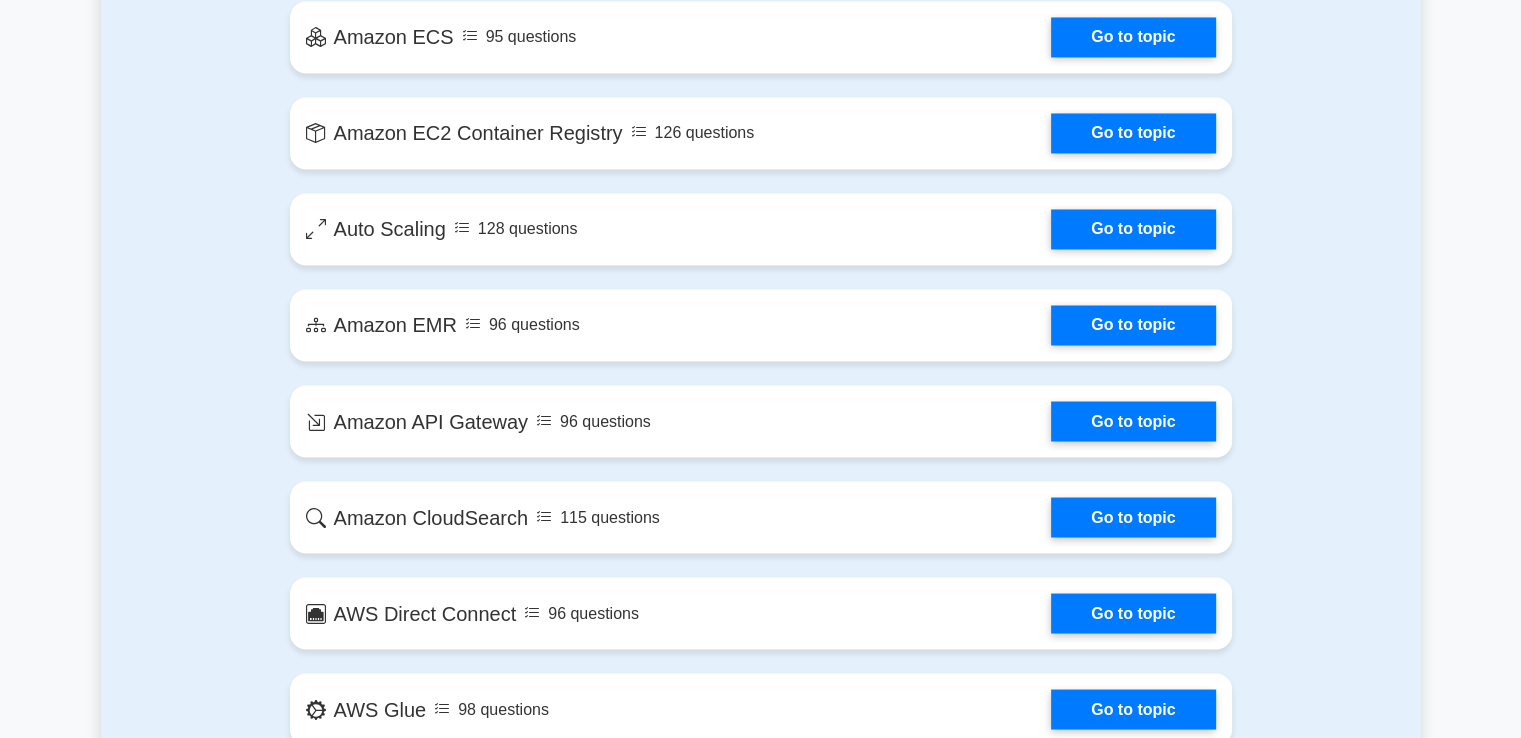 scroll, scrollTop: 3500, scrollLeft: 0, axis: vertical 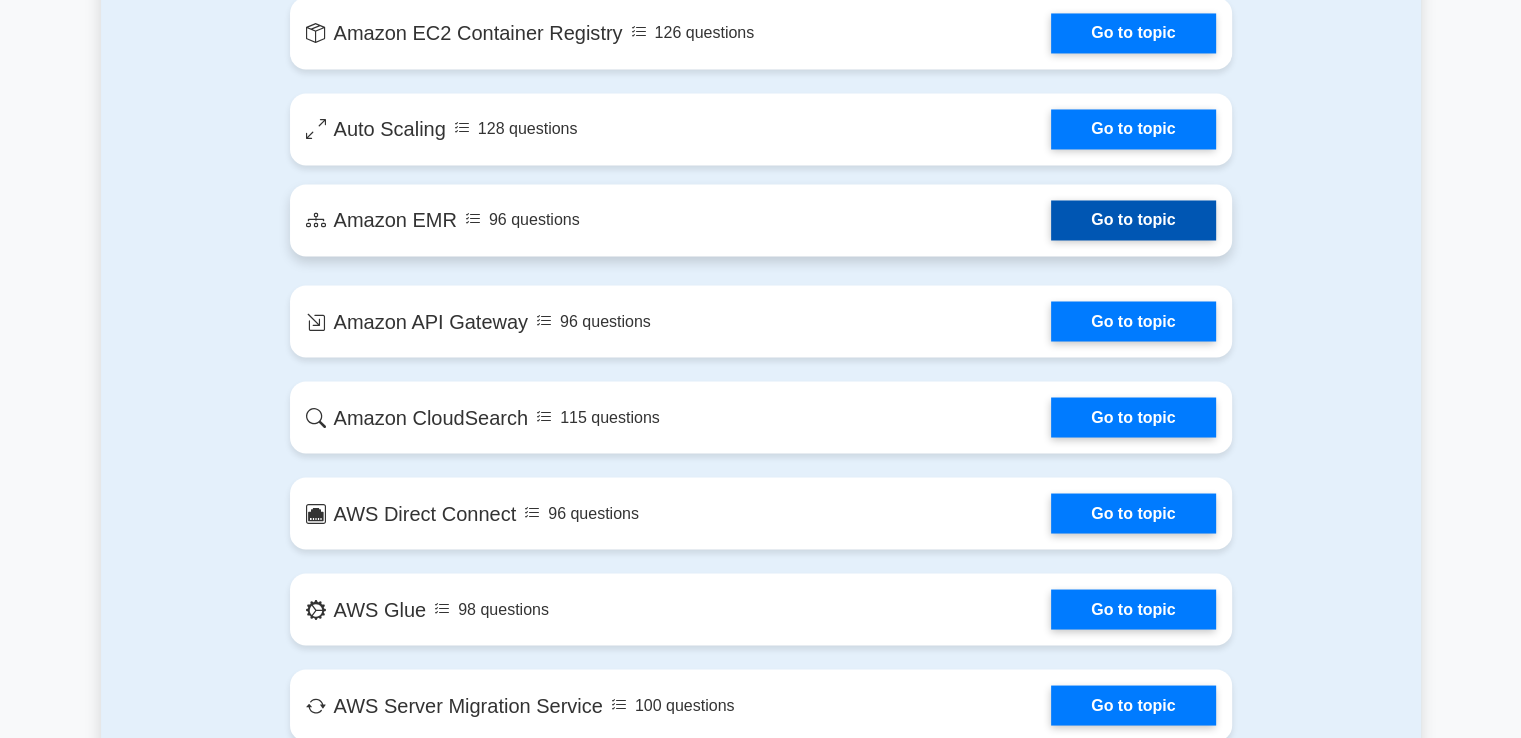 click on "Go to topic" at bounding box center [1133, 220] 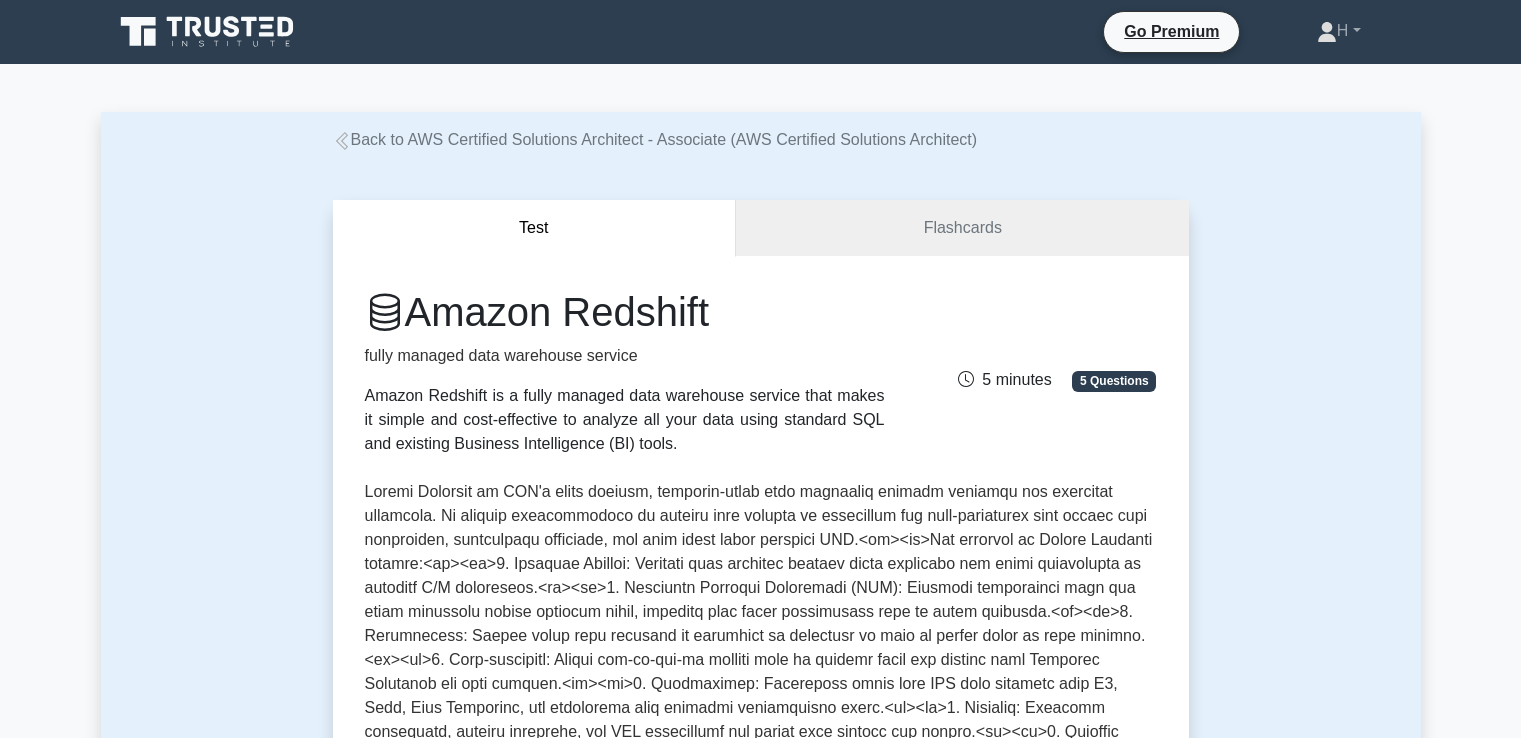 scroll, scrollTop: 0, scrollLeft: 0, axis: both 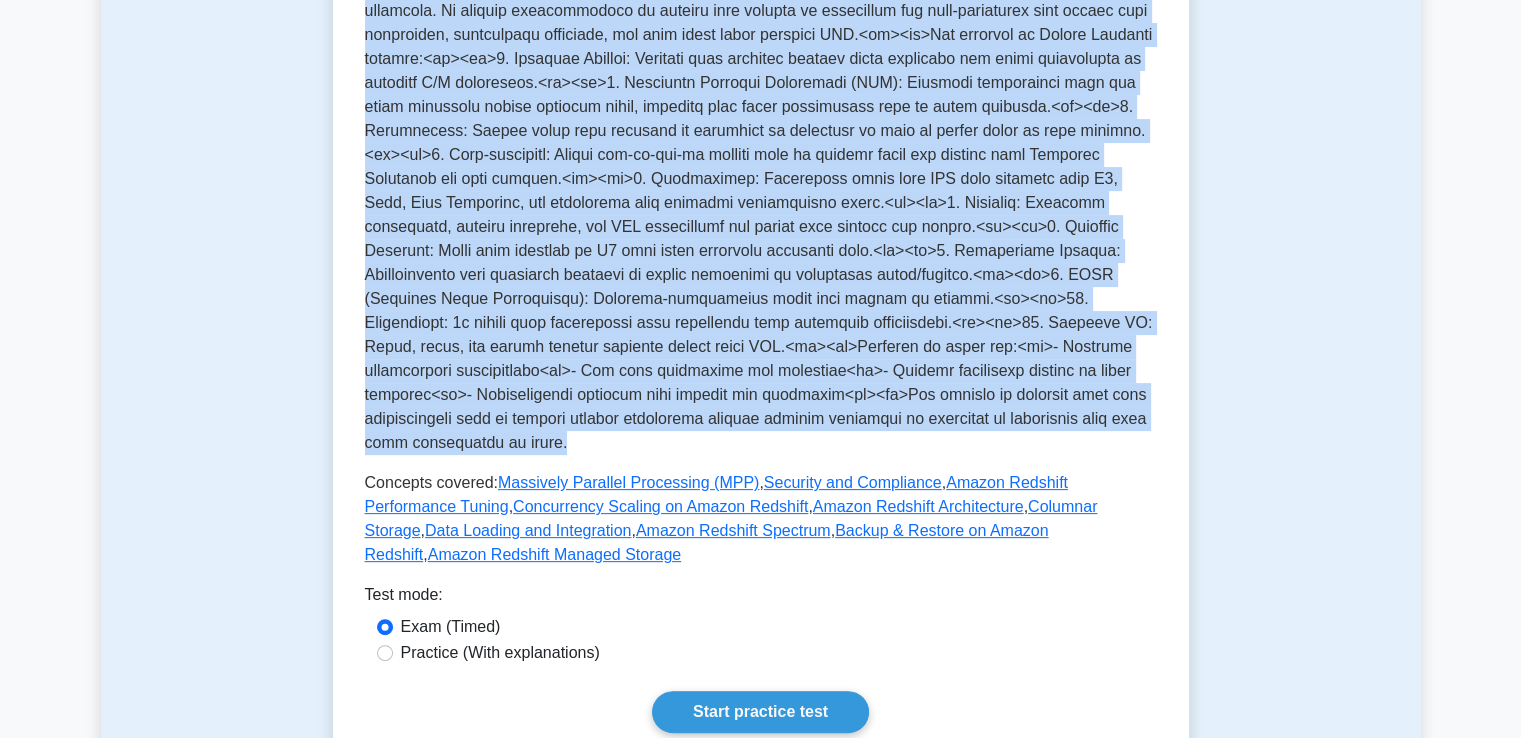 drag, startPoint x: 420, startPoint y: 296, endPoint x: 596, endPoint y: 447, distance: 231.89868 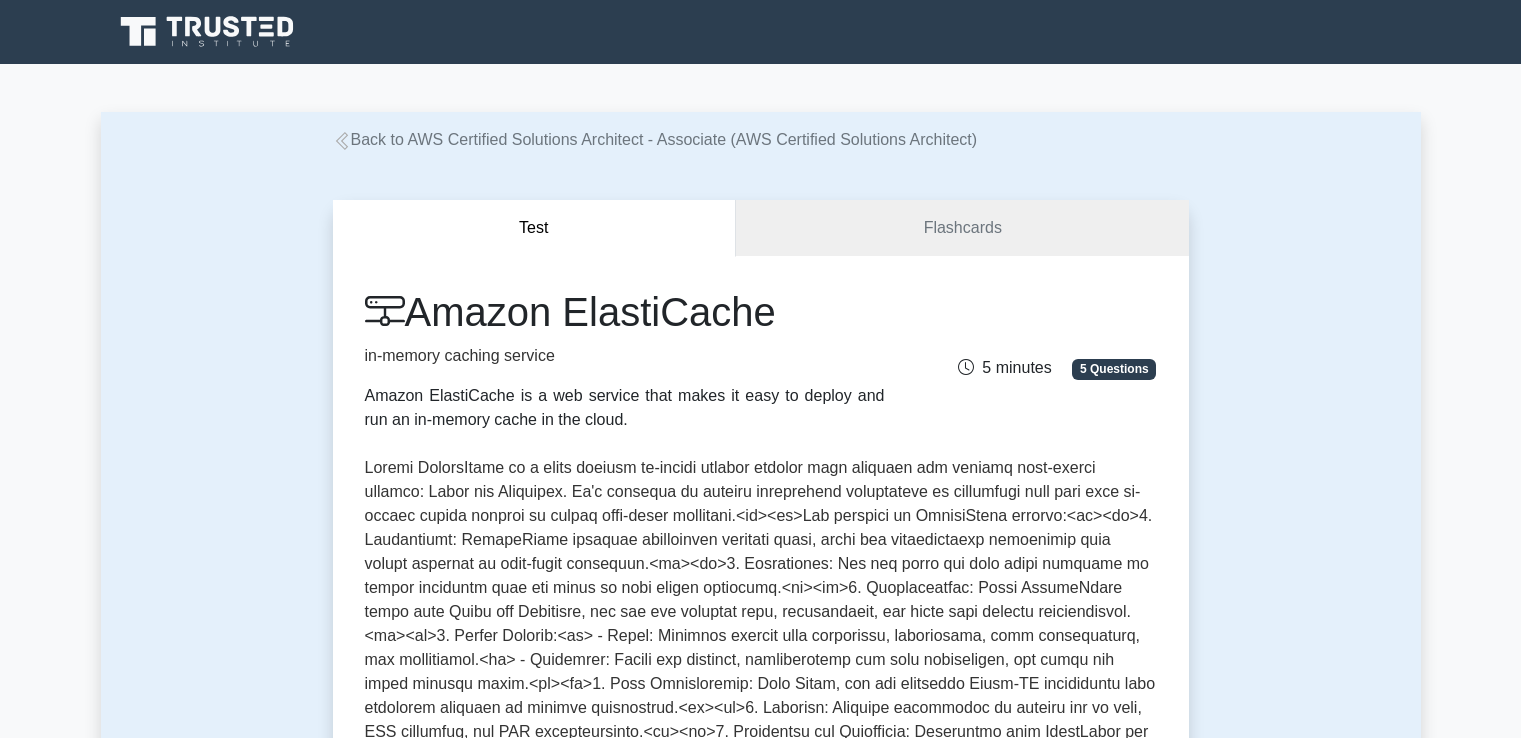 scroll, scrollTop: 0, scrollLeft: 0, axis: both 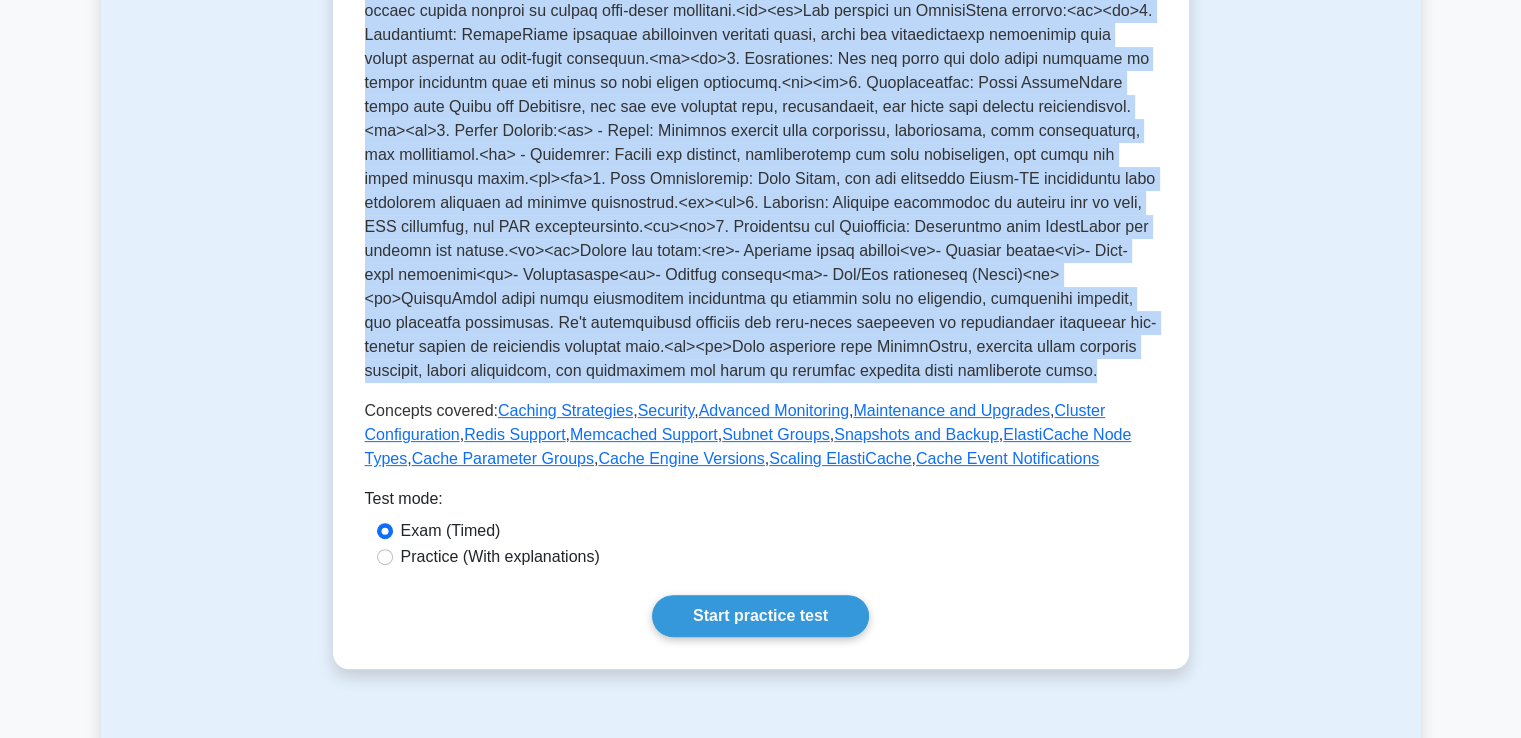 drag, startPoint x: 422, startPoint y: 305, endPoint x: 1029, endPoint y: 375, distance: 611.0229 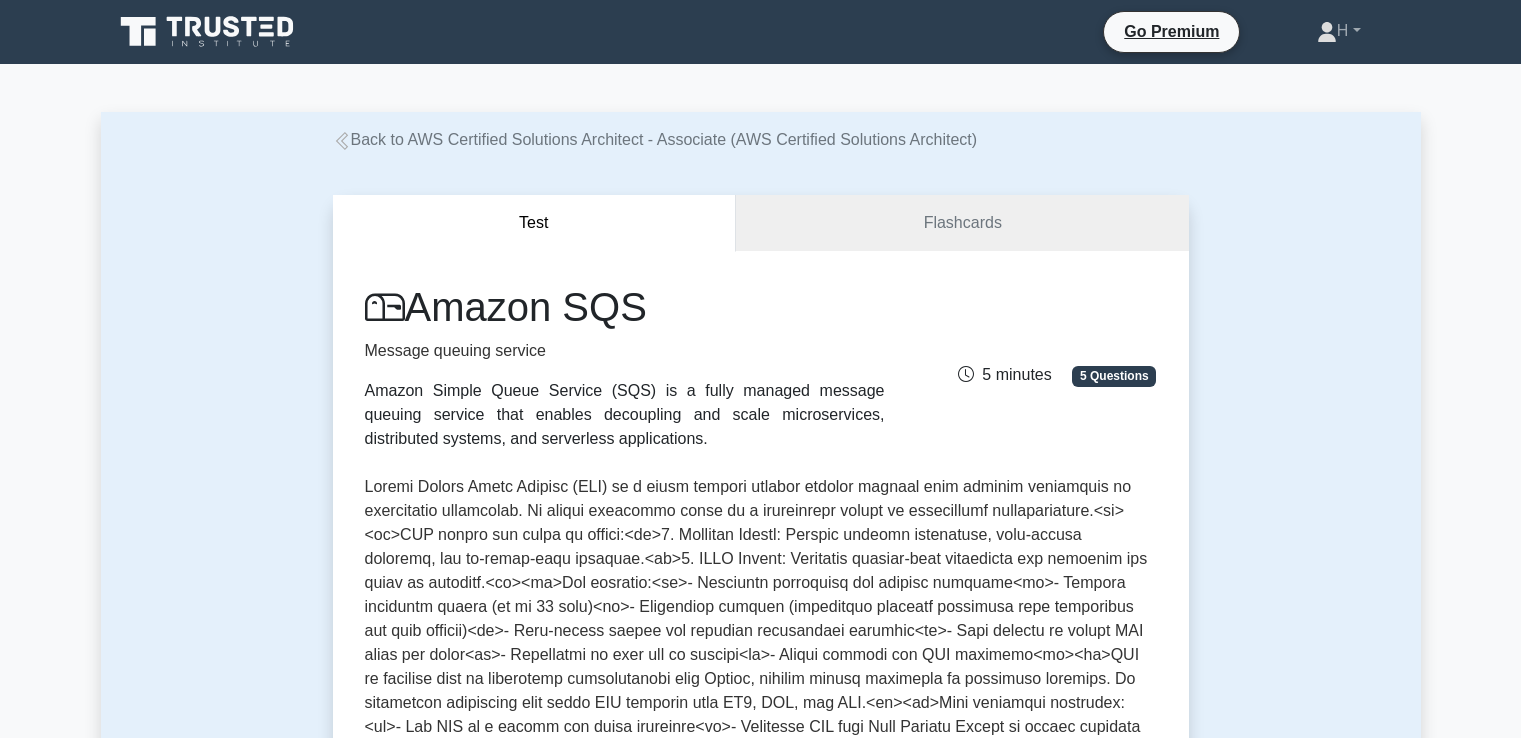 scroll, scrollTop: 0, scrollLeft: 0, axis: both 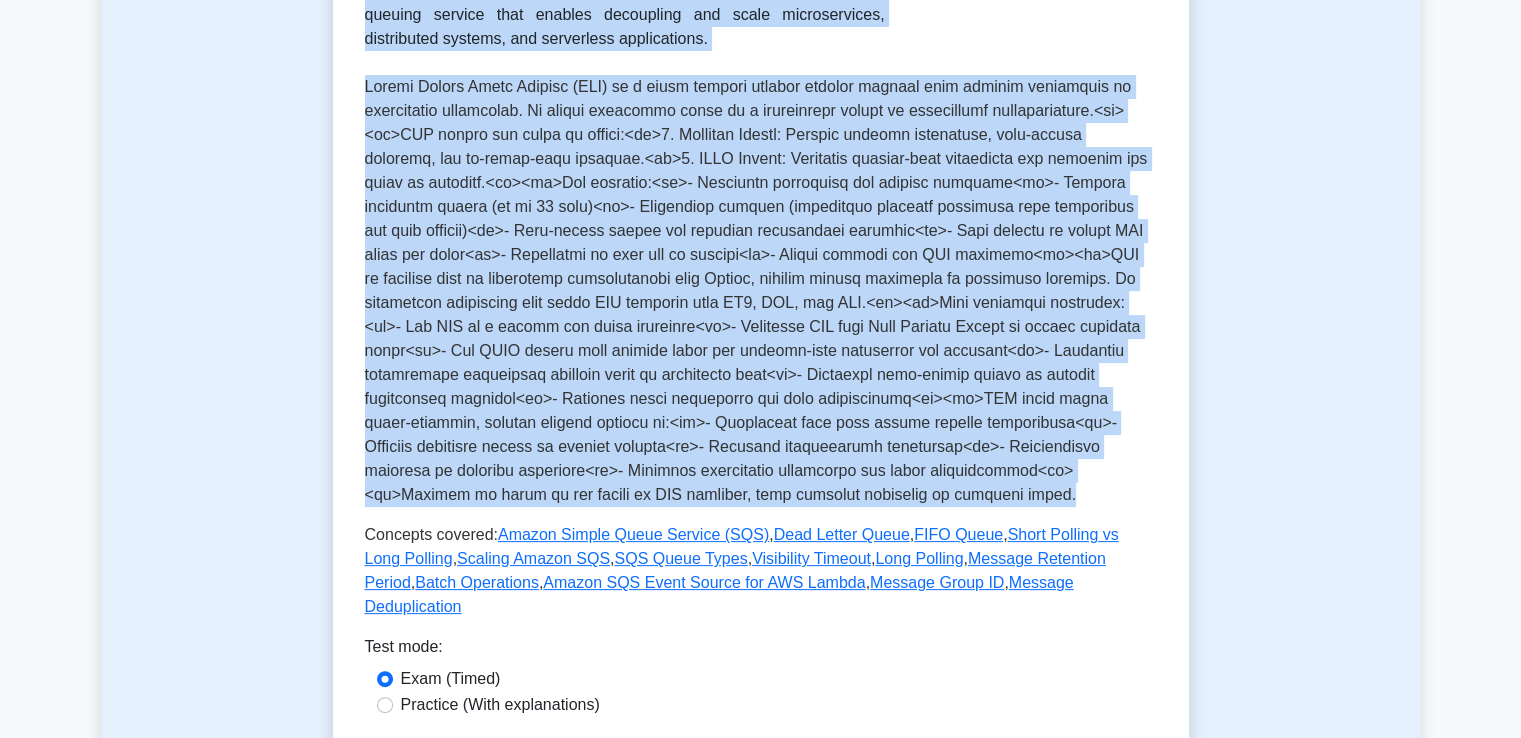 drag, startPoint x: 417, startPoint y: 309, endPoint x: 936, endPoint y: 491, distance: 549.9864 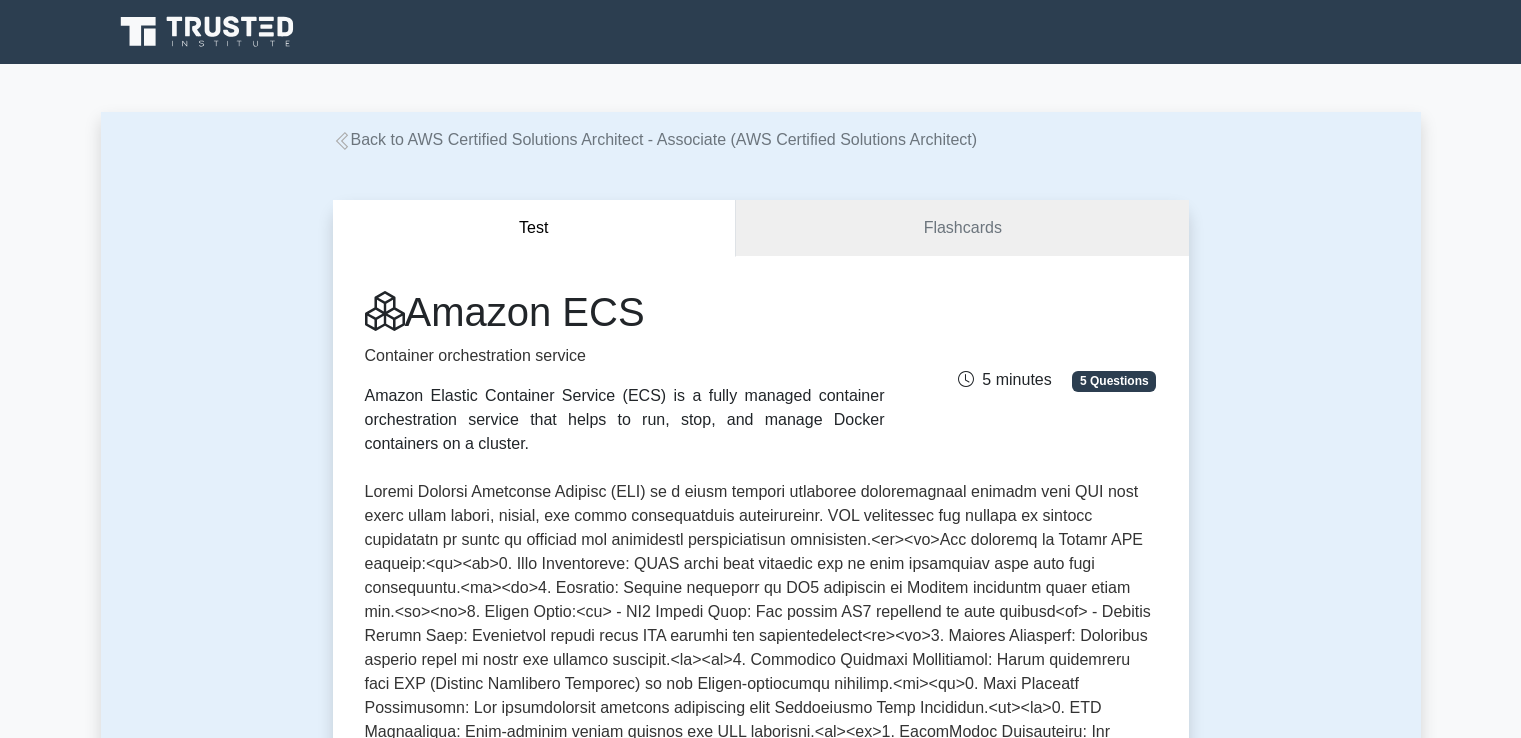 scroll, scrollTop: 0, scrollLeft: 0, axis: both 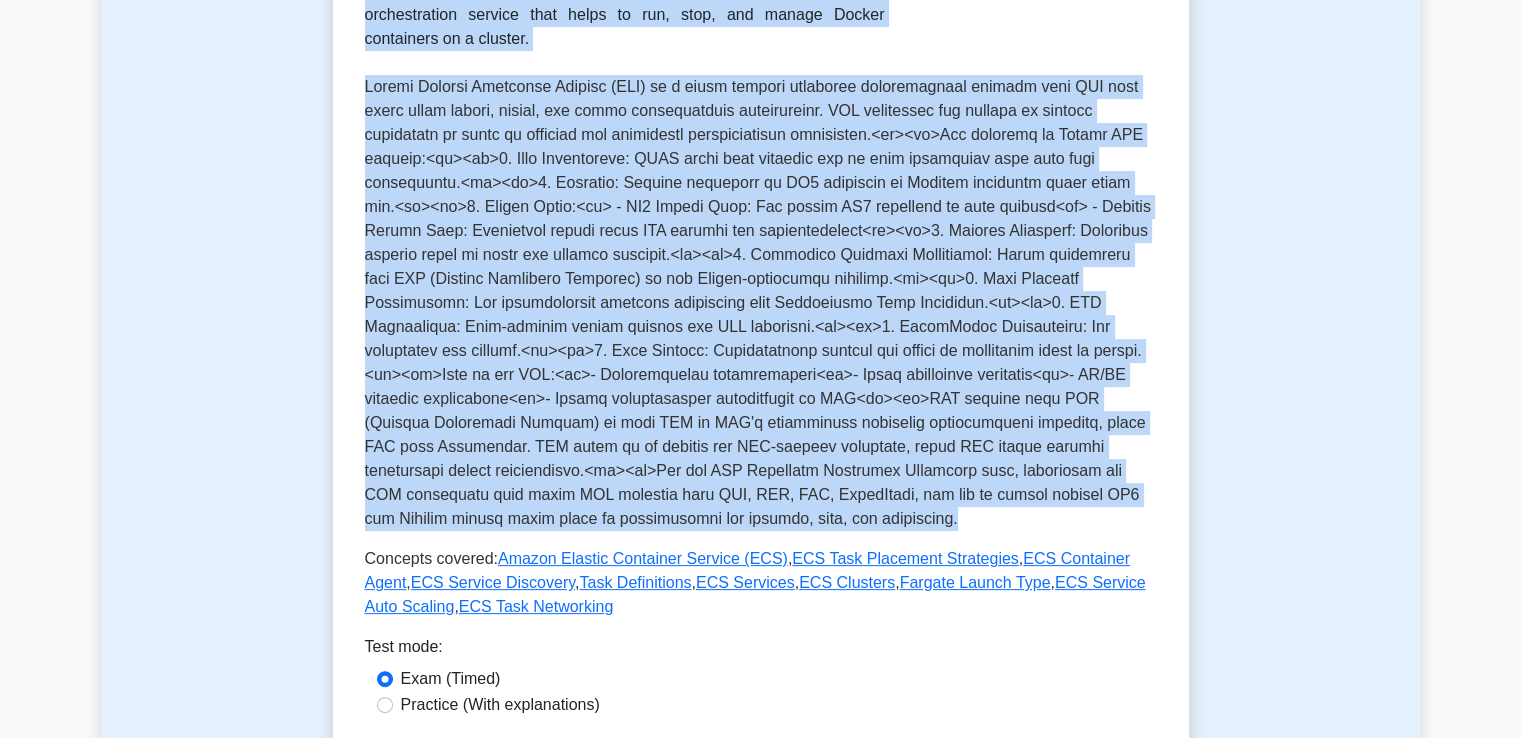 drag, startPoint x: 419, startPoint y: 298, endPoint x: 642, endPoint y: 517, distance: 312.554 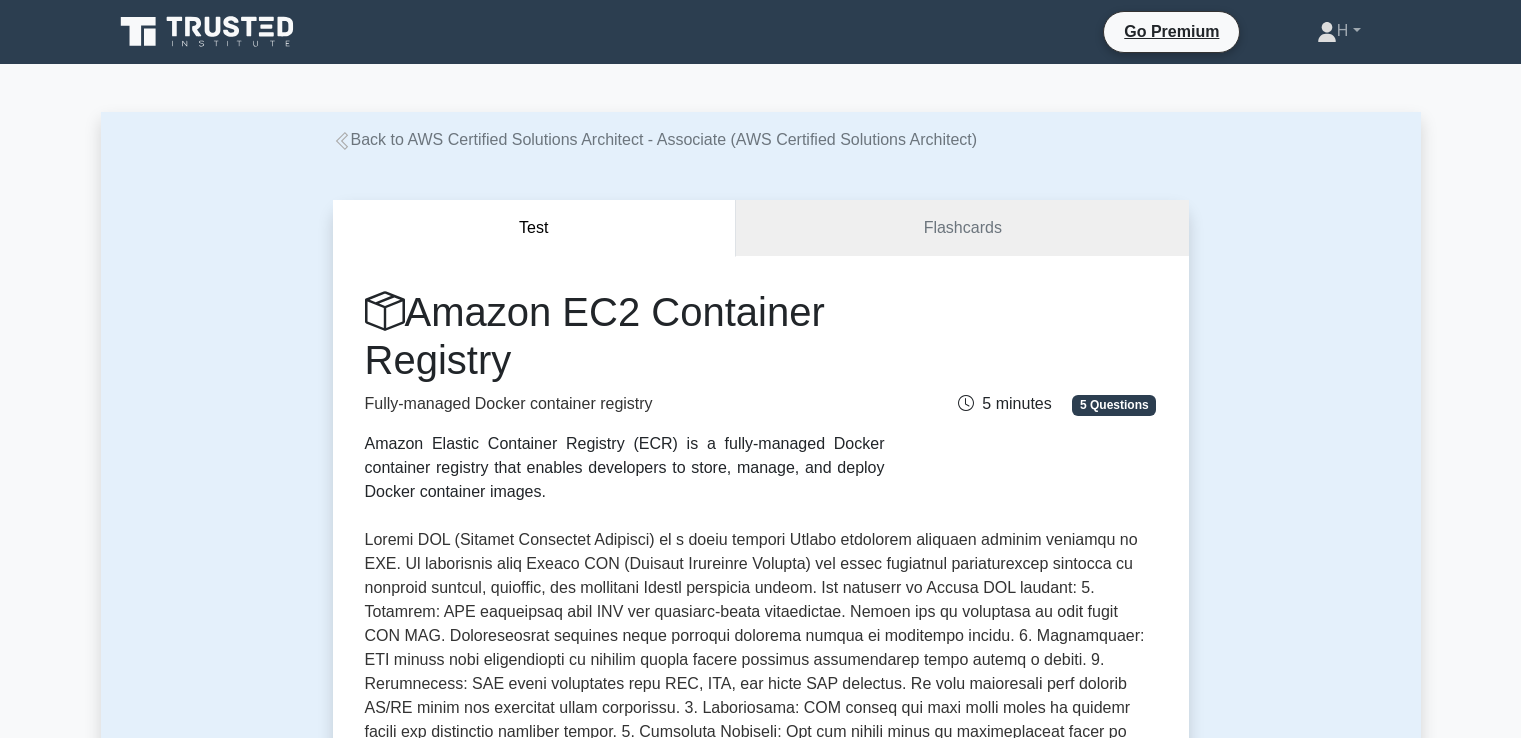 scroll, scrollTop: 0, scrollLeft: 0, axis: both 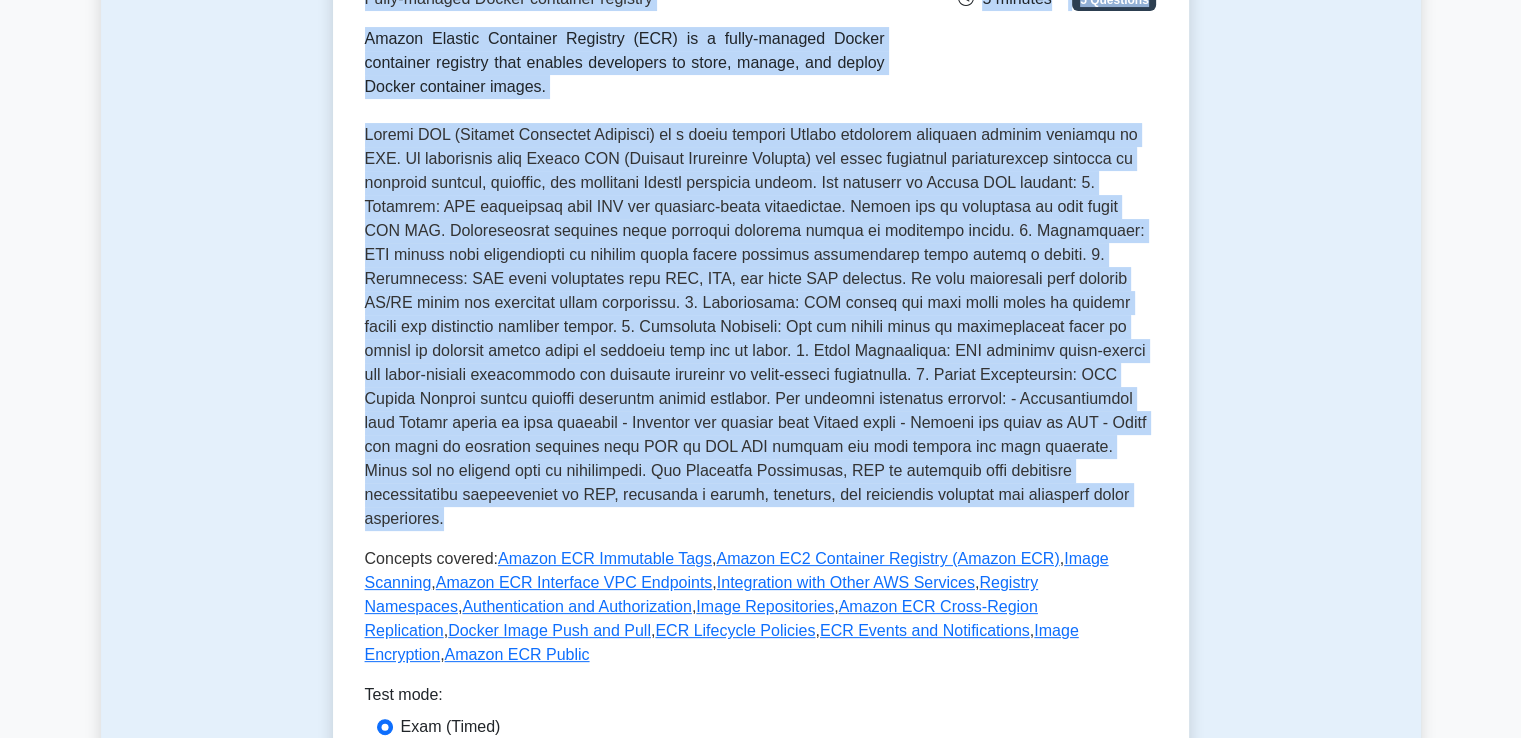 drag, startPoint x: 415, startPoint y: 293, endPoint x: 681, endPoint y: 497, distance: 335.21933 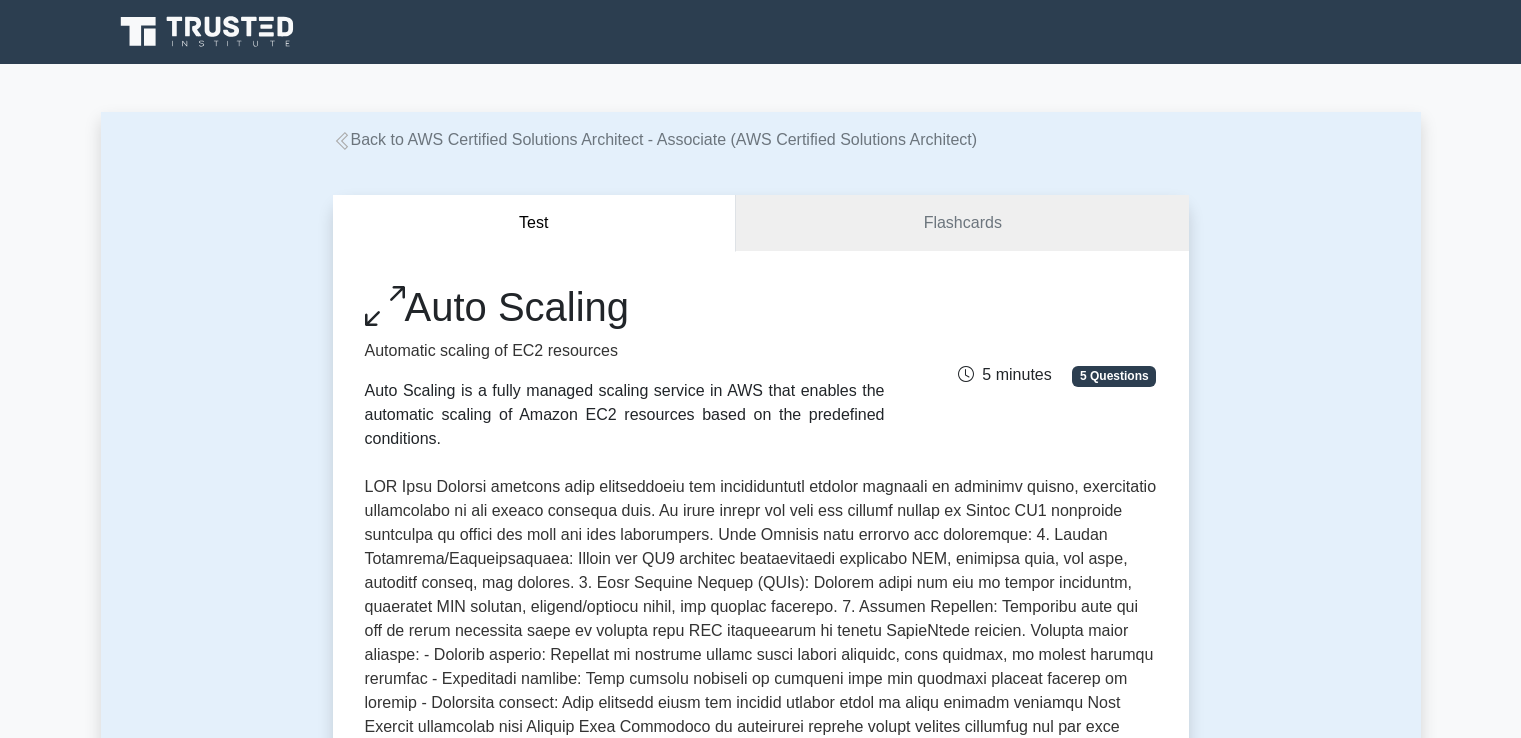 scroll, scrollTop: 0, scrollLeft: 0, axis: both 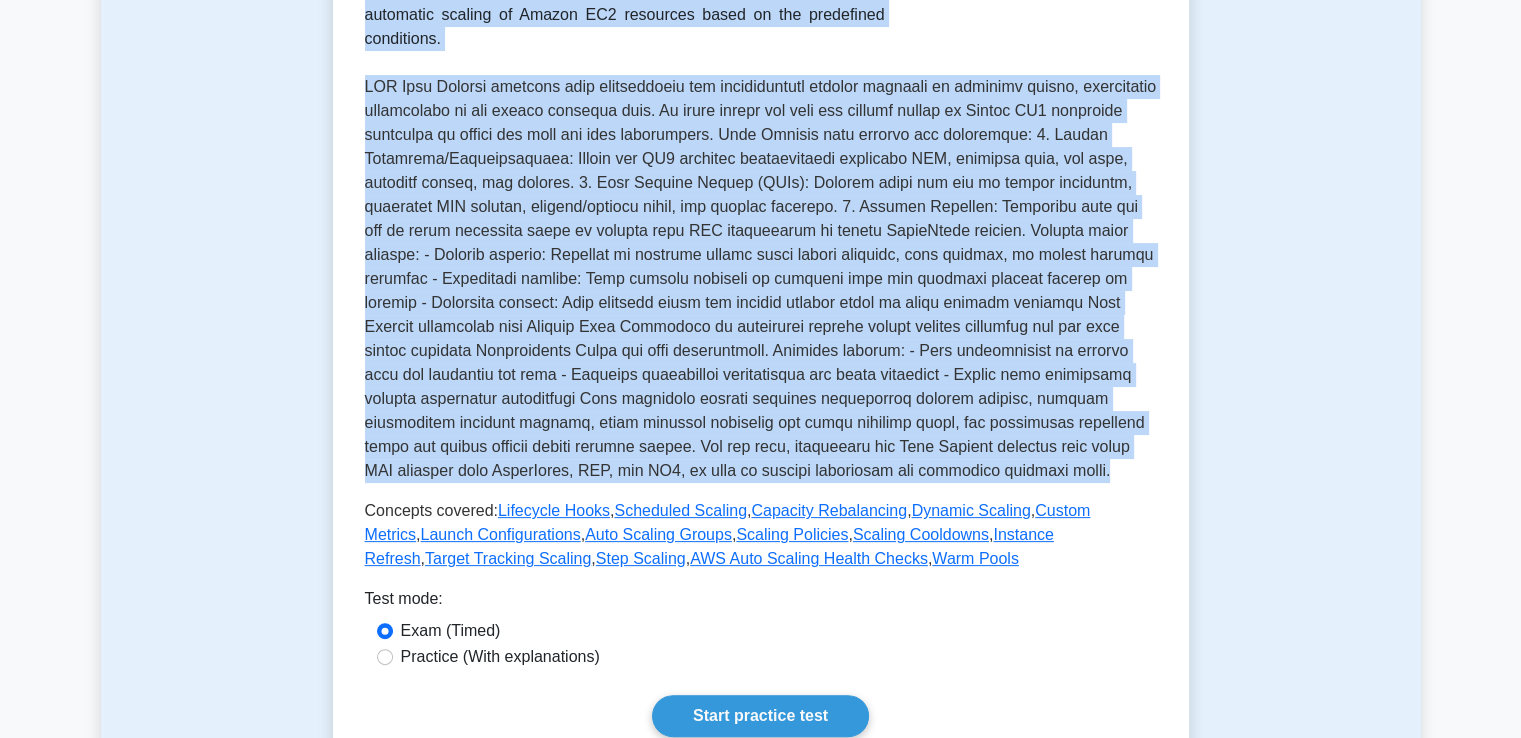 drag, startPoint x: 414, startPoint y: 296, endPoint x: 723, endPoint y: 469, distance: 354.13275 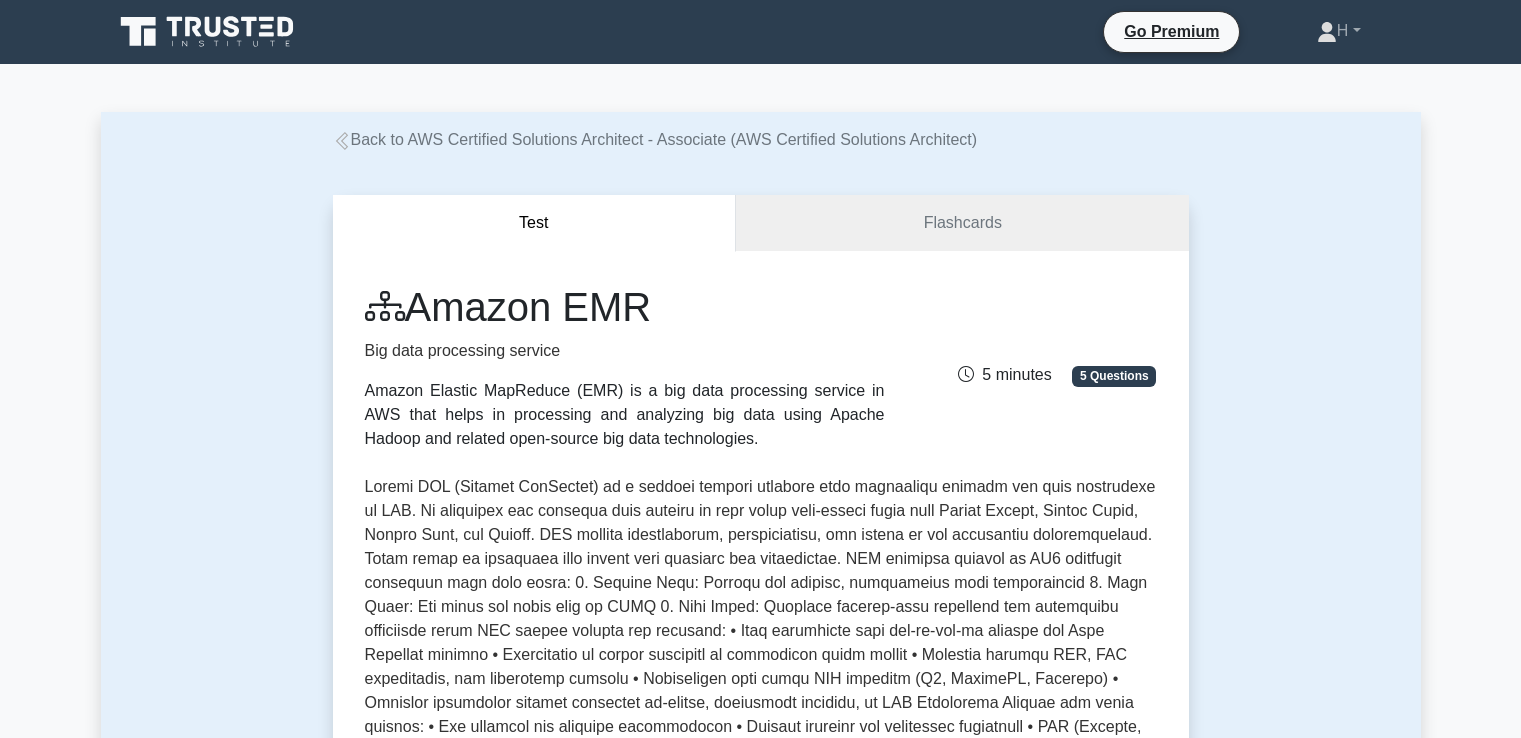 scroll, scrollTop: 0, scrollLeft: 0, axis: both 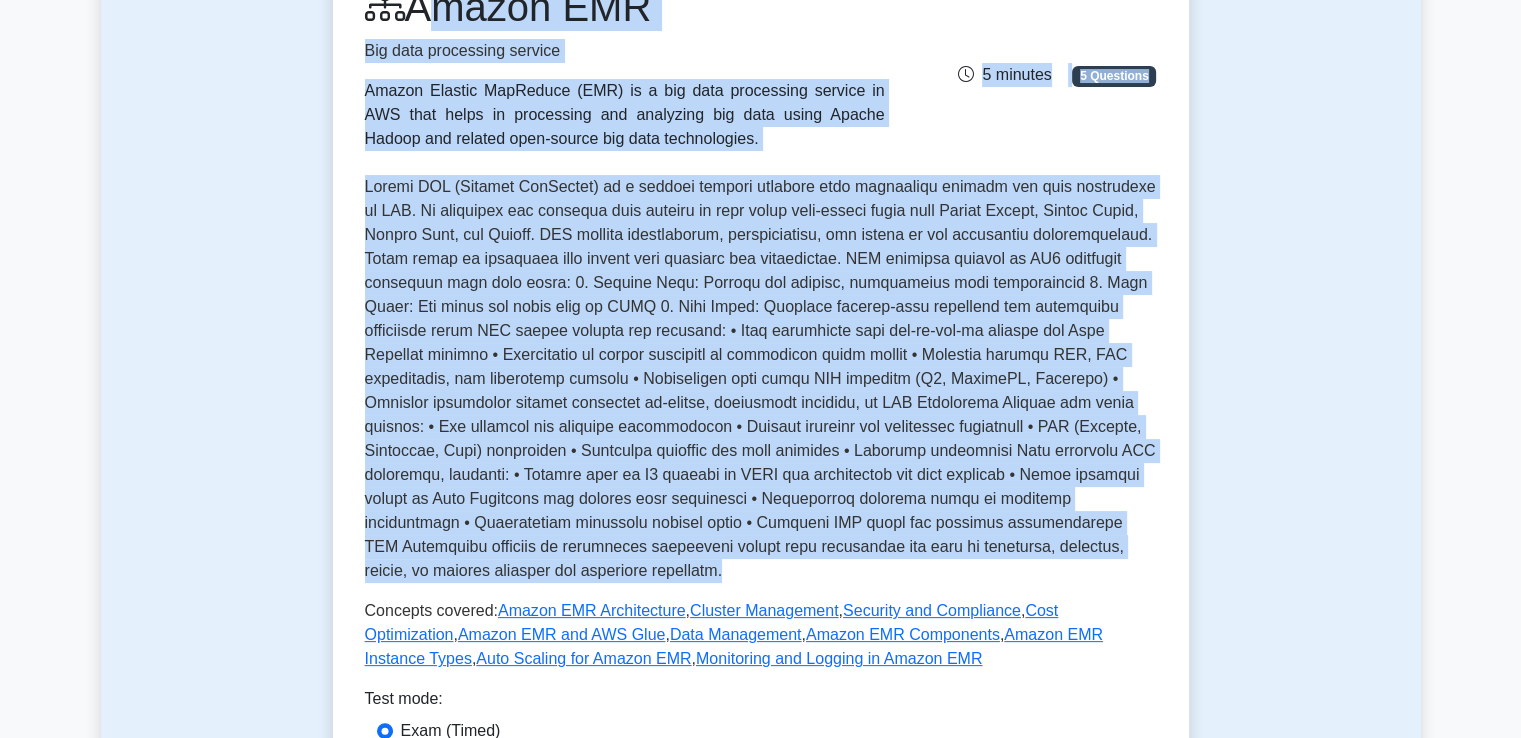 drag, startPoint x: 416, startPoint y: 294, endPoint x: 592, endPoint y: 567, distance: 324.81534 